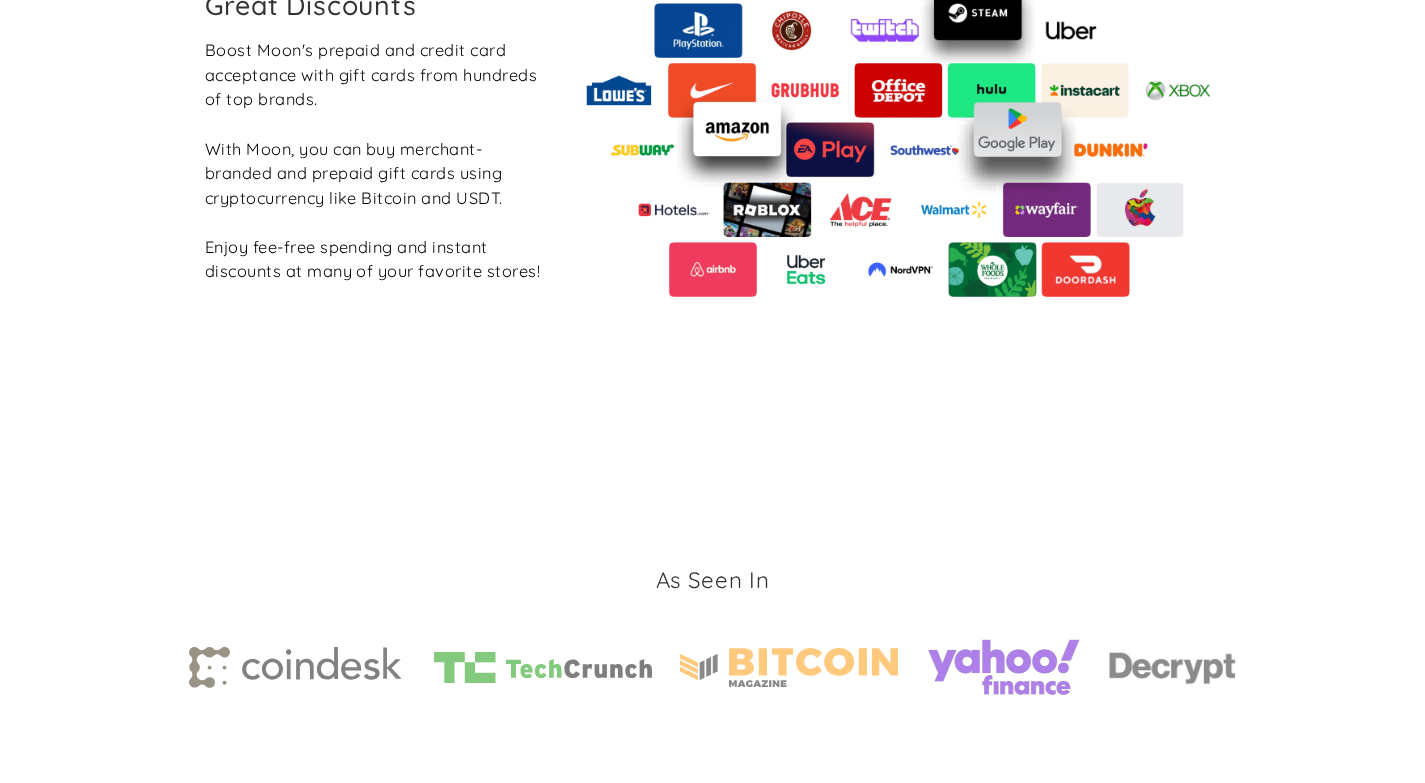 scroll, scrollTop: 3132, scrollLeft: 0, axis: vertical 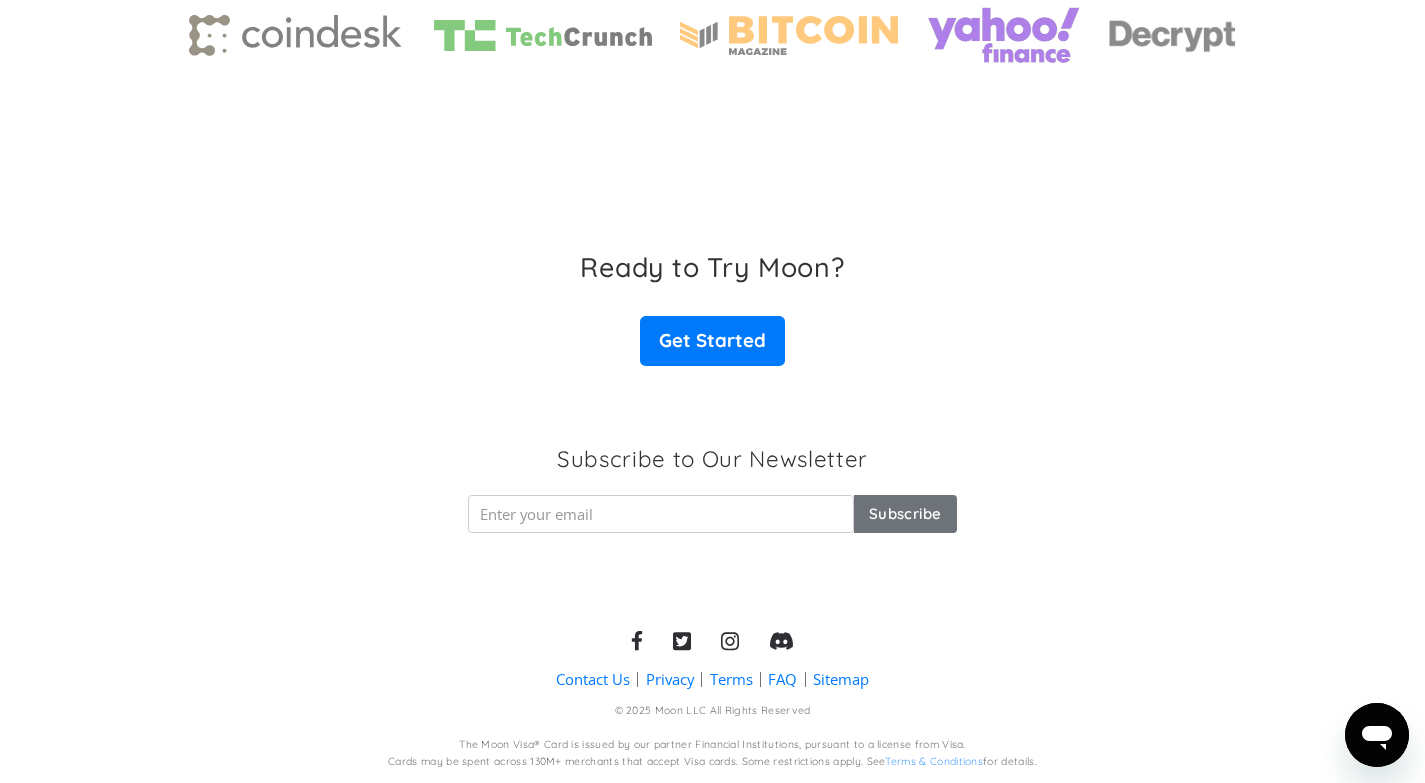 click 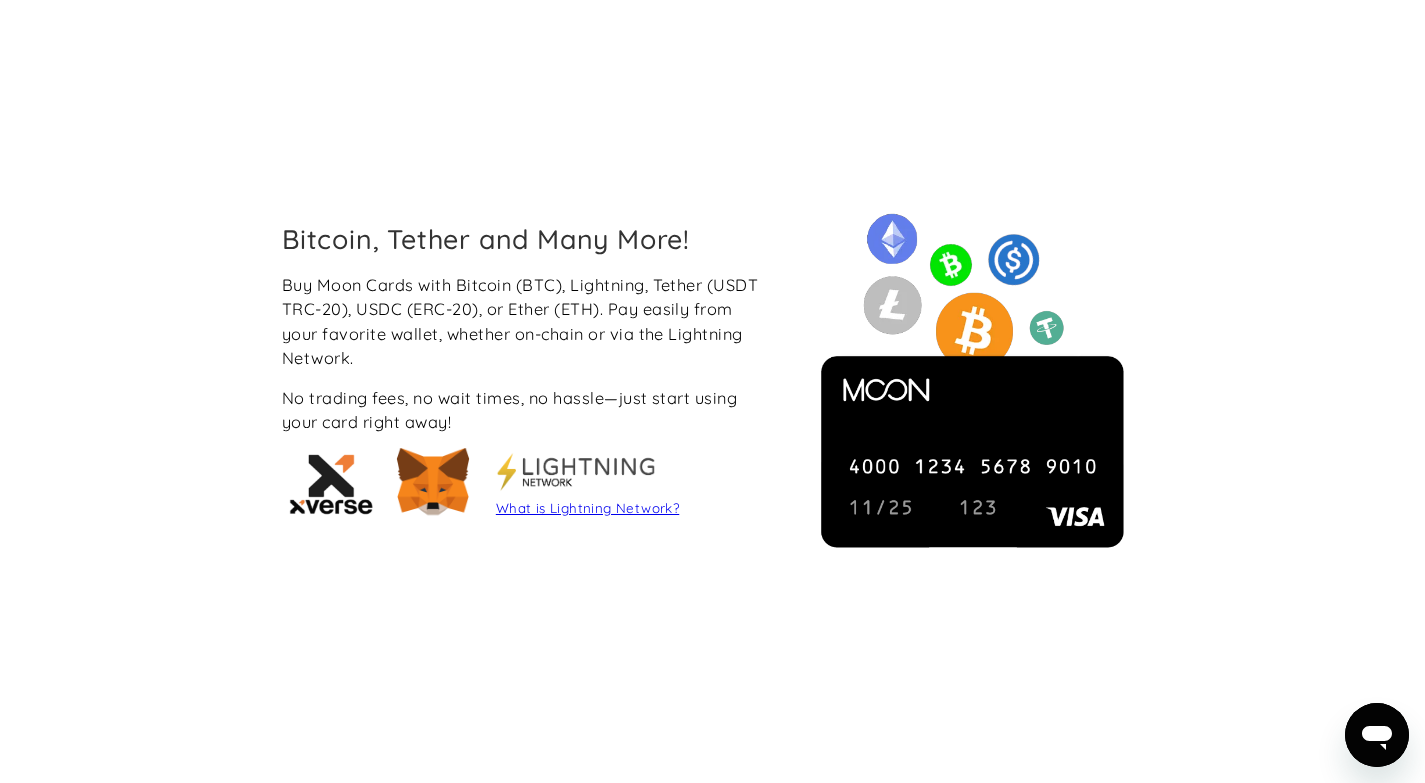 scroll, scrollTop: 1299, scrollLeft: 0, axis: vertical 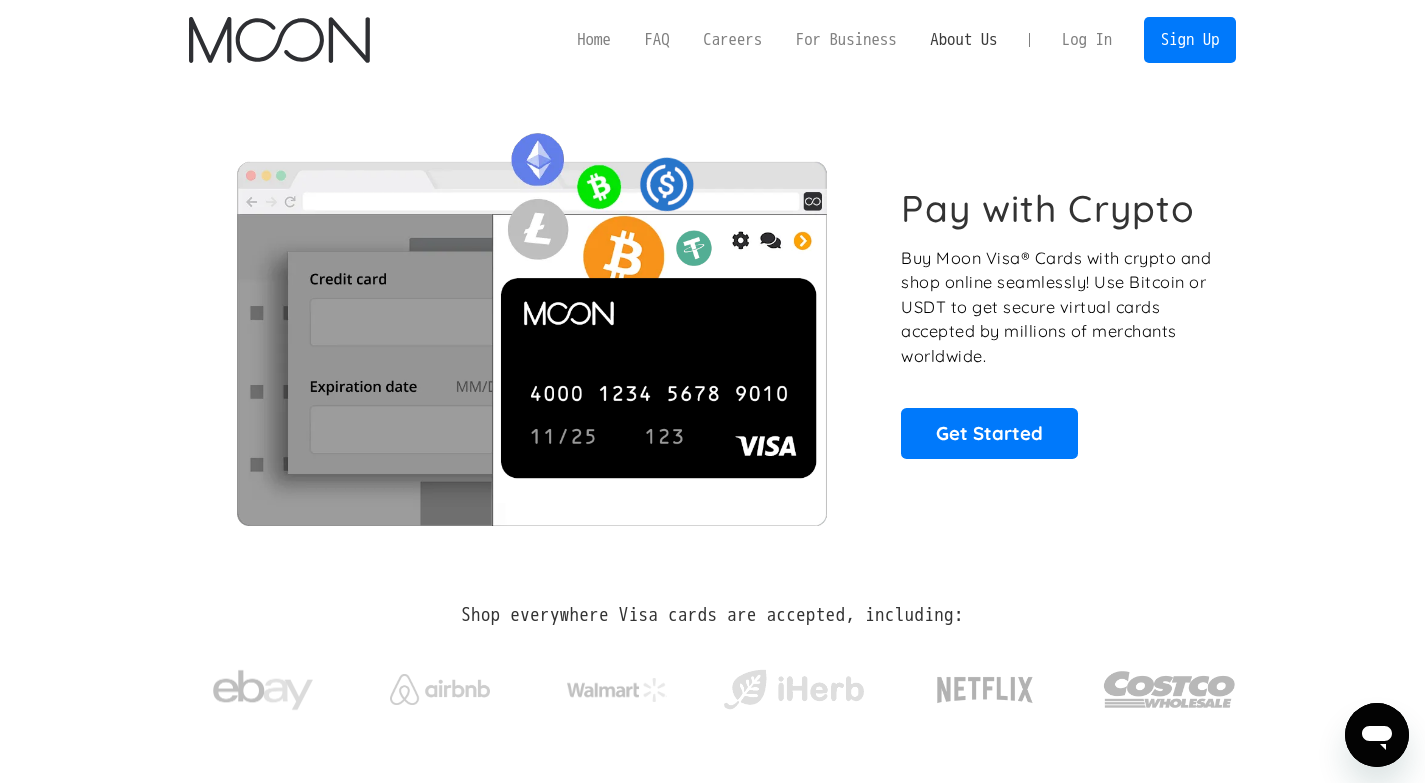 click on "About Us" at bounding box center (963, 39) 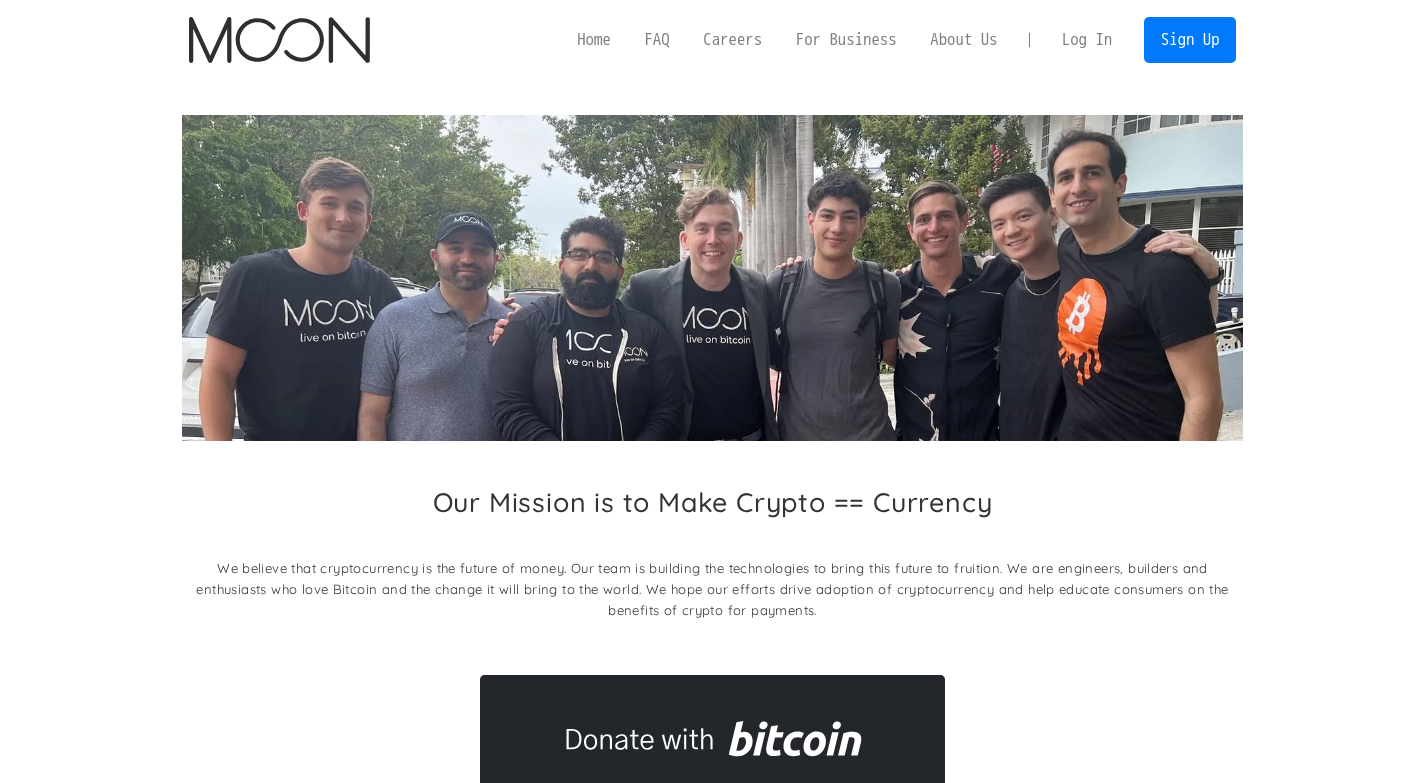 scroll, scrollTop: 0, scrollLeft: 0, axis: both 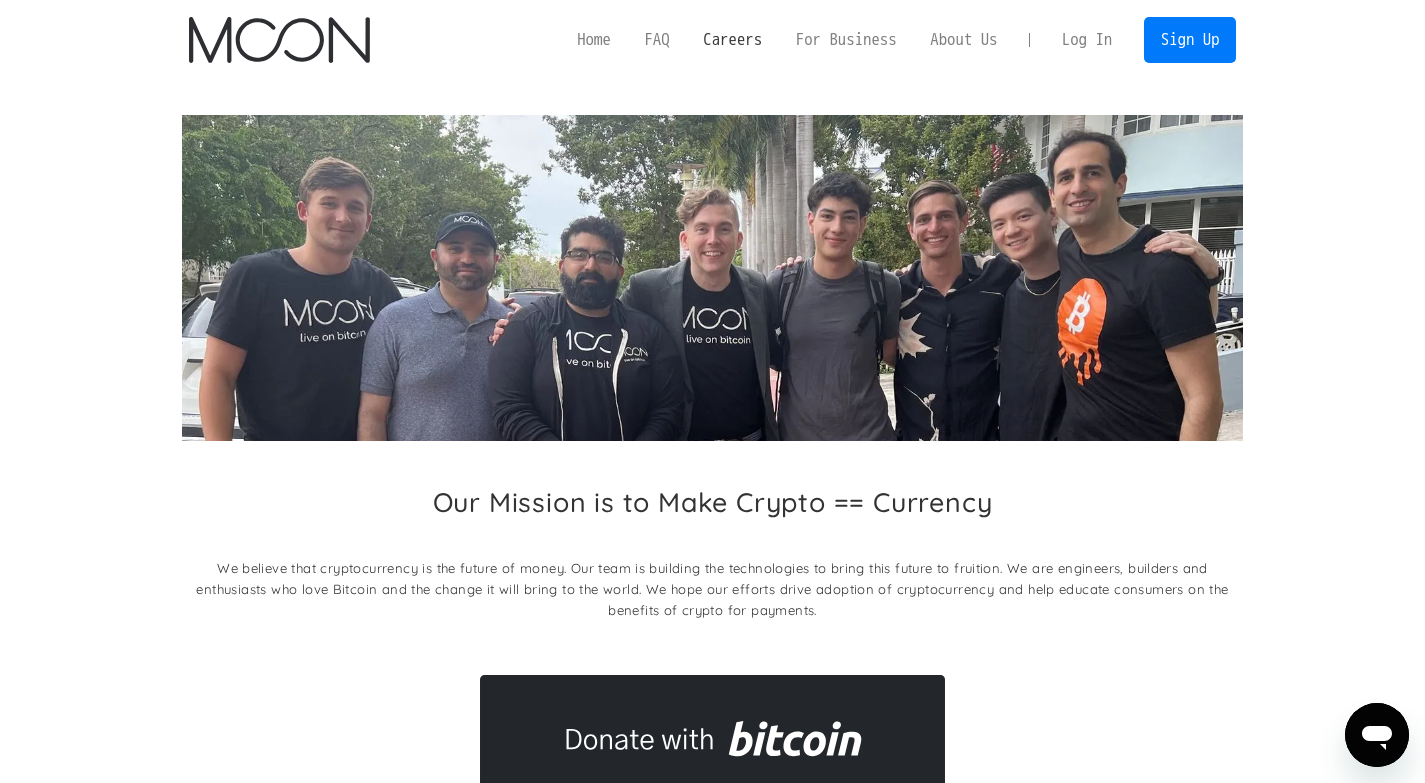 click on "Careers" at bounding box center (732, 39) 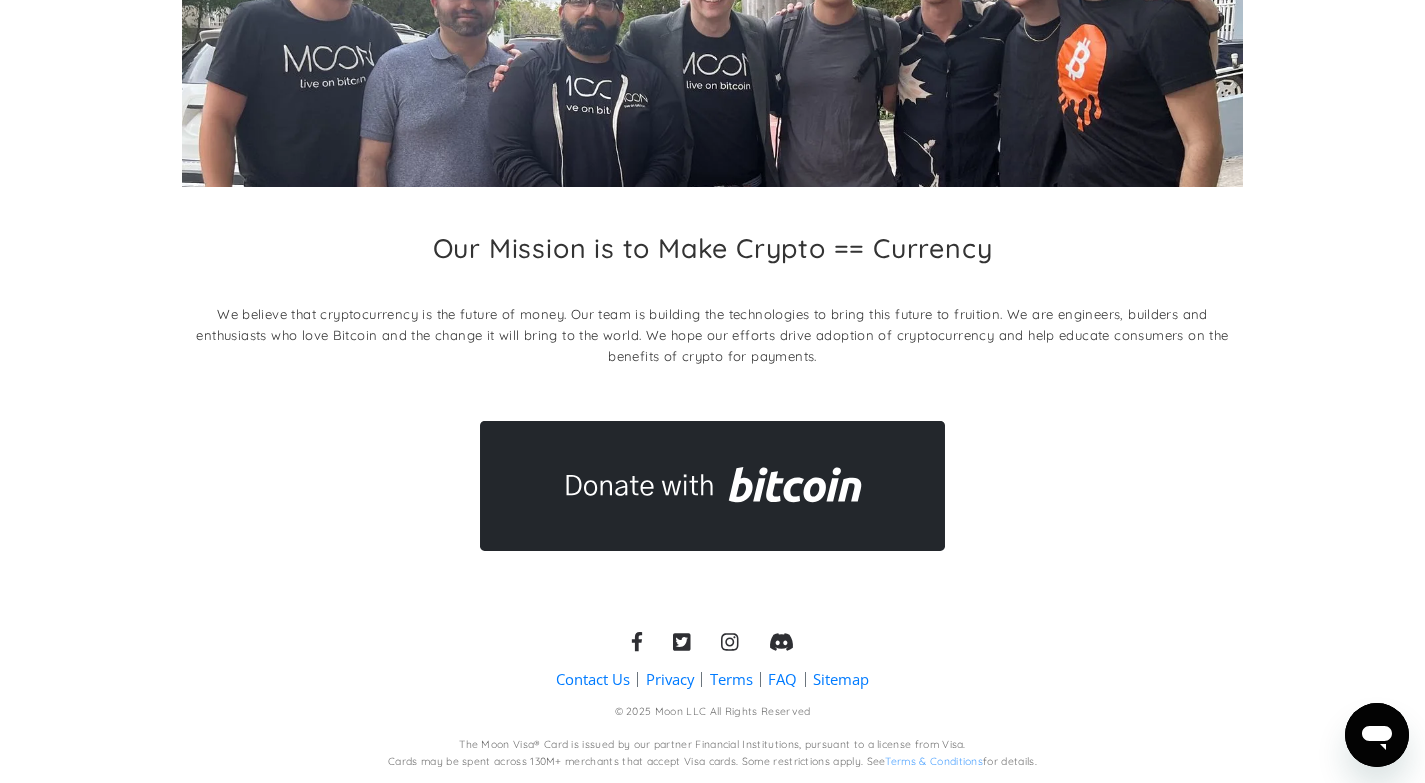 scroll, scrollTop: 0, scrollLeft: 0, axis: both 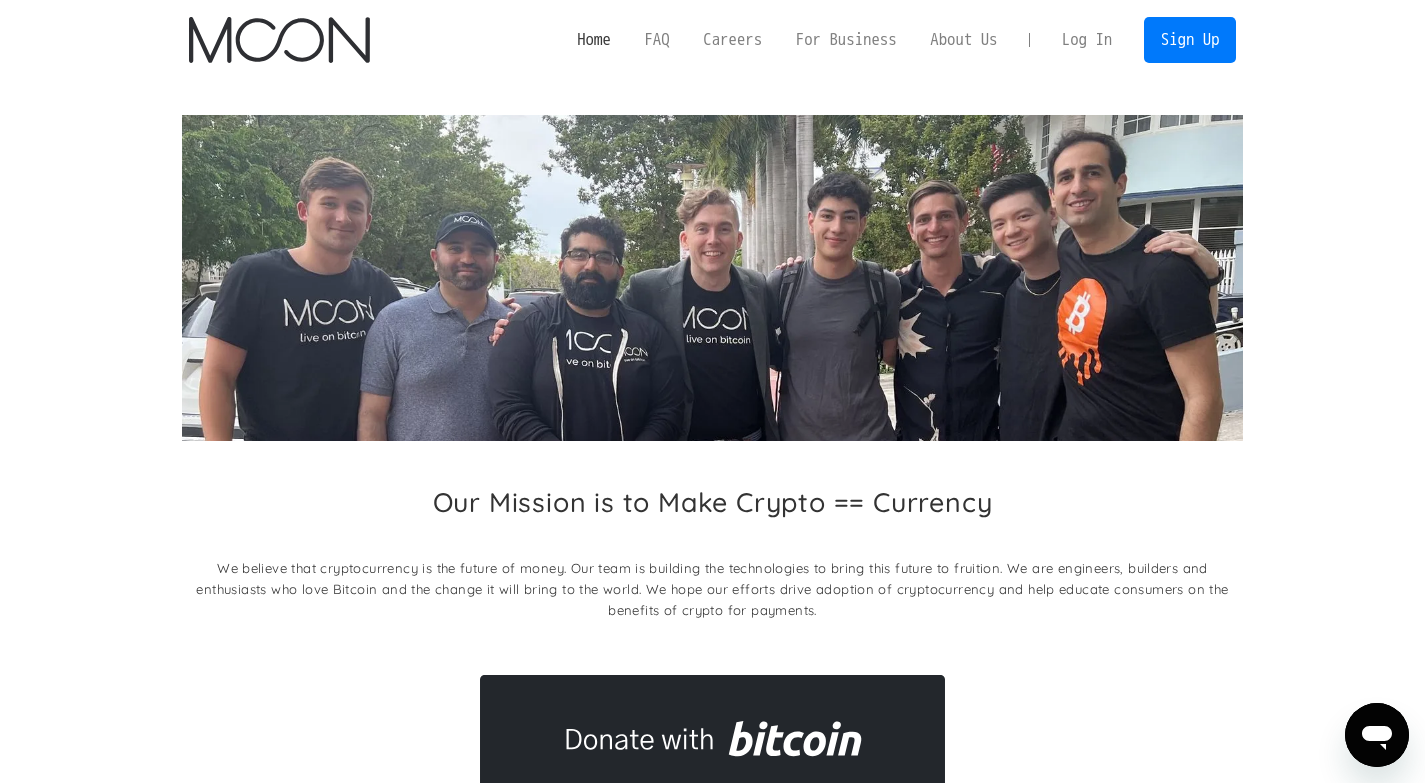 click on "Home" at bounding box center [593, 39] 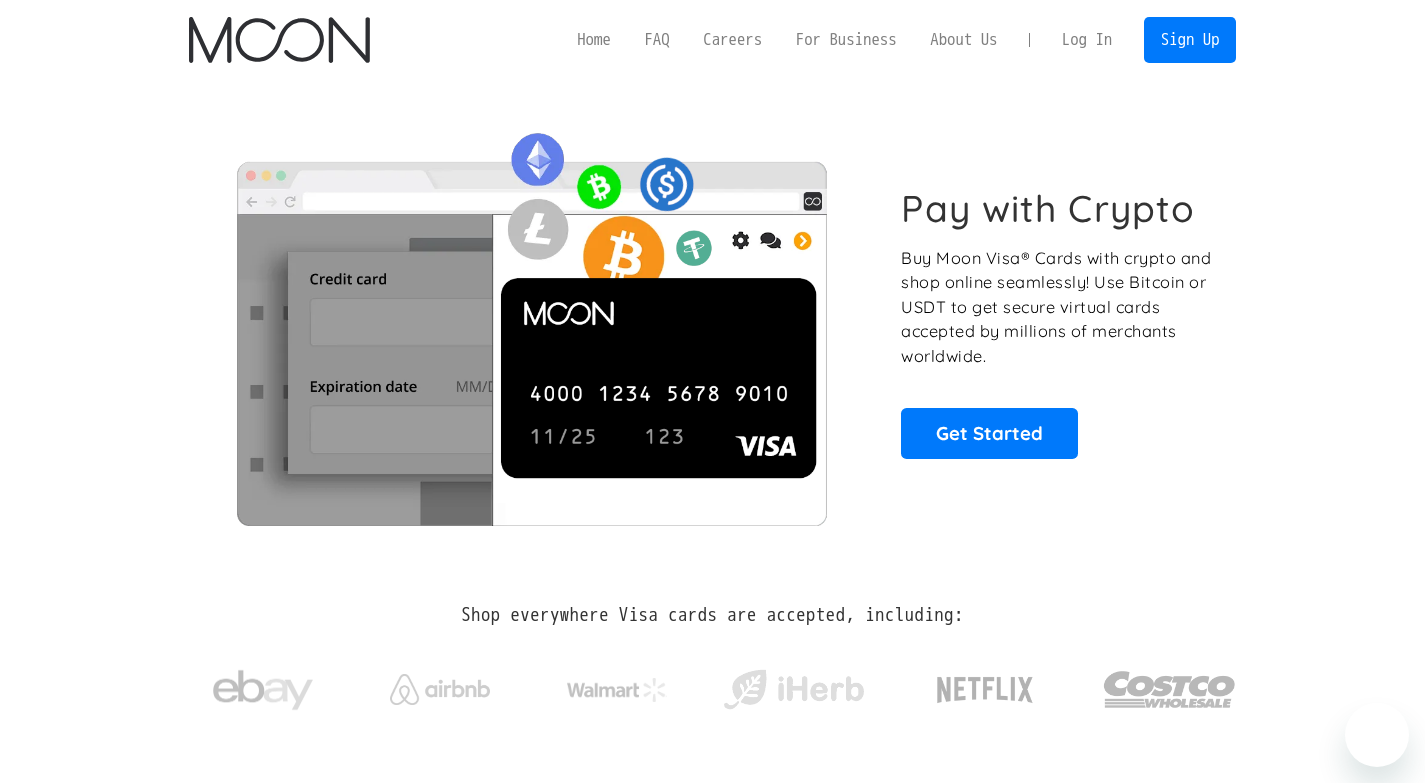 scroll, scrollTop: 0, scrollLeft: 0, axis: both 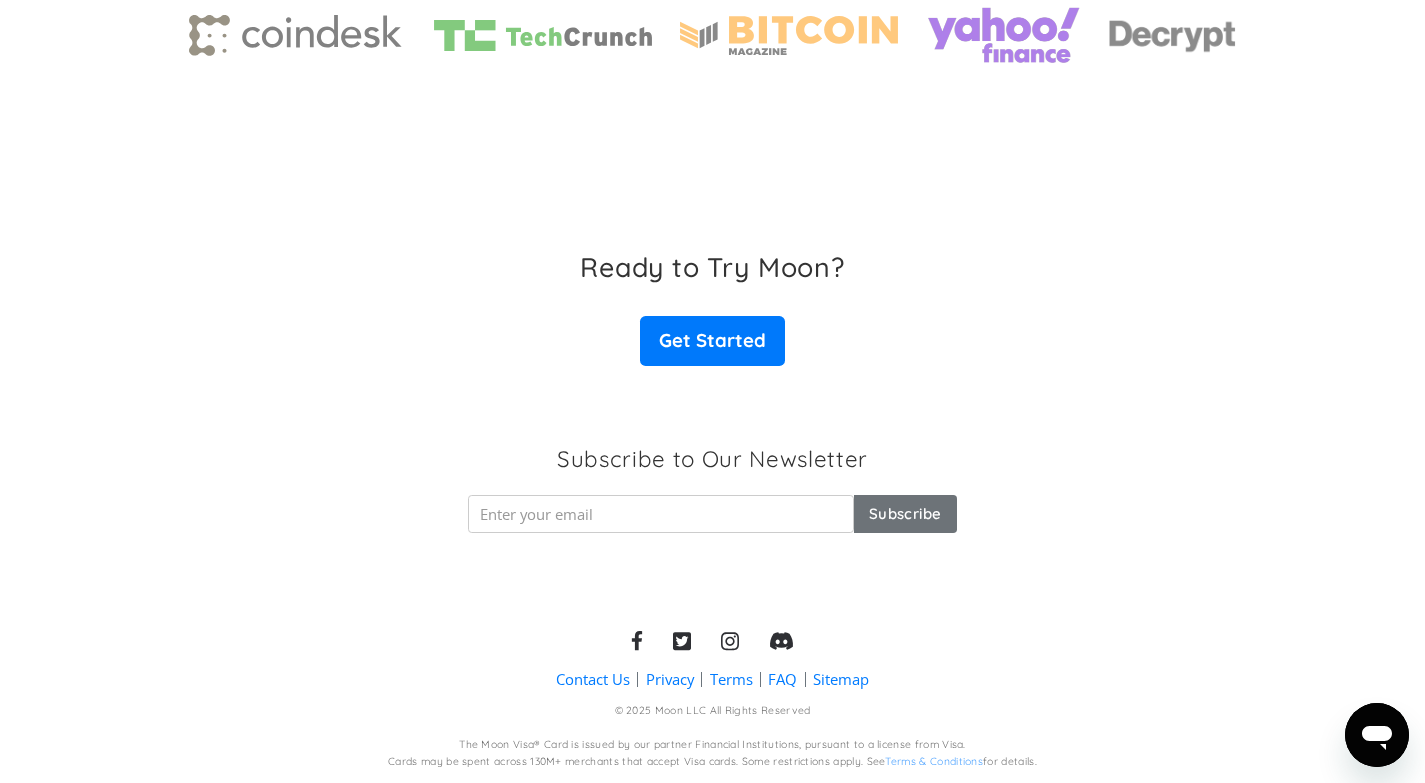 click 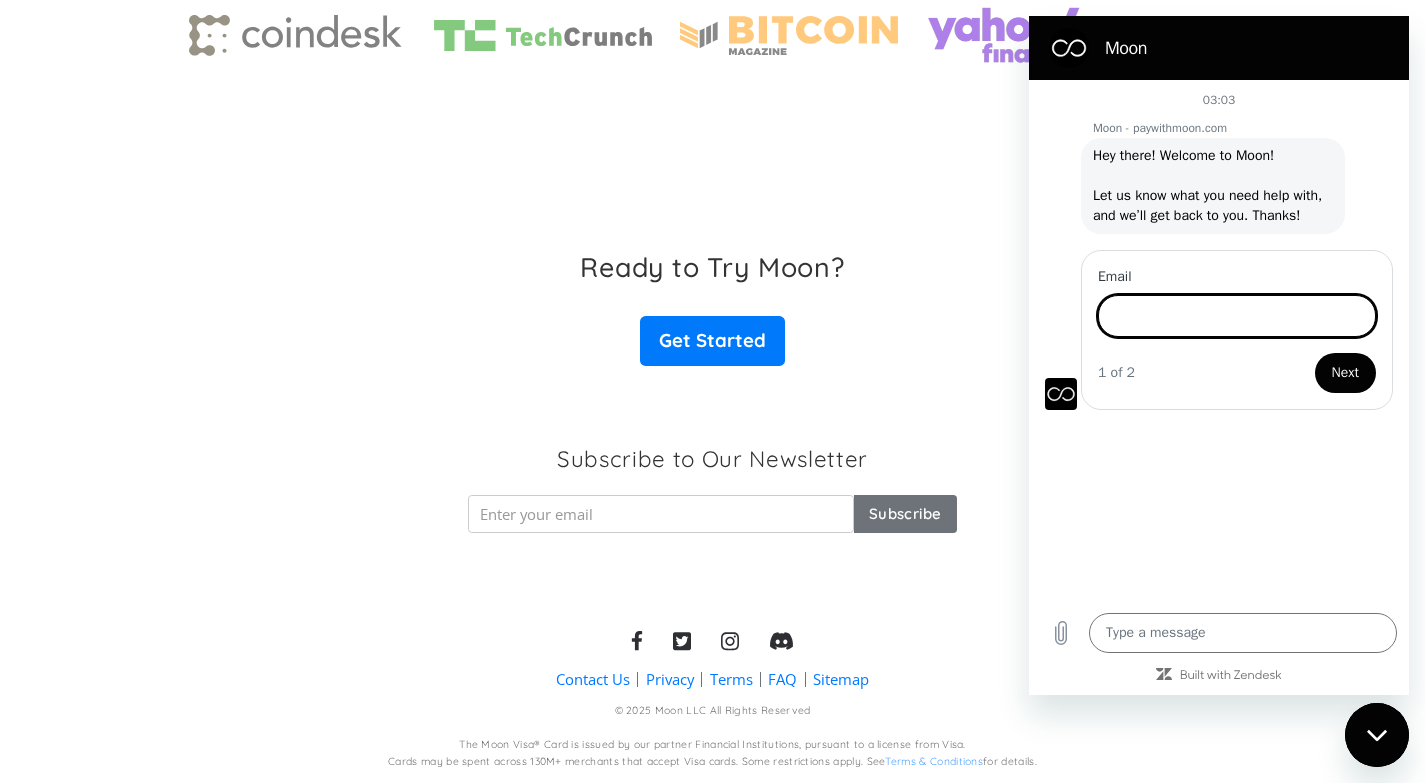 click on "Email" at bounding box center (1237, 316) 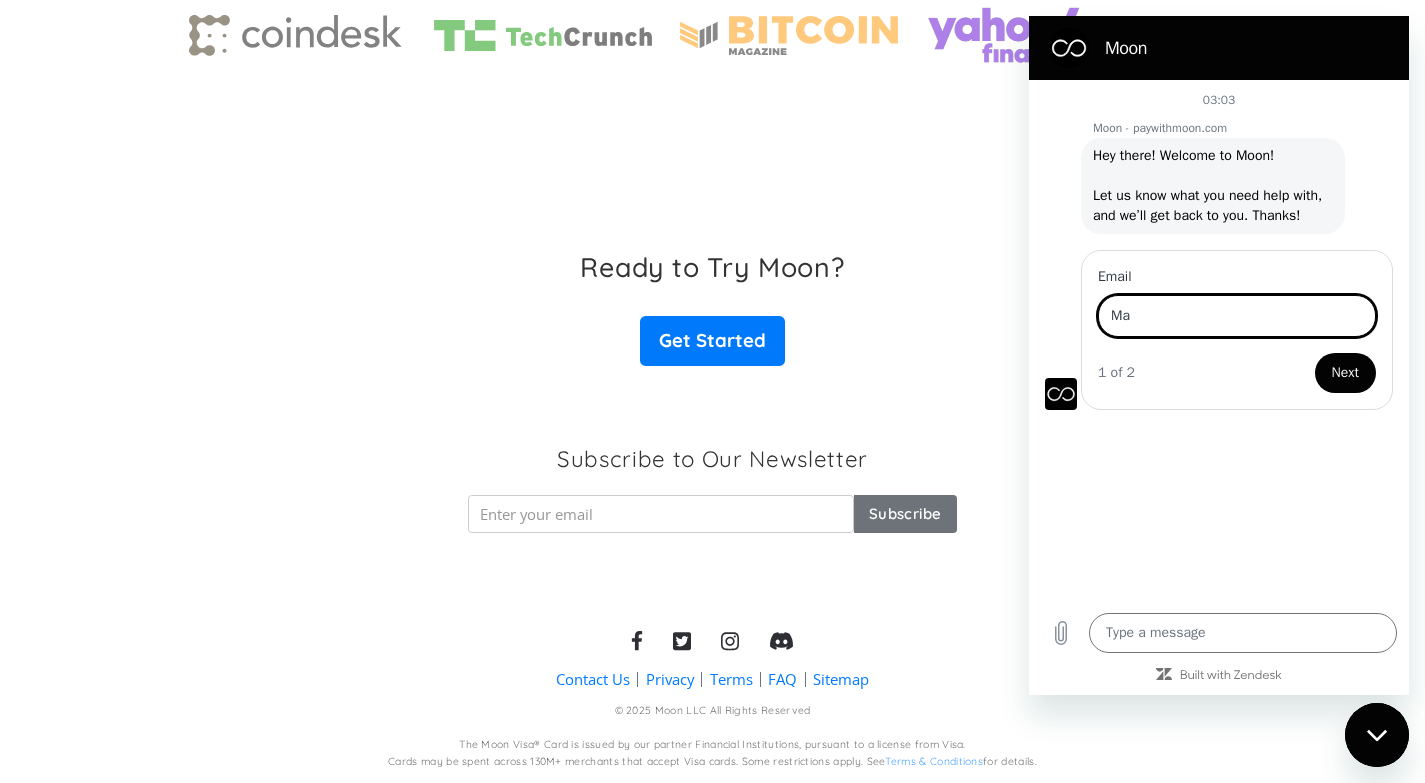 type on "M" 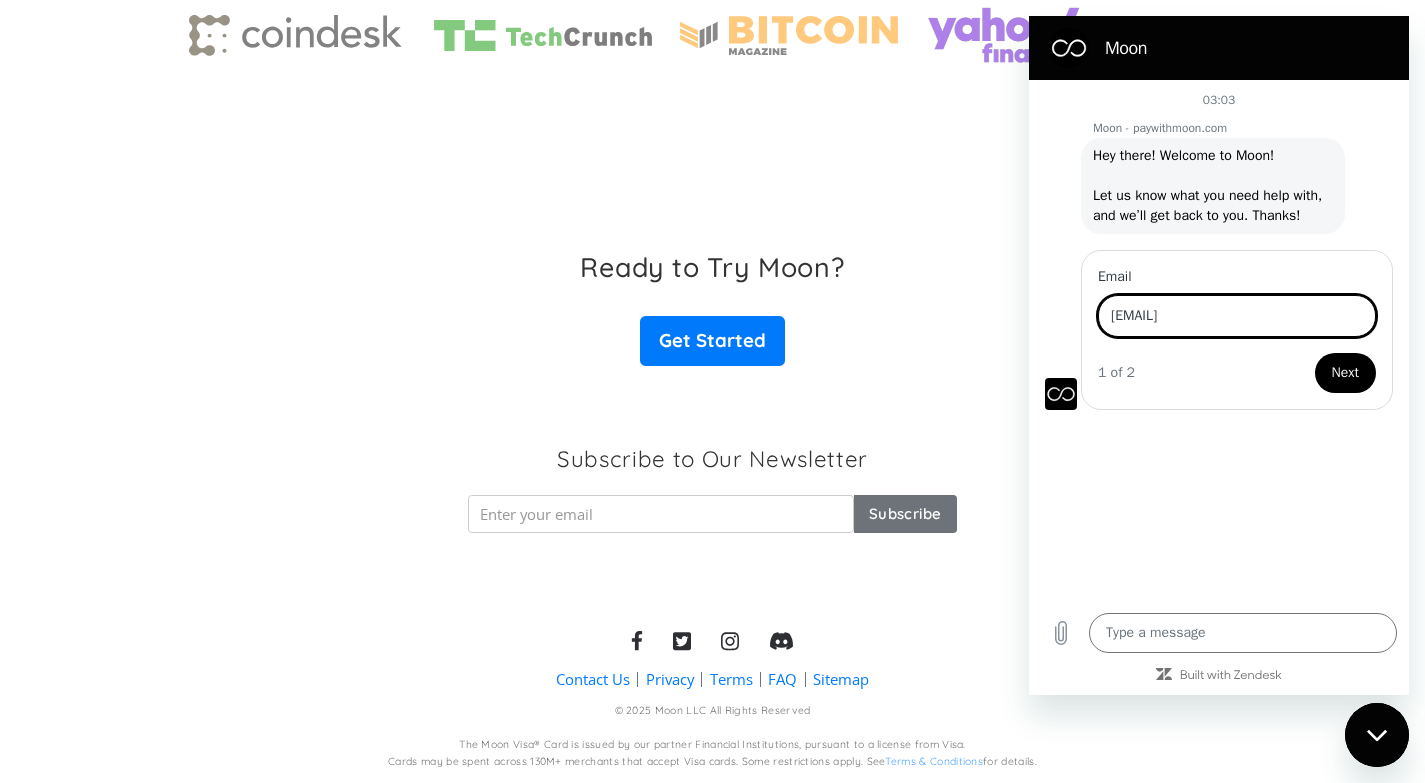 type on "[EMAIL]" 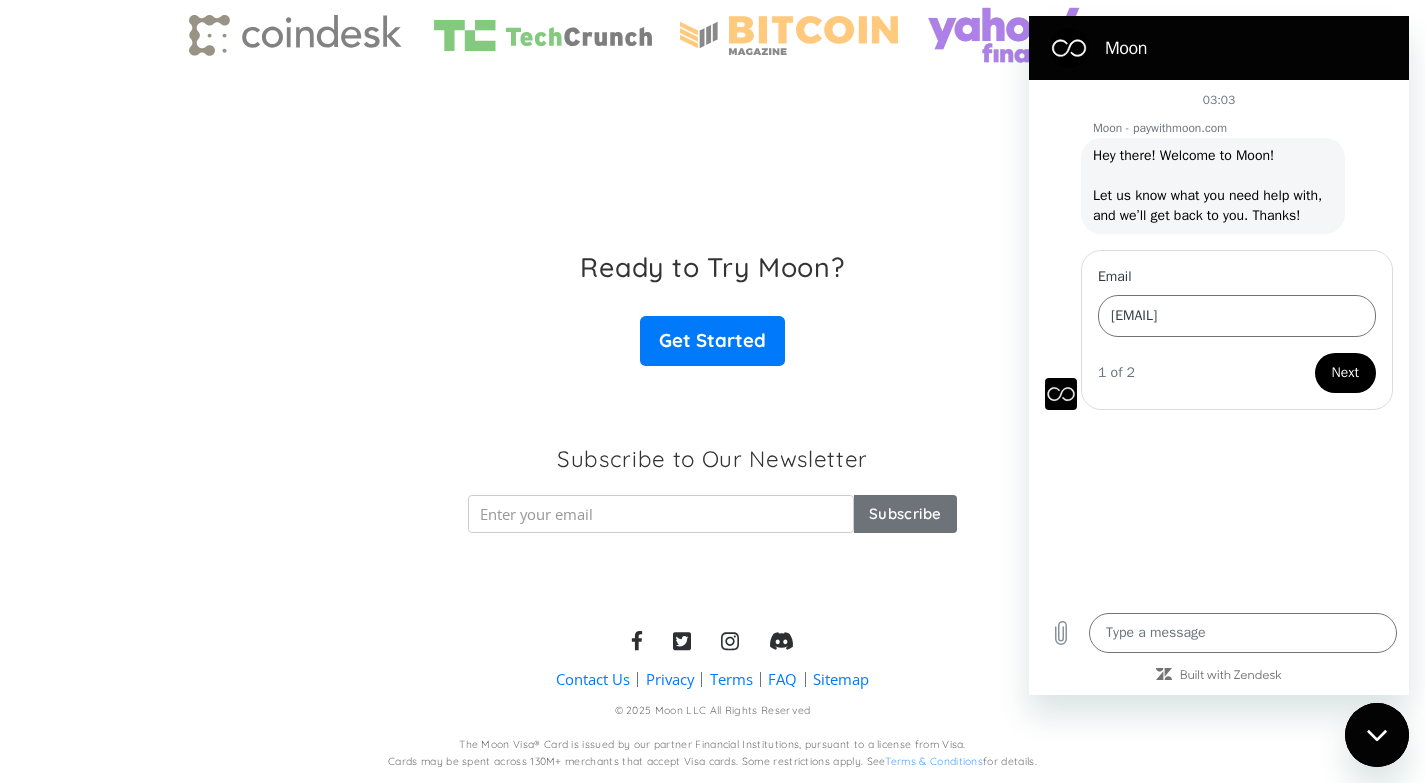 click on "Next" at bounding box center (1345, 373) 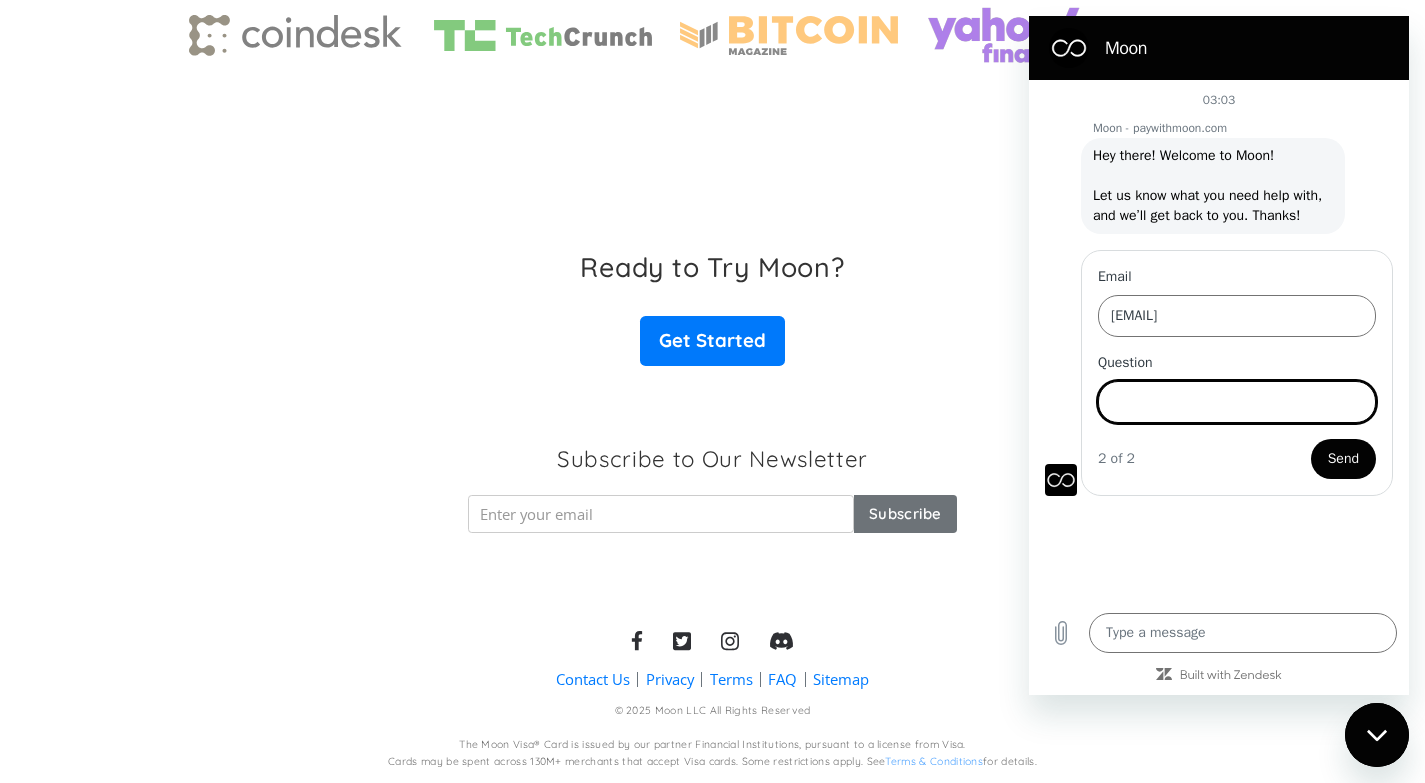 type on "x" 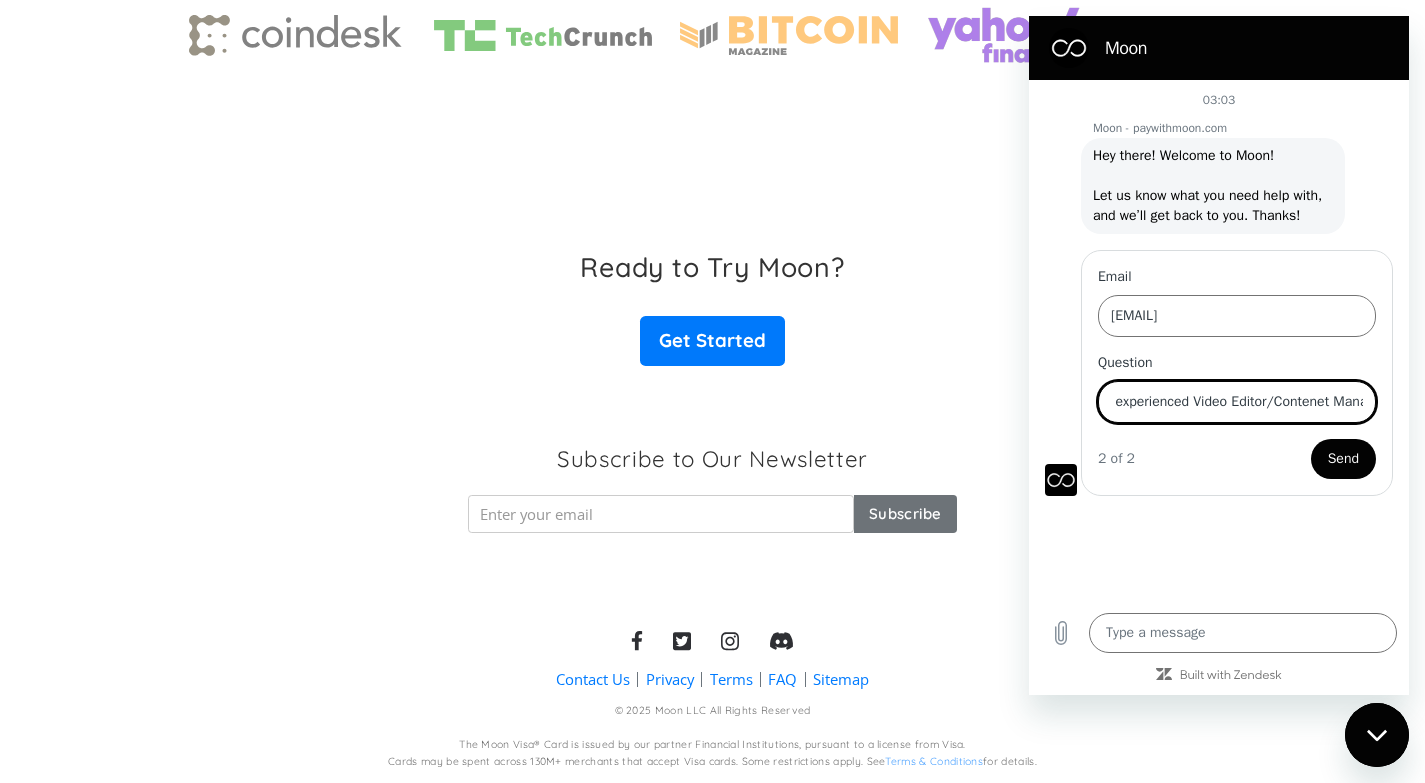 scroll, scrollTop: 0, scrollLeft: 88, axis: horizontal 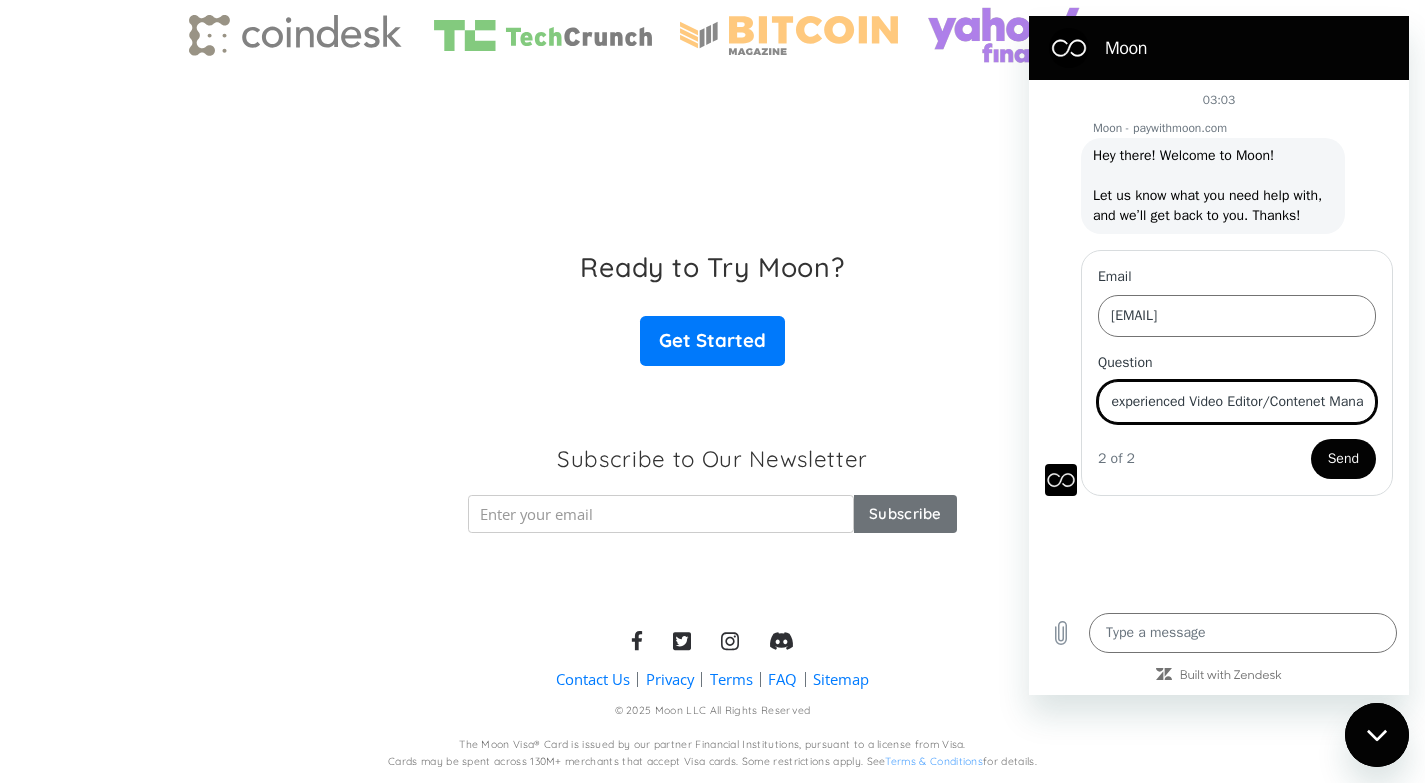 click on "Hello,I am an experienced Video Editor/Contenet Mana" at bounding box center (1237, 402) 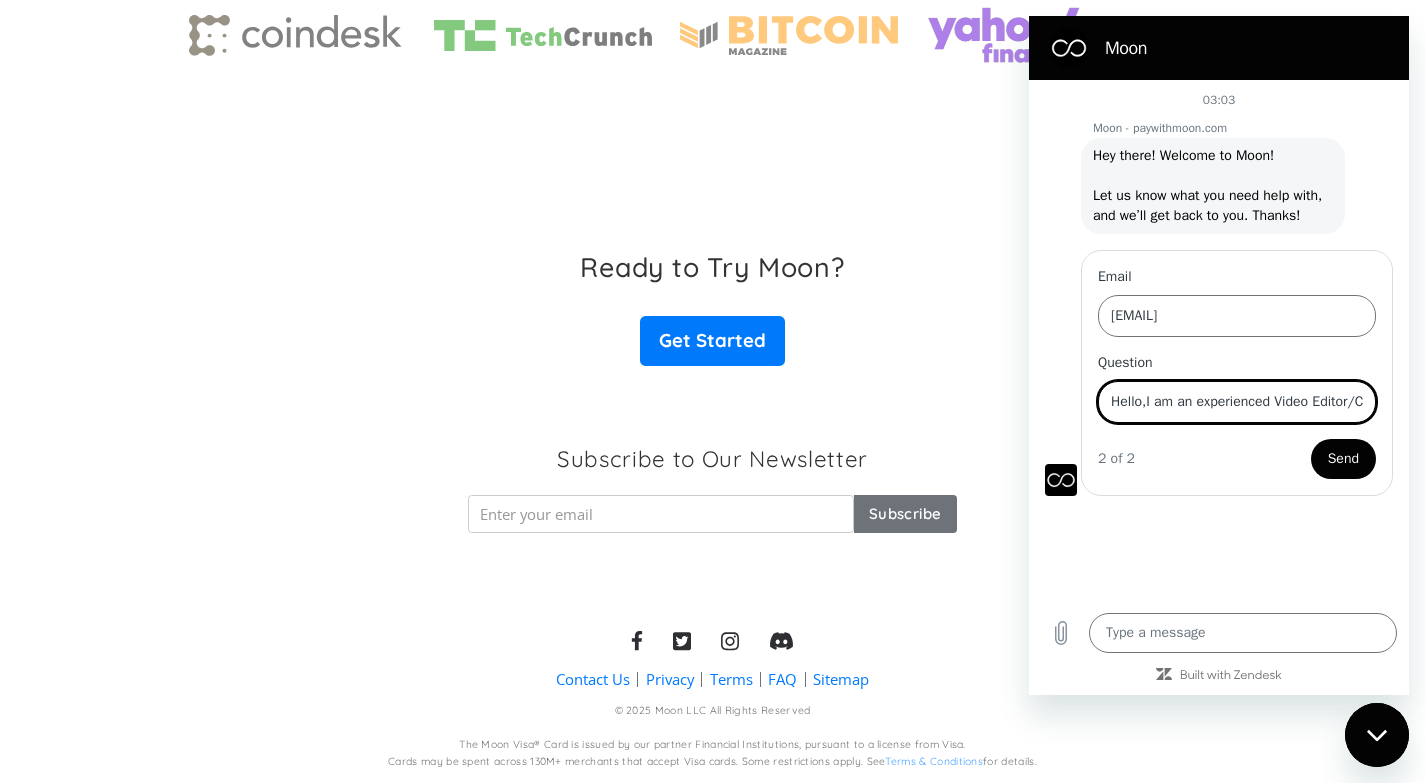 drag, startPoint x: 1167, startPoint y: 396, endPoint x: 1087, endPoint y: 413, distance: 81.78631 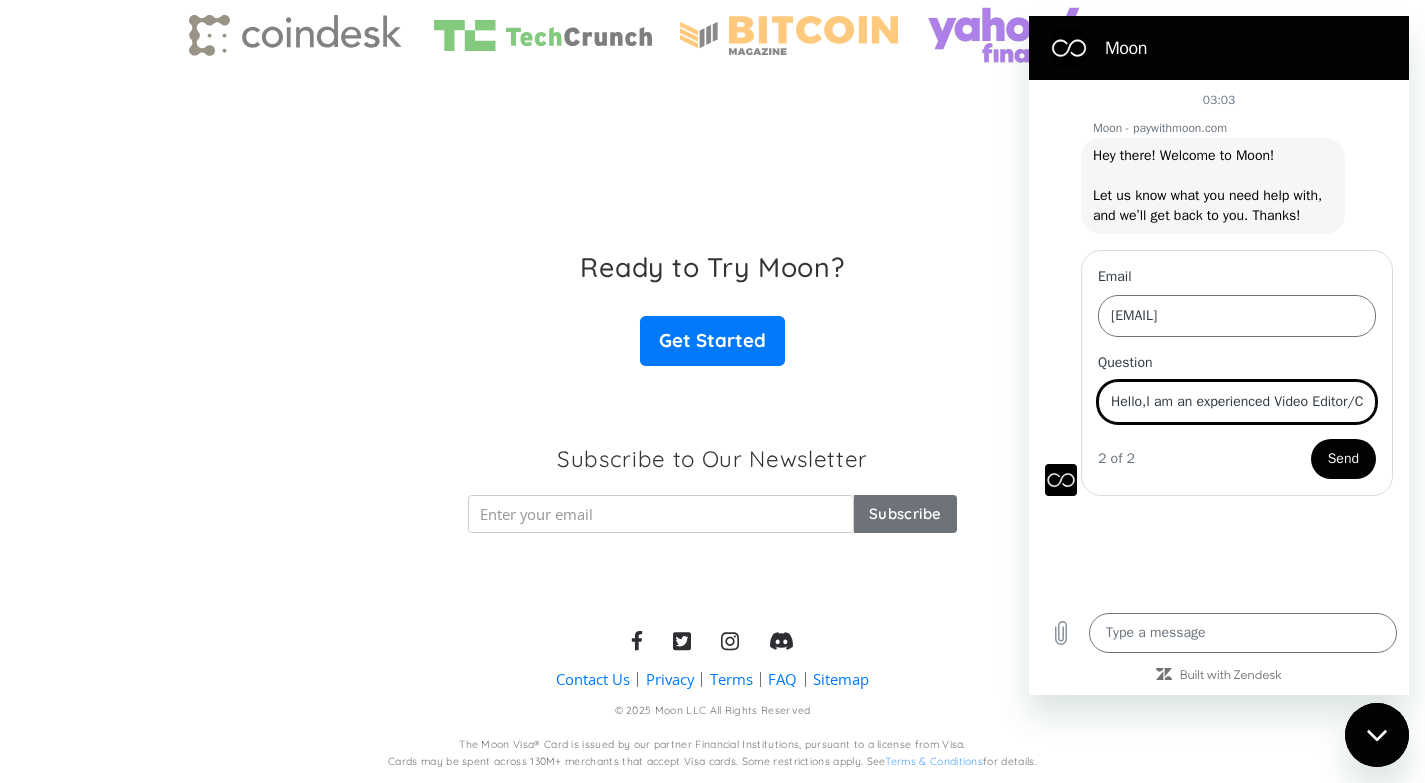 click on "Hello,I am an experienced Video Editor/Contenet Mana" at bounding box center (1237, 402) 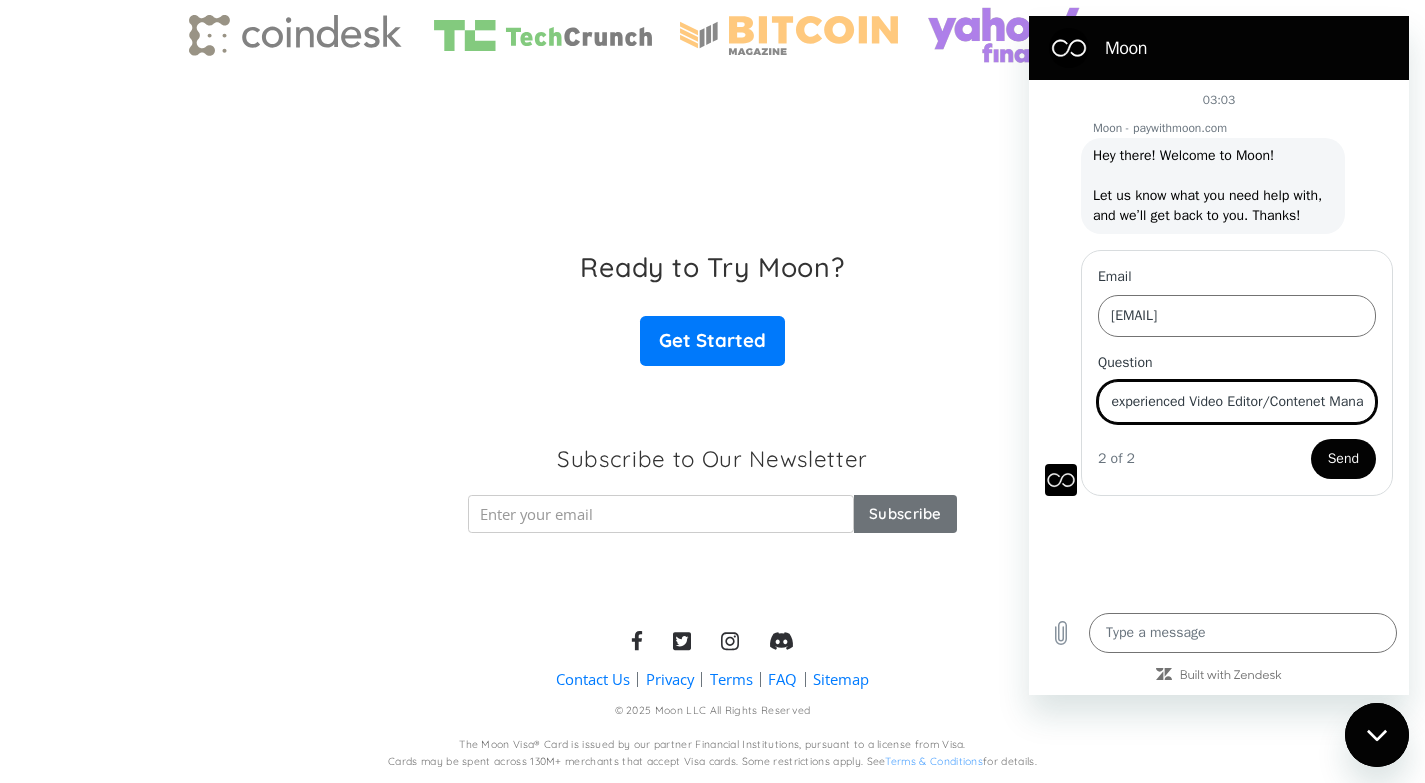 drag, startPoint x: 1310, startPoint y: 401, endPoint x: 1377, endPoint y: 410, distance: 67.601776 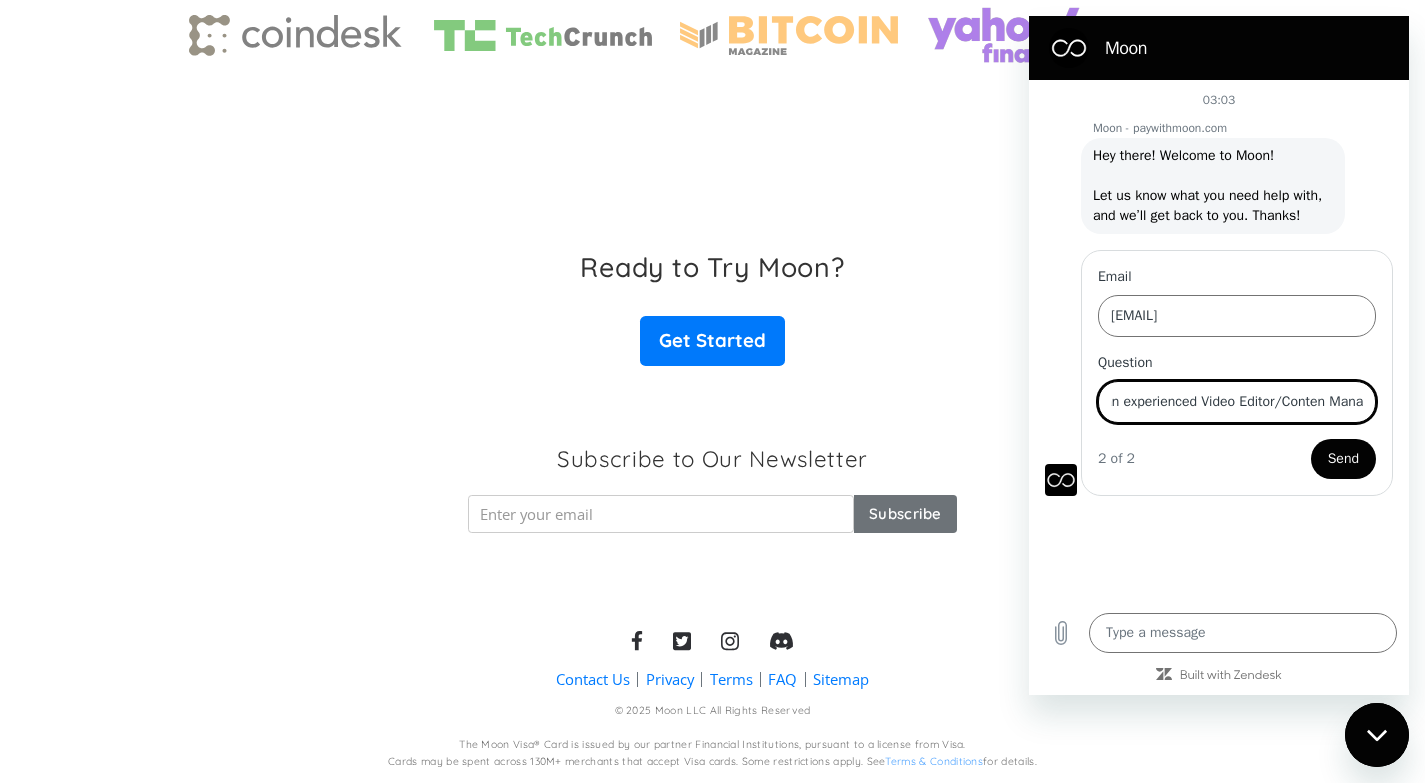 scroll, scrollTop: 0, scrollLeft: 76, axis: horizontal 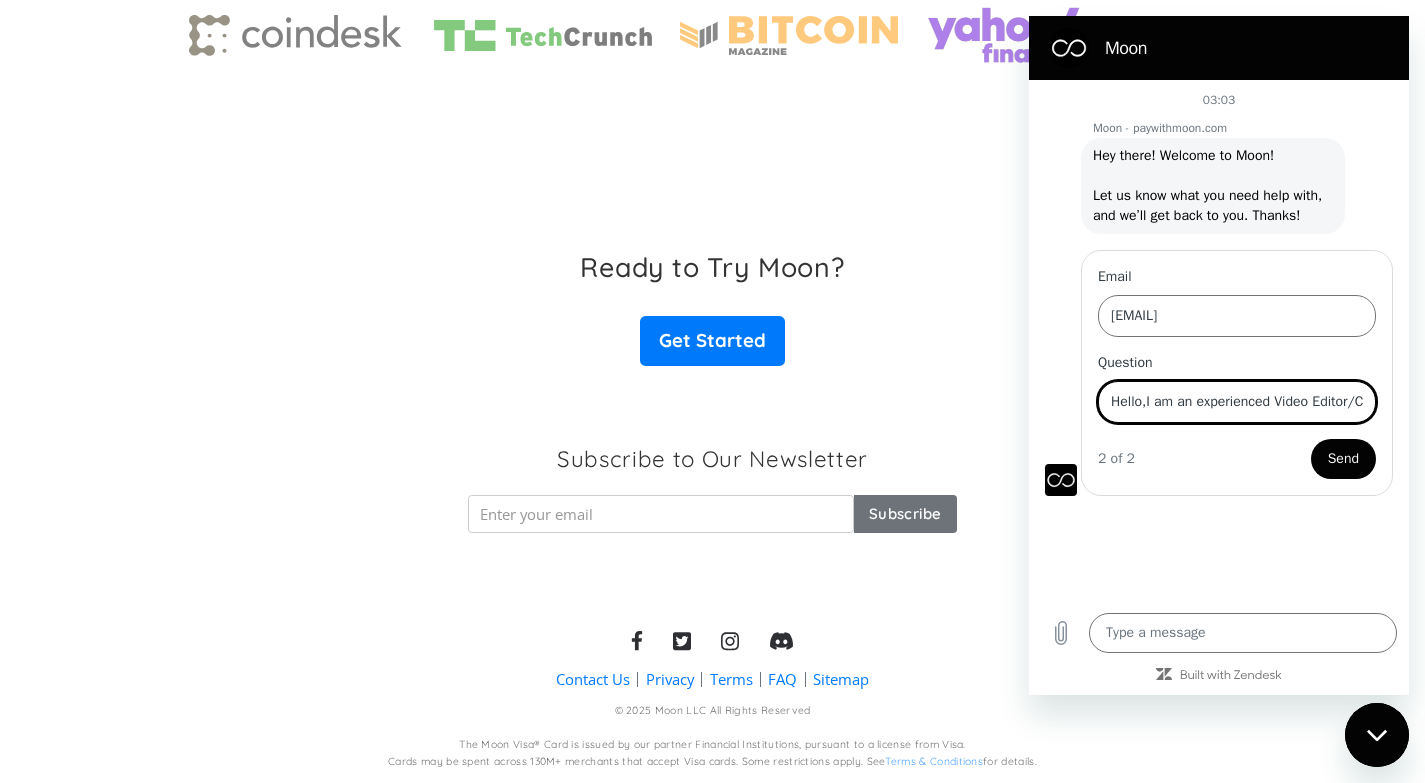drag, startPoint x: 1138, startPoint y: 402, endPoint x: 1079, endPoint y: 401, distance: 59.008472 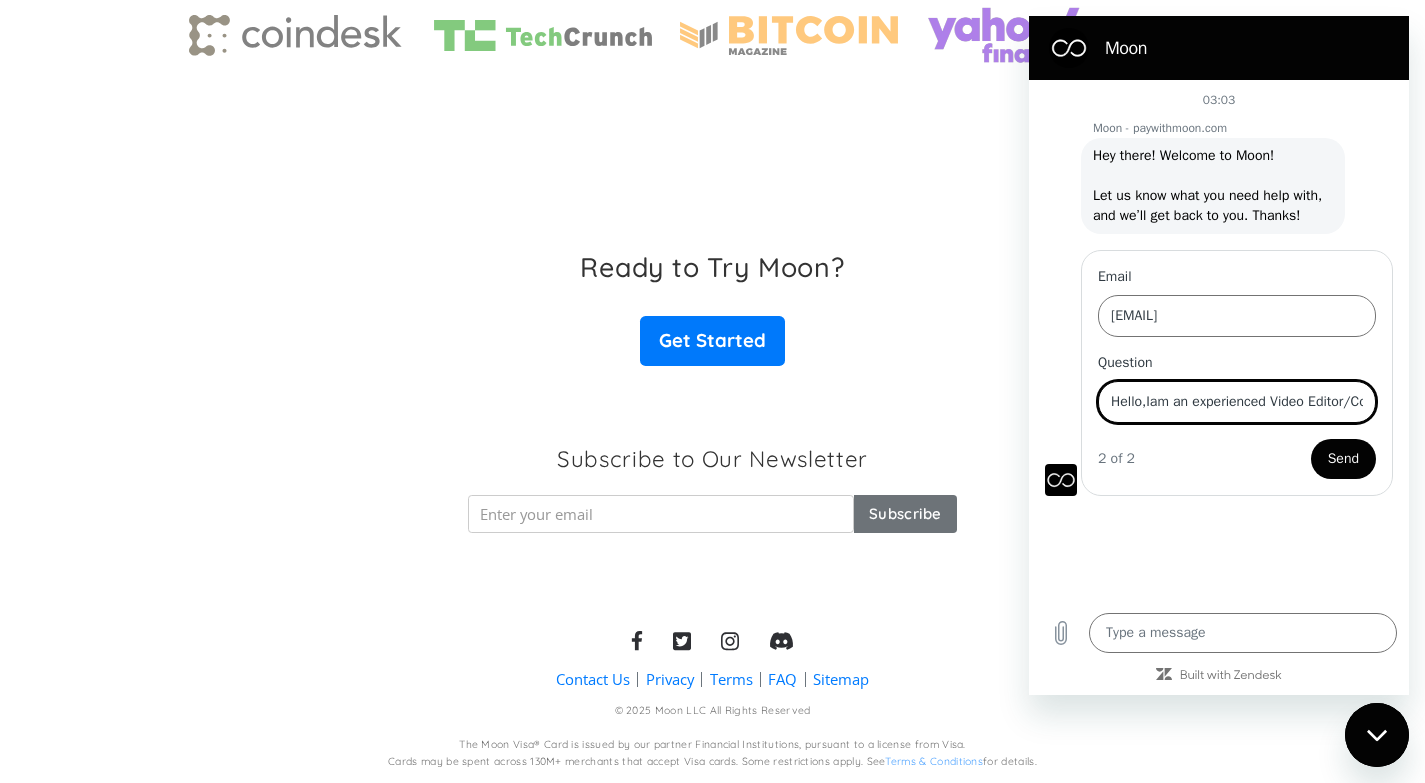 click on "Hello,Iam an experienced Video Editor/Content Mana" at bounding box center [1237, 402] 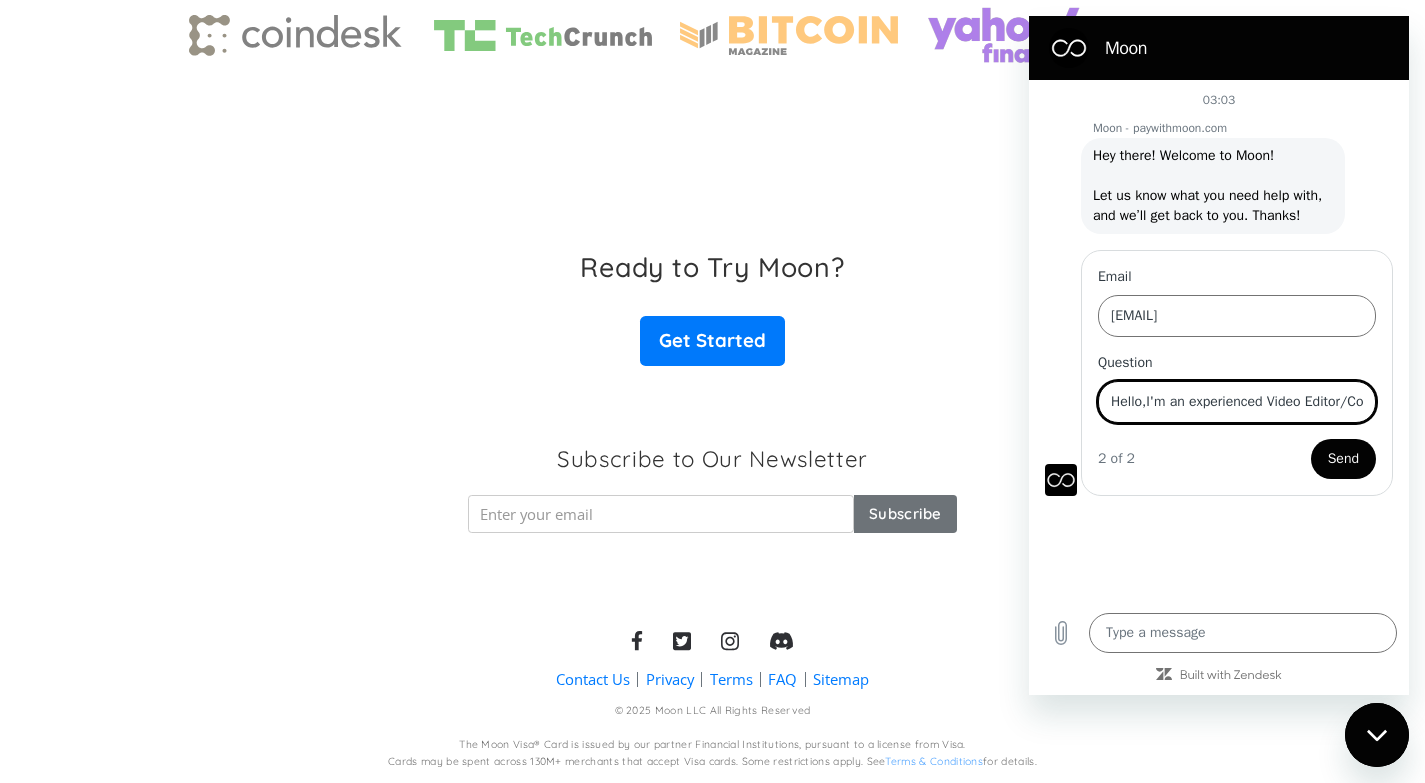 click on "Hello,I'm an experienced Video Editor/Content Mana" at bounding box center [1237, 402] 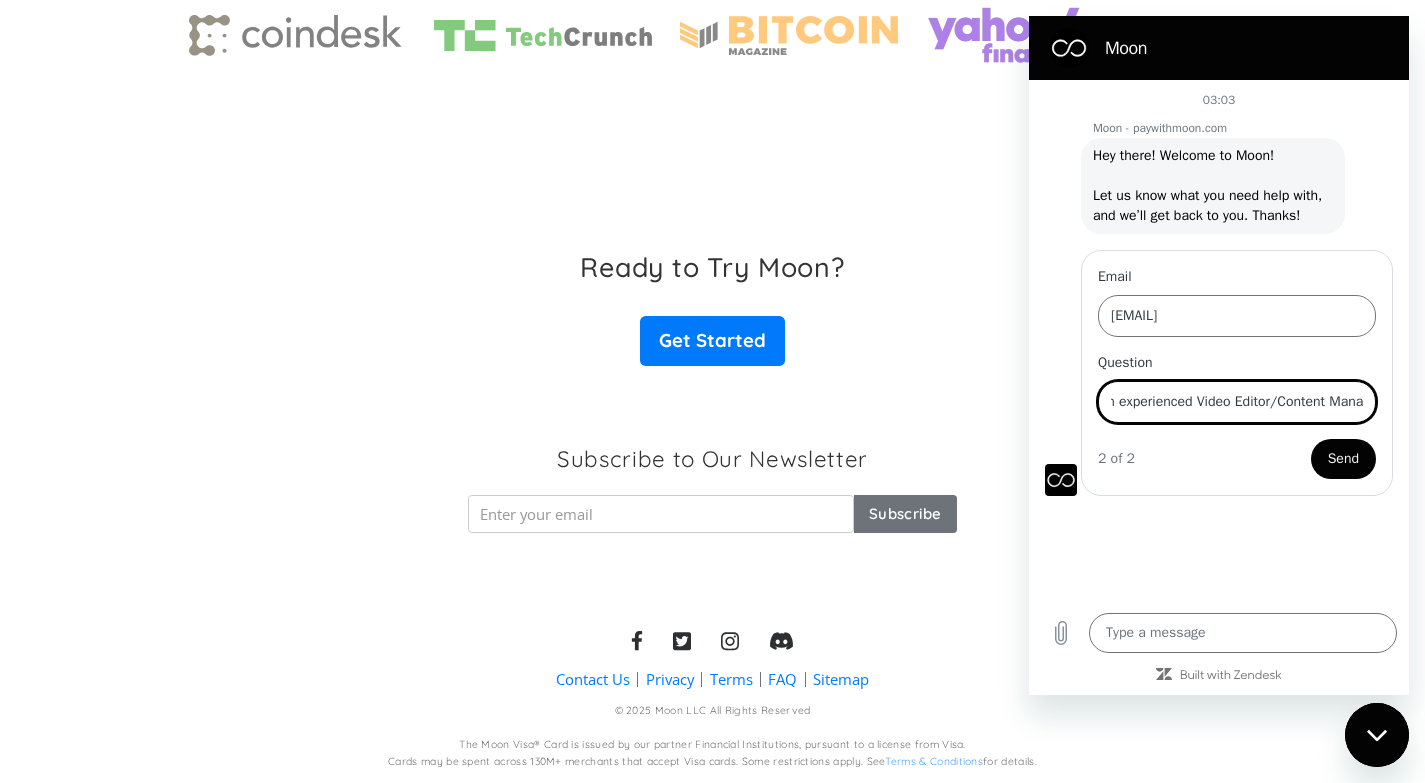drag, startPoint x: 1348, startPoint y: 401, endPoint x: 1363, endPoint y: 406, distance: 15.811388 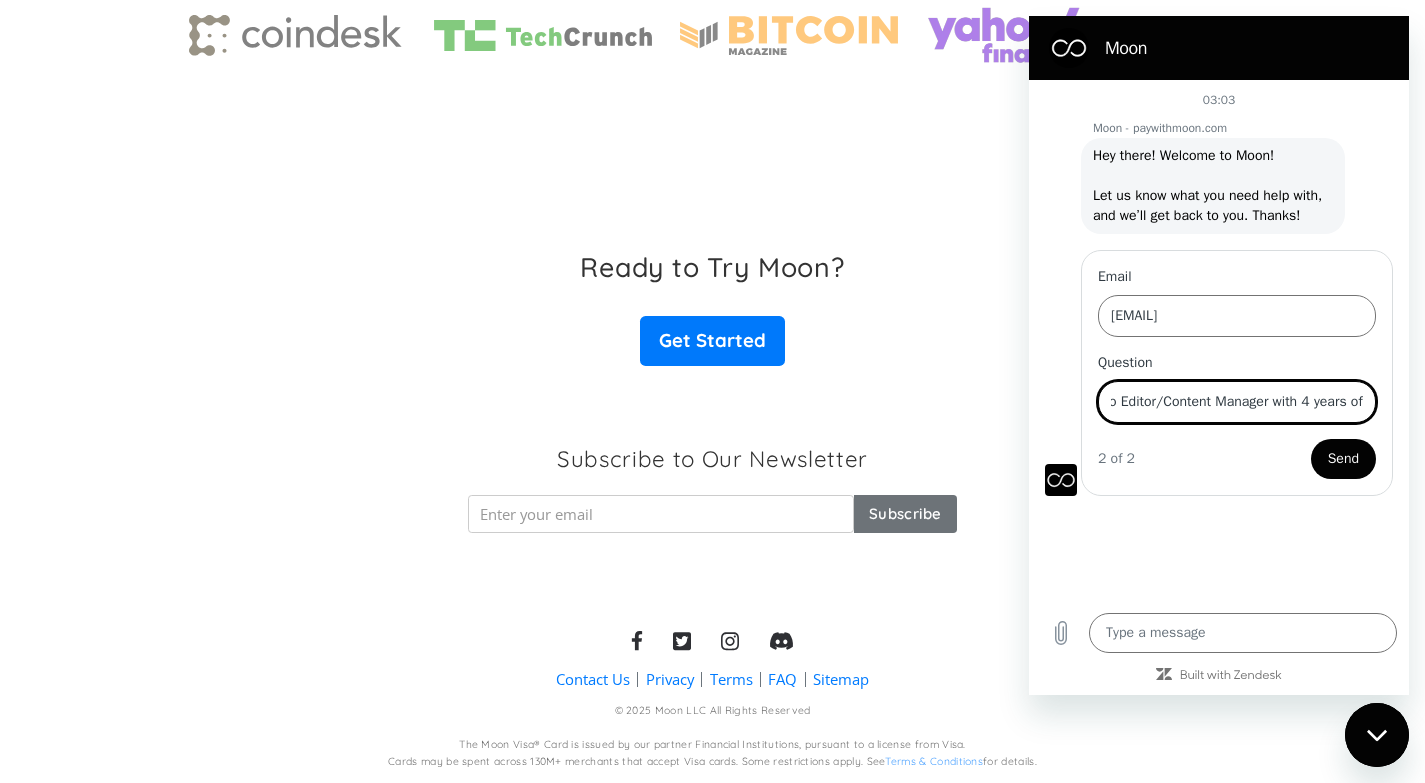 scroll, scrollTop: 0, scrollLeft: 191, axis: horizontal 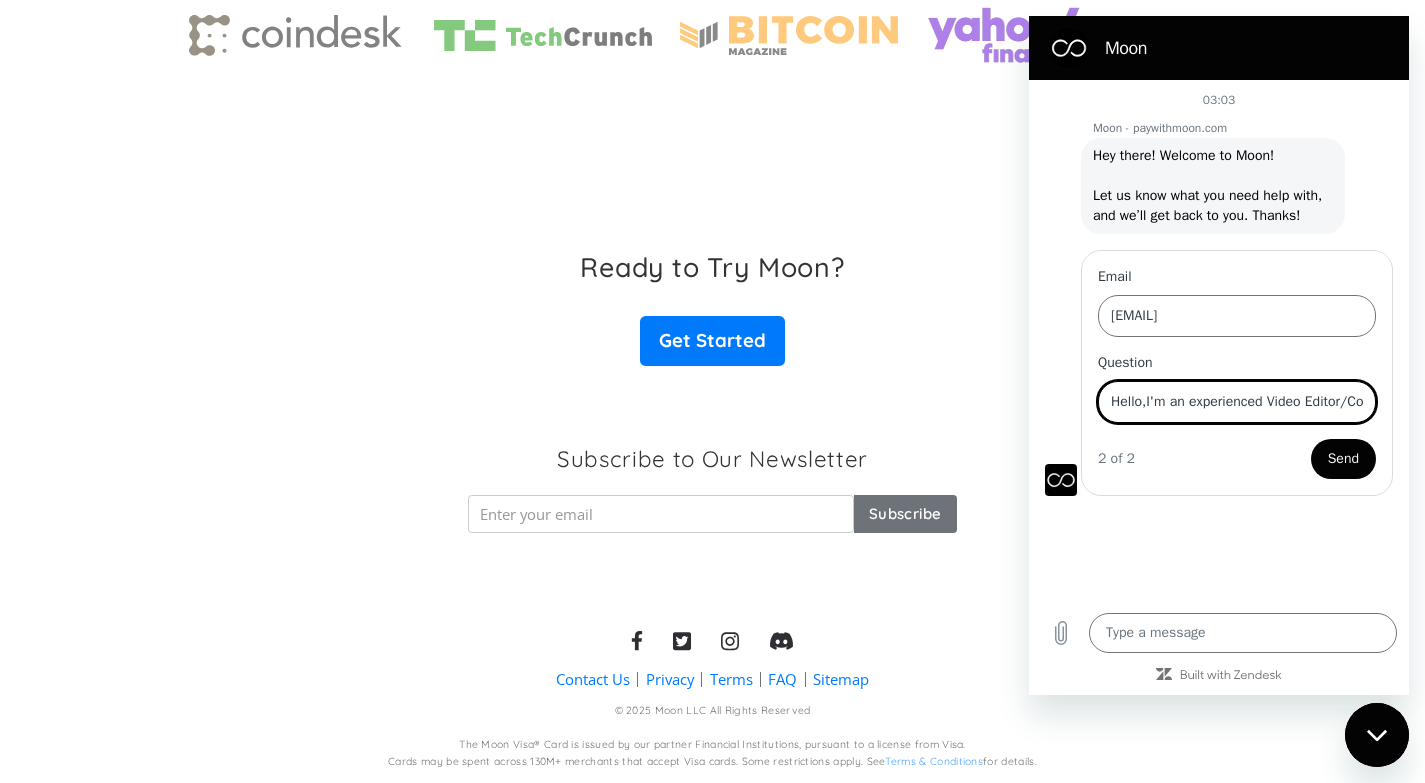 drag, startPoint x: 1143, startPoint y: 408, endPoint x: 1119, endPoint y: 412, distance: 24.33105 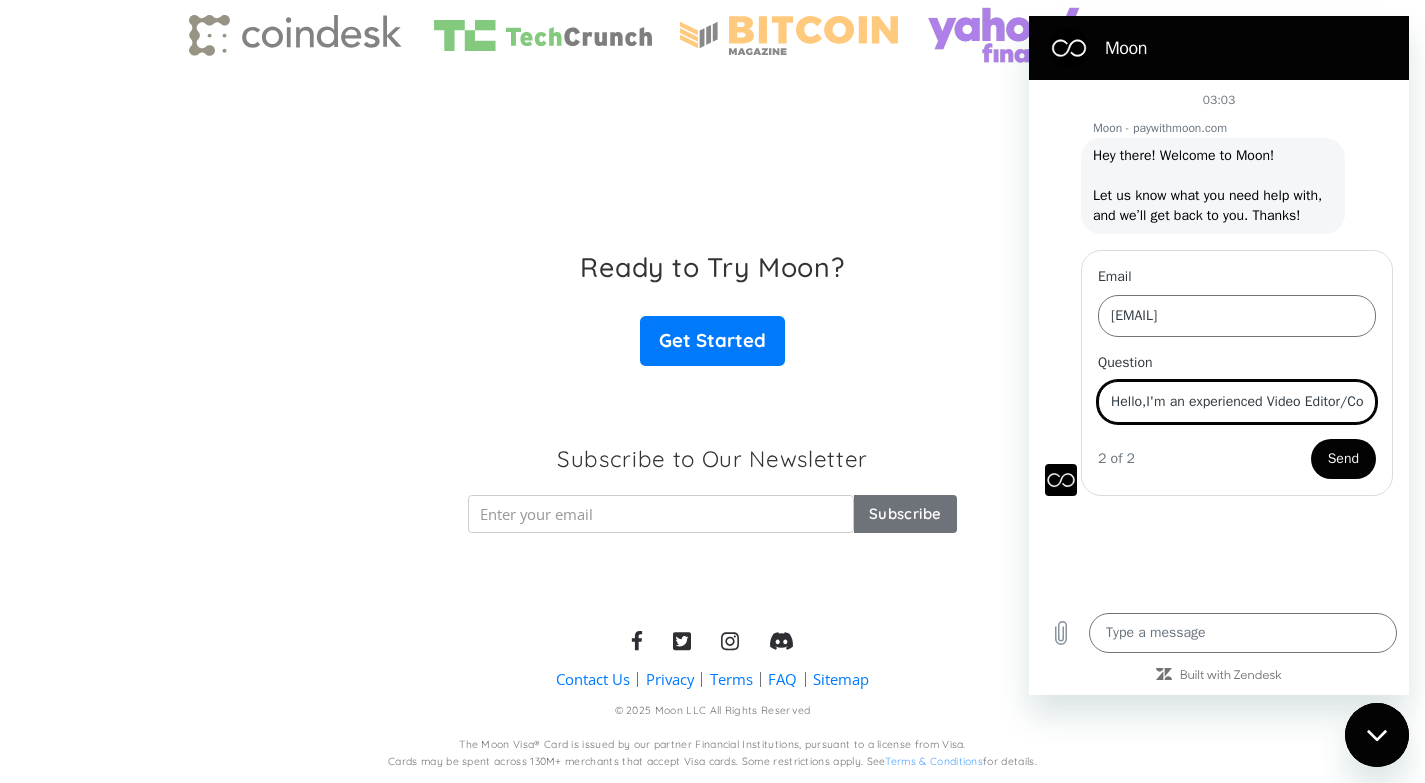 click on "Hello,I'm an experienced Video Editor/Content Manager with 4 years of" at bounding box center (1237, 402) 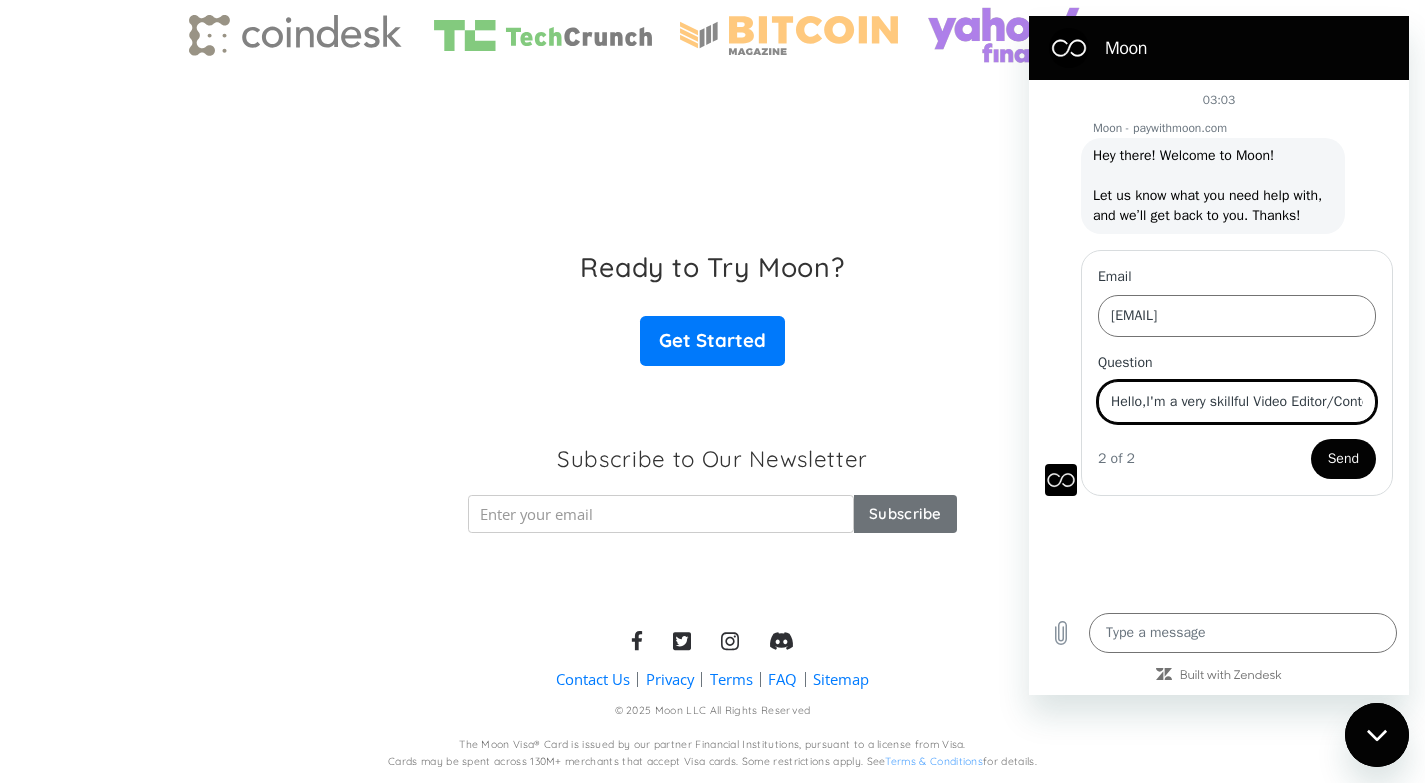type on "Hello,I'm a very skillful Video Editor/Content Manager with 4 years of" 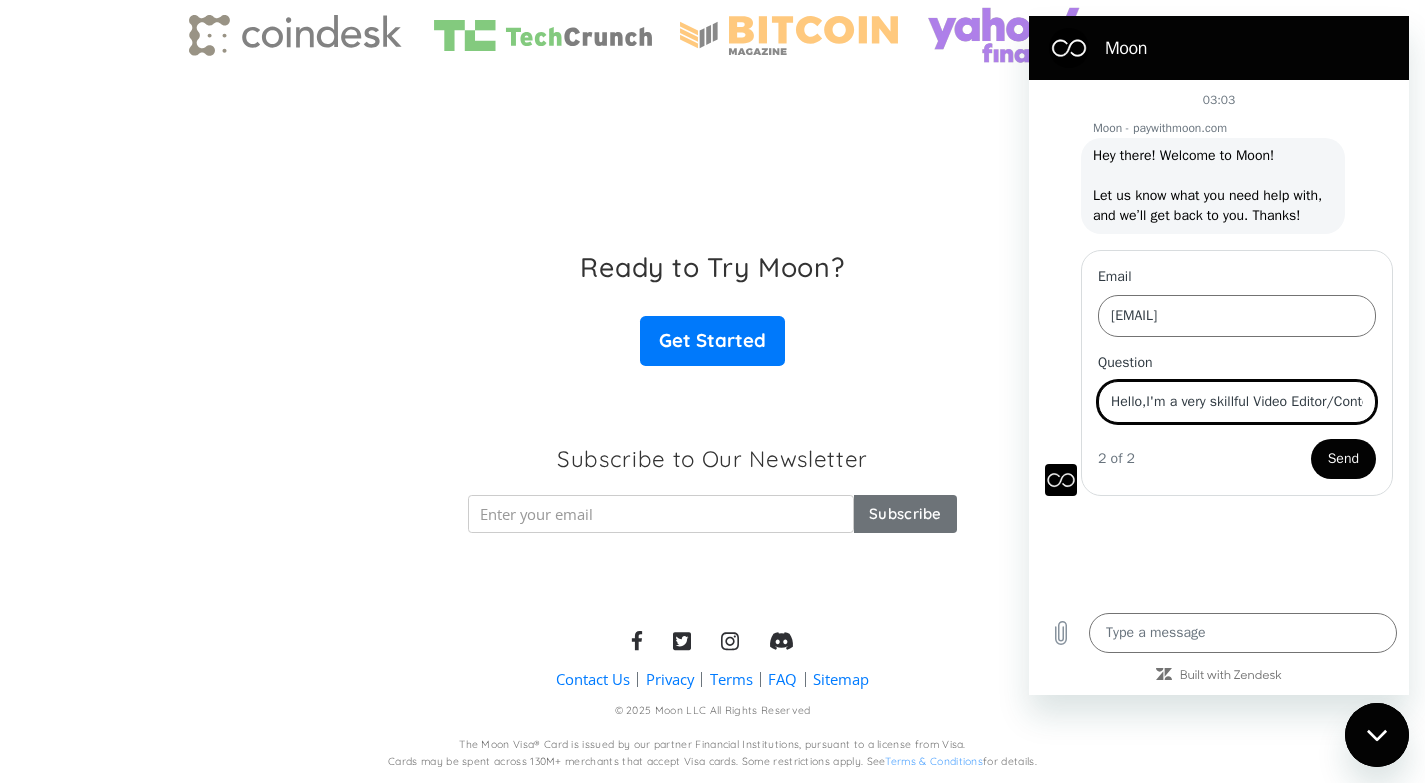 click on "Hello,I'm a very skillful Video Editor/Content Manager with 4 years of" at bounding box center [1237, 402] 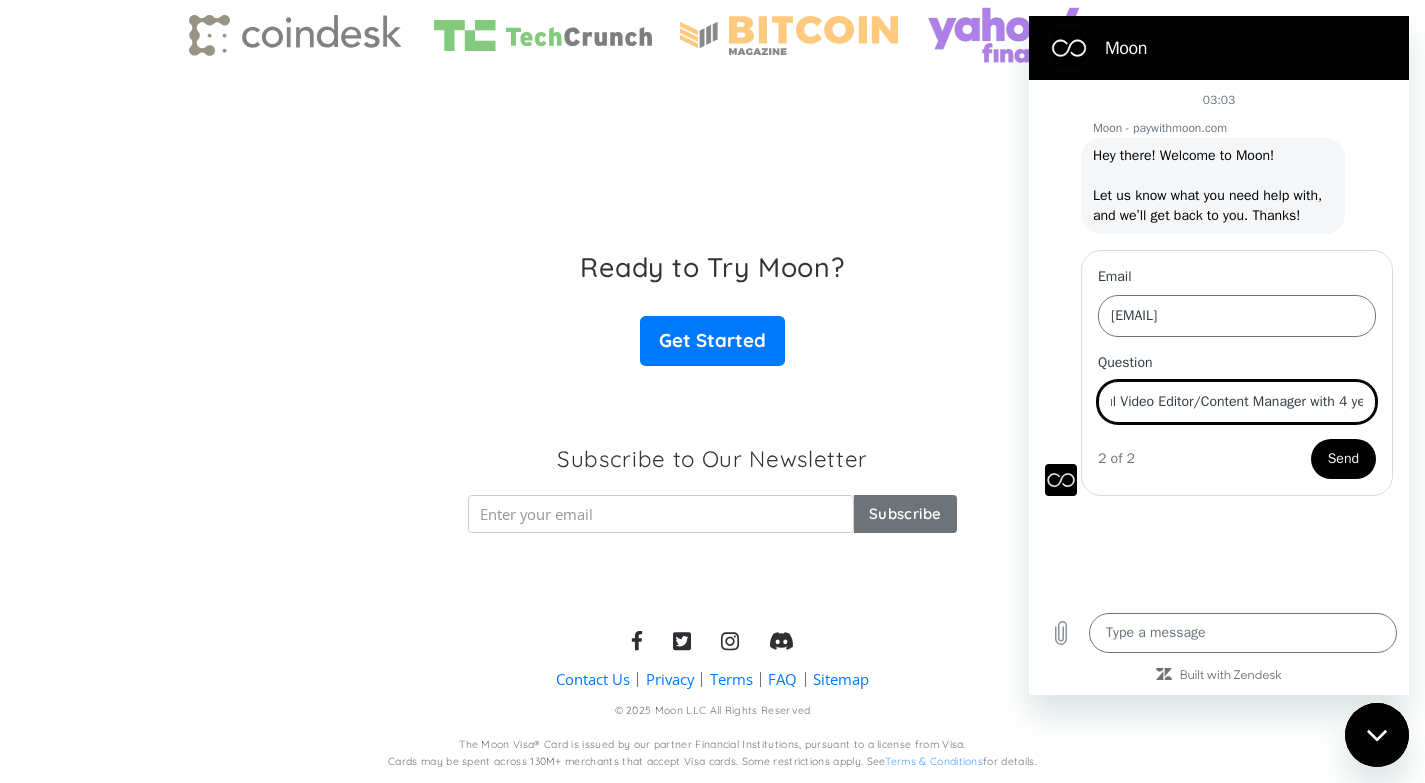 scroll, scrollTop: 0, scrollLeft: 177, axis: horizontal 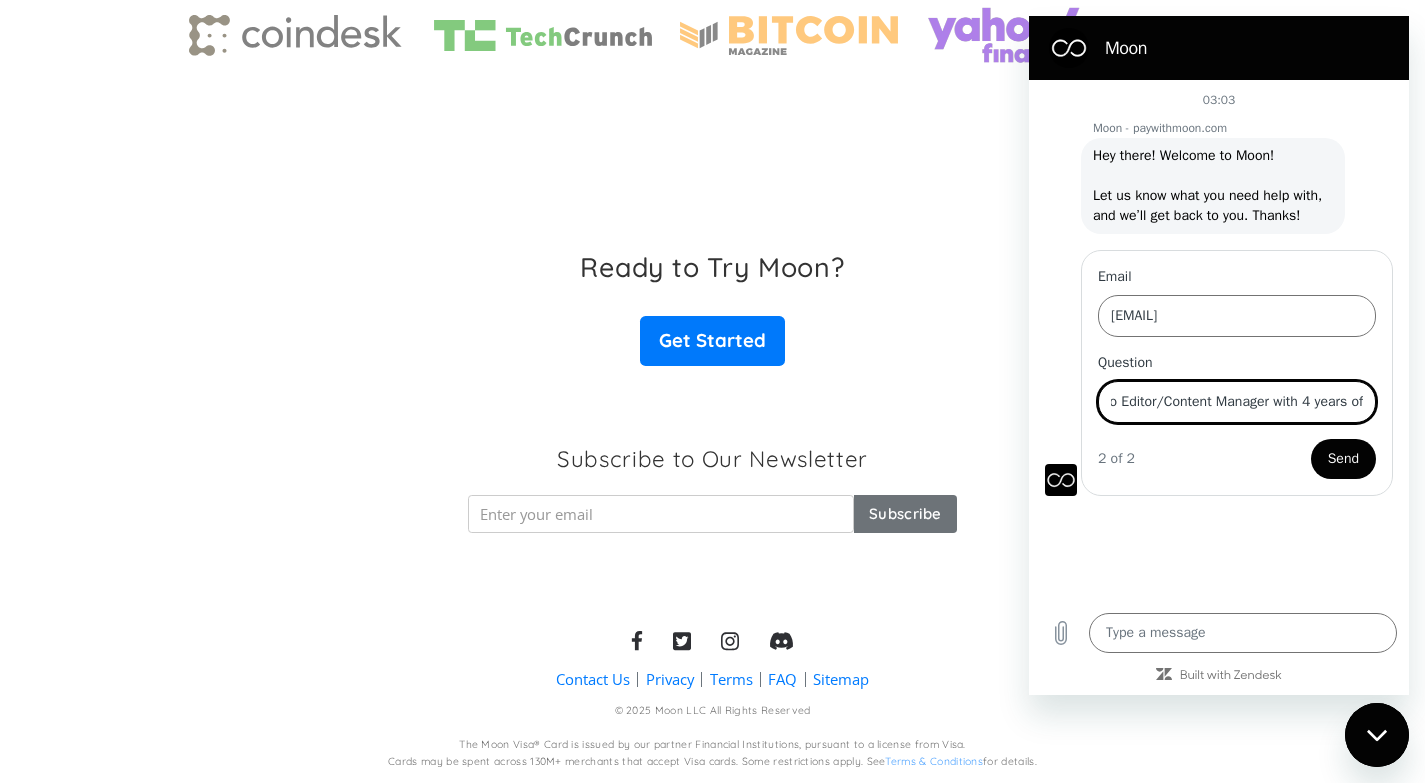 drag, startPoint x: 1339, startPoint y: 400, endPoint x: 1359, endPoint y: 408, distance: 21.540659 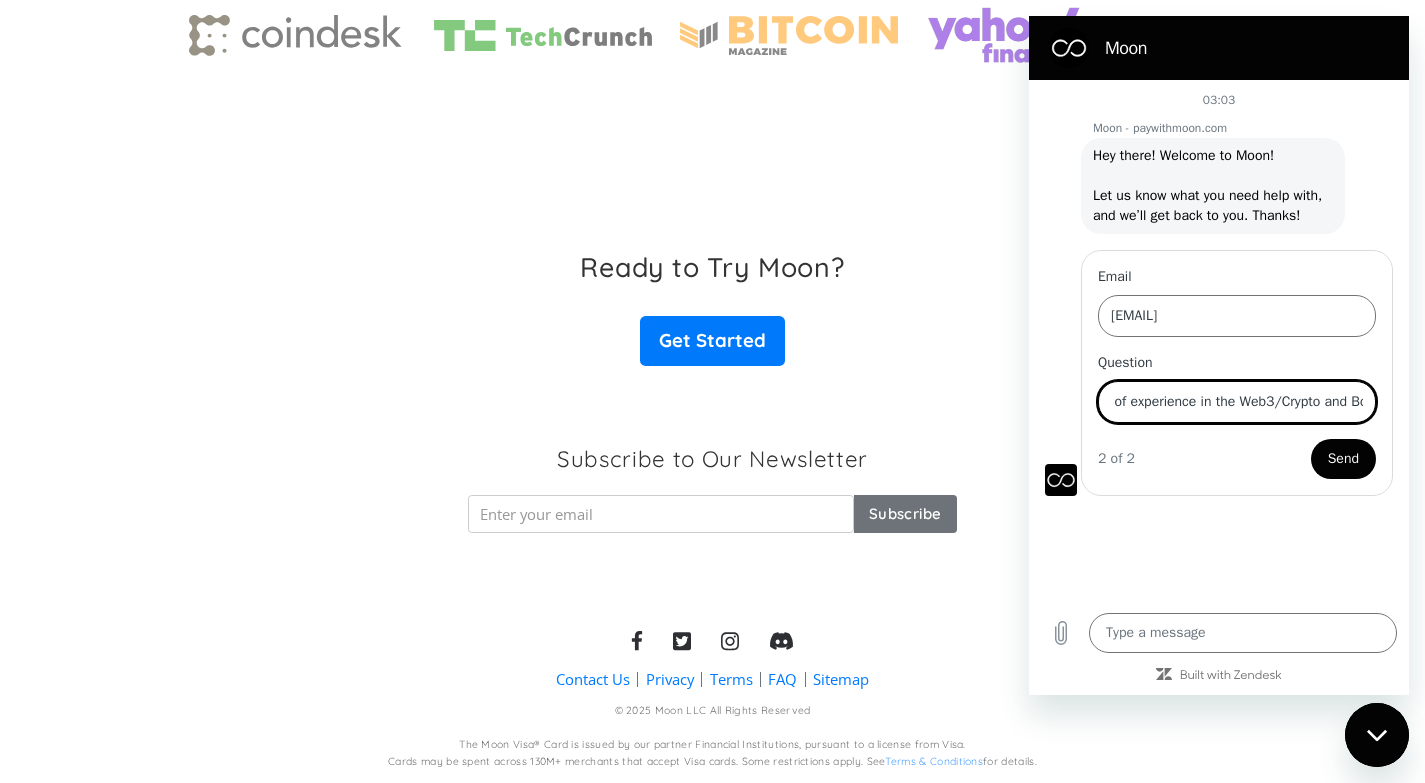 scroll, scrollTop: 0, scrollLeft: 414, axis: horizontal 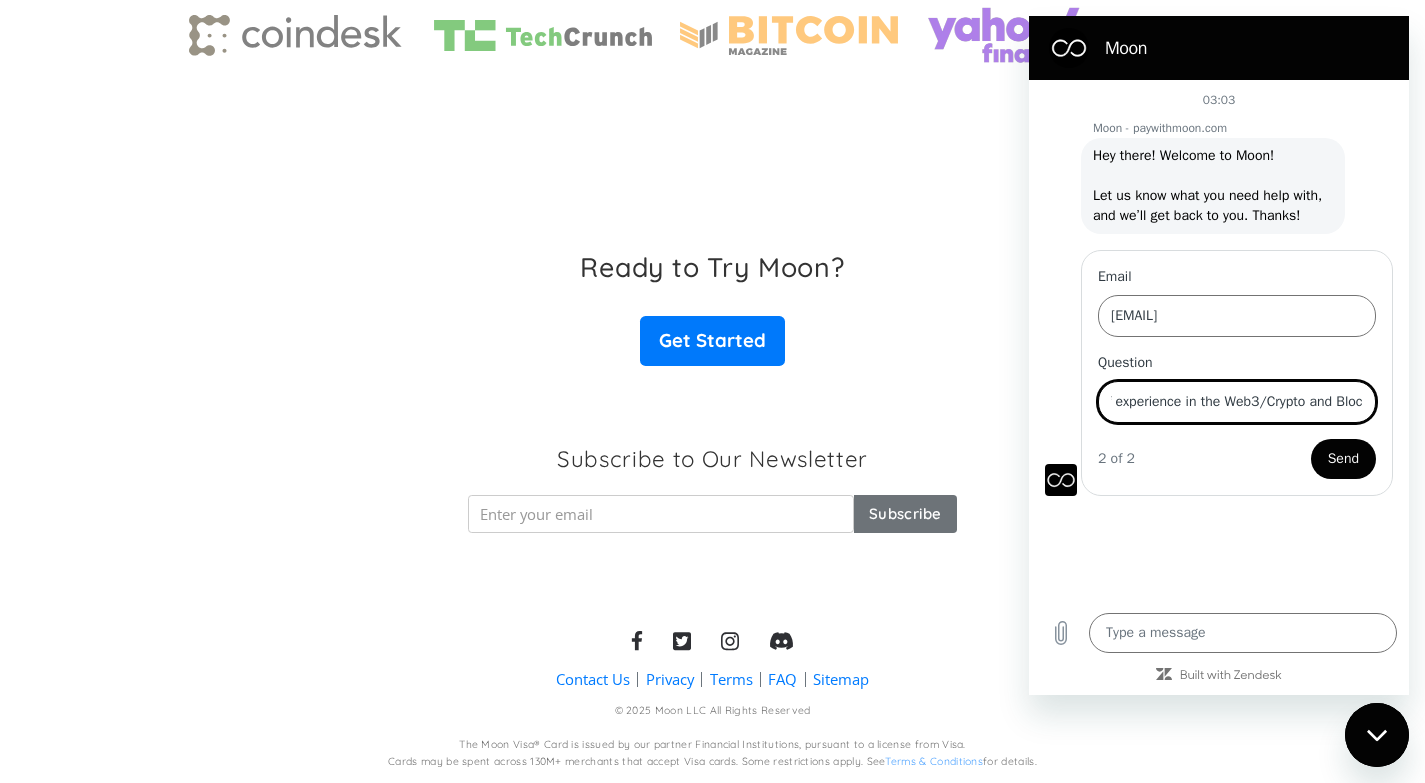 type on "Hello,I'm a very skillful Video Editor/Content Manager with 4 years of experience in the Web3/Crypto and Block" 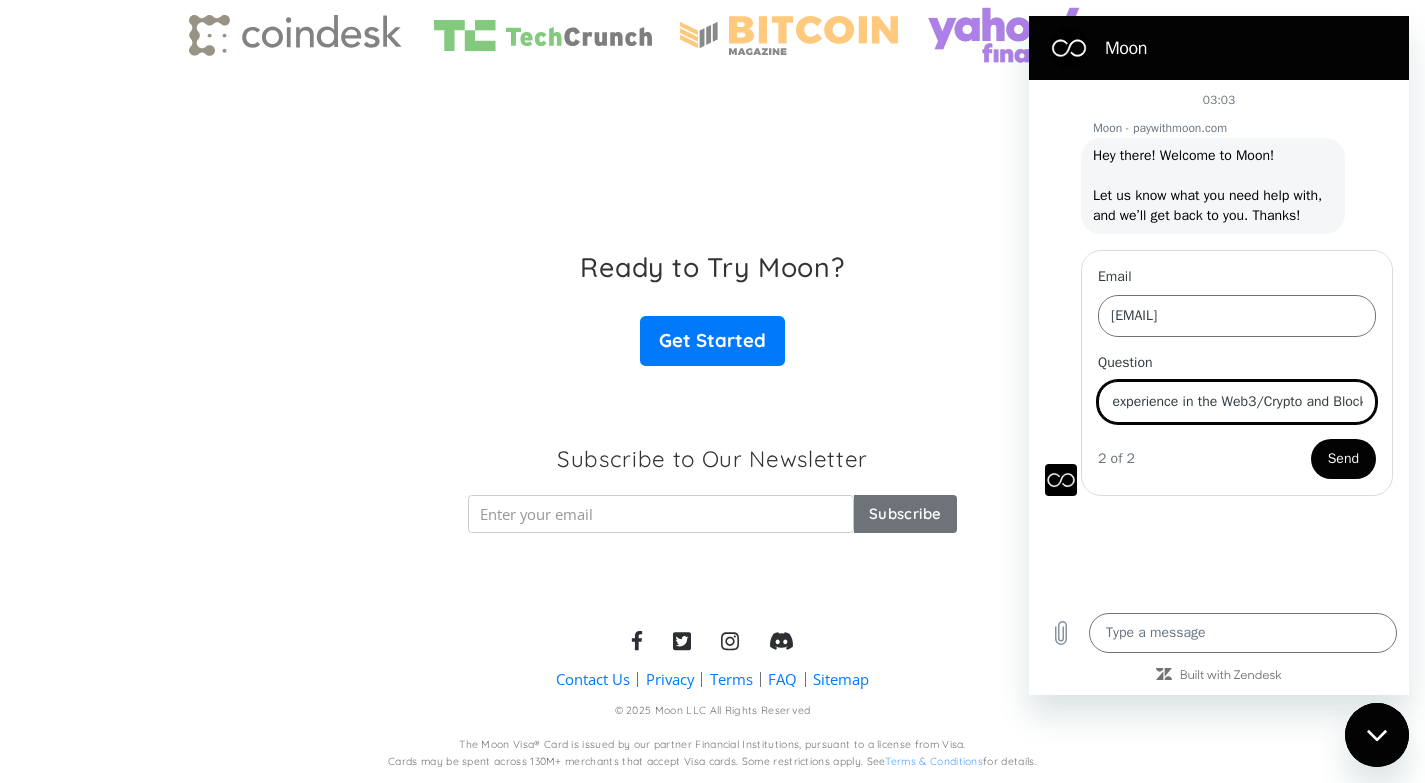 scroll, scrollTop: 0, scrollLeft: 432, axis: horizontal 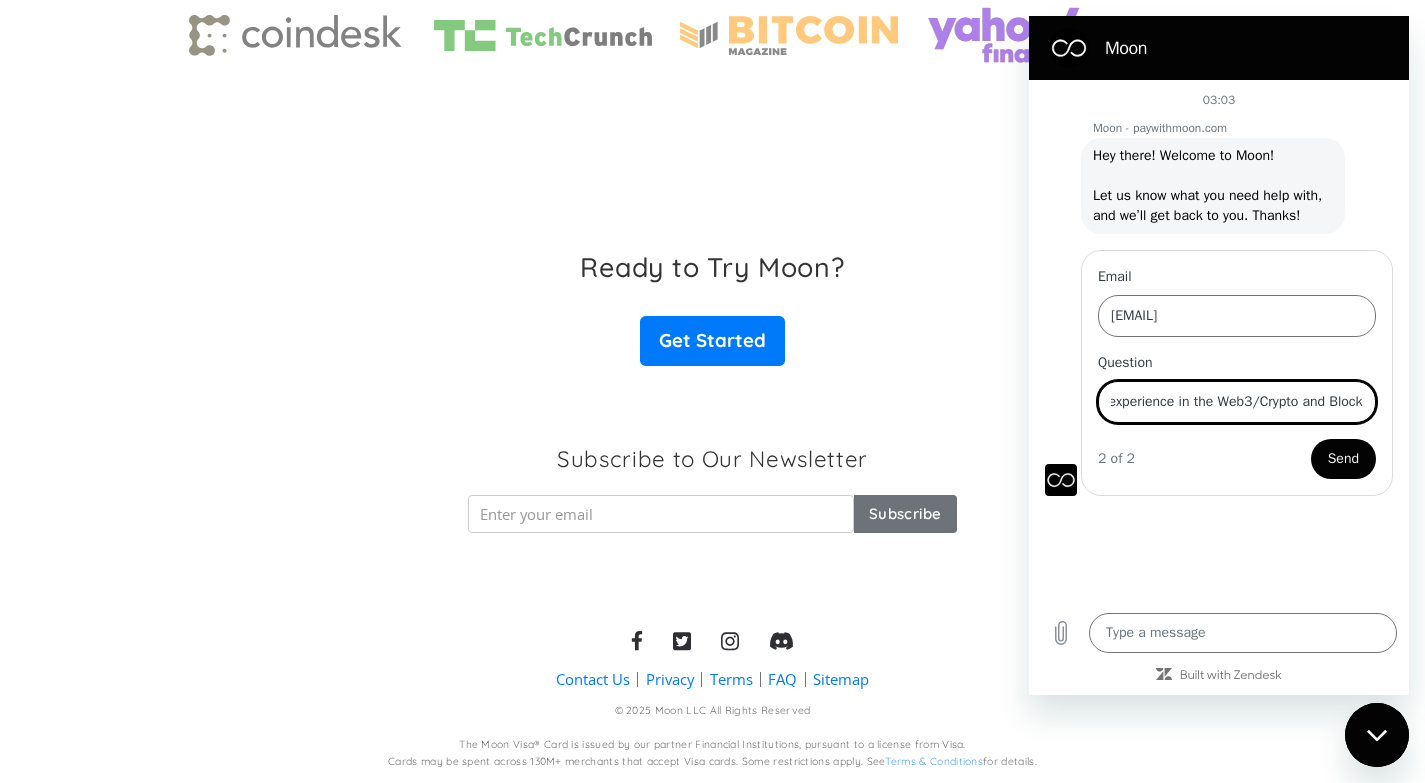 click on "Hello,I'm a very skillful Video Editor/Content Manager with 4 years of experience in the Web3/Crypto and Block" at bounding box center [1237, 402] 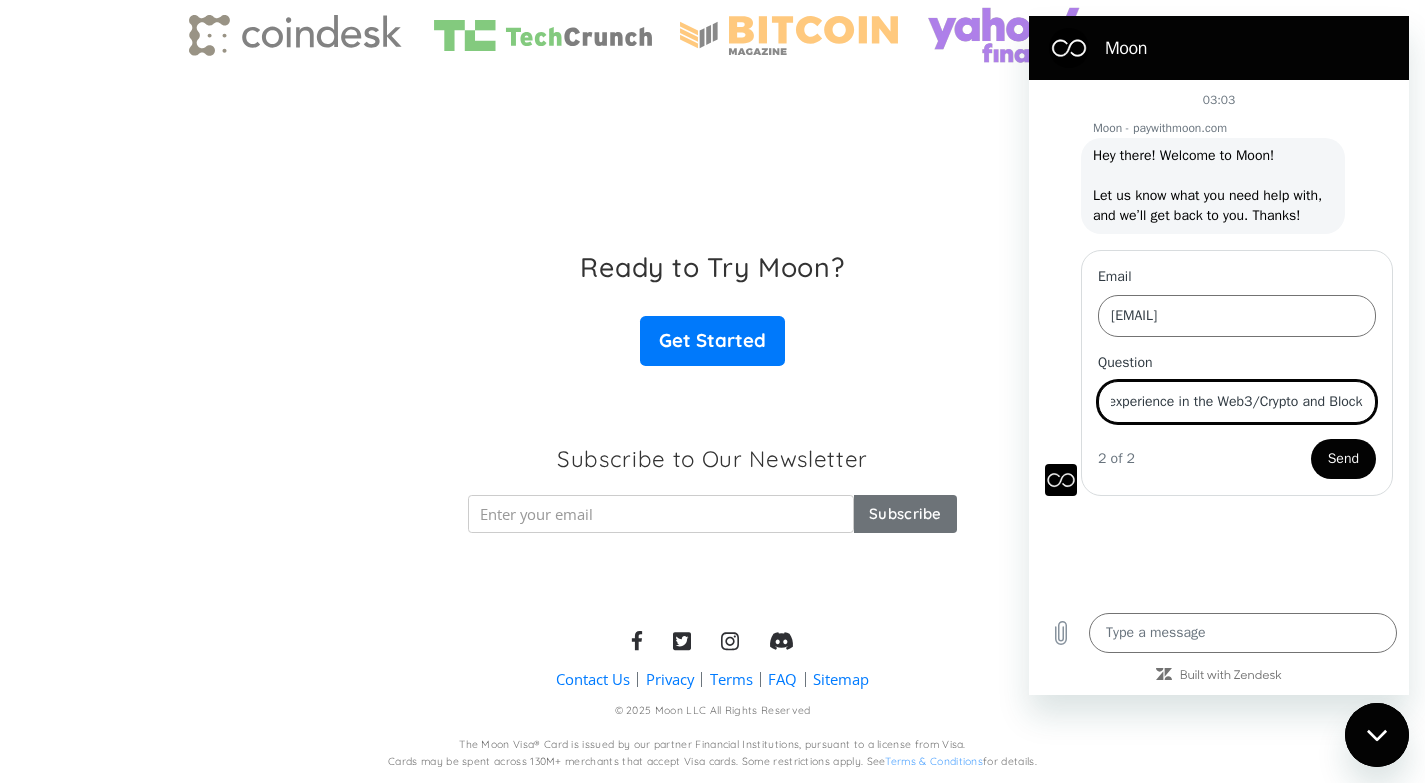 type on "x" 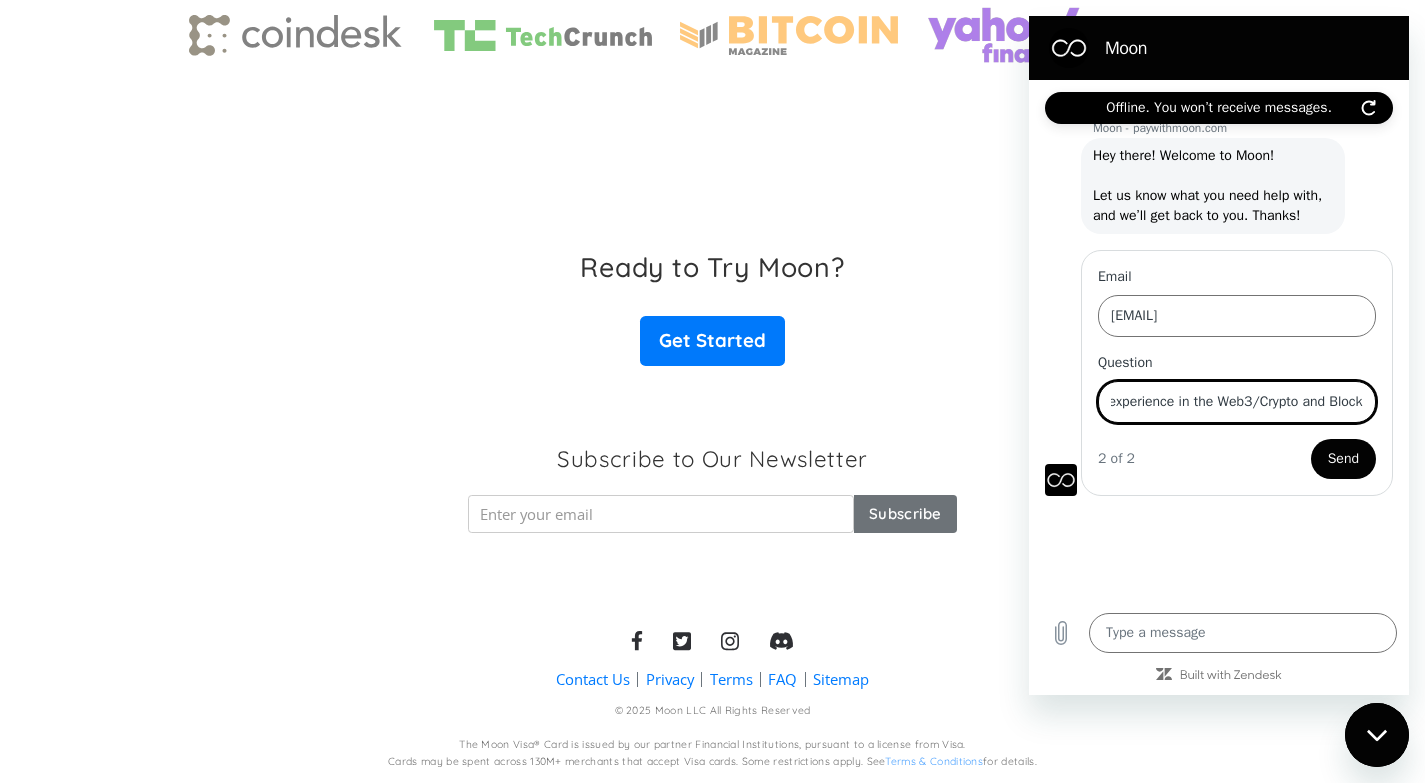 click on "Hello,I'm a very skillful Video Editor/Content Manager with 4 years of experience in the Web3/Crypto and Block" at bounding box center [1237, 402] 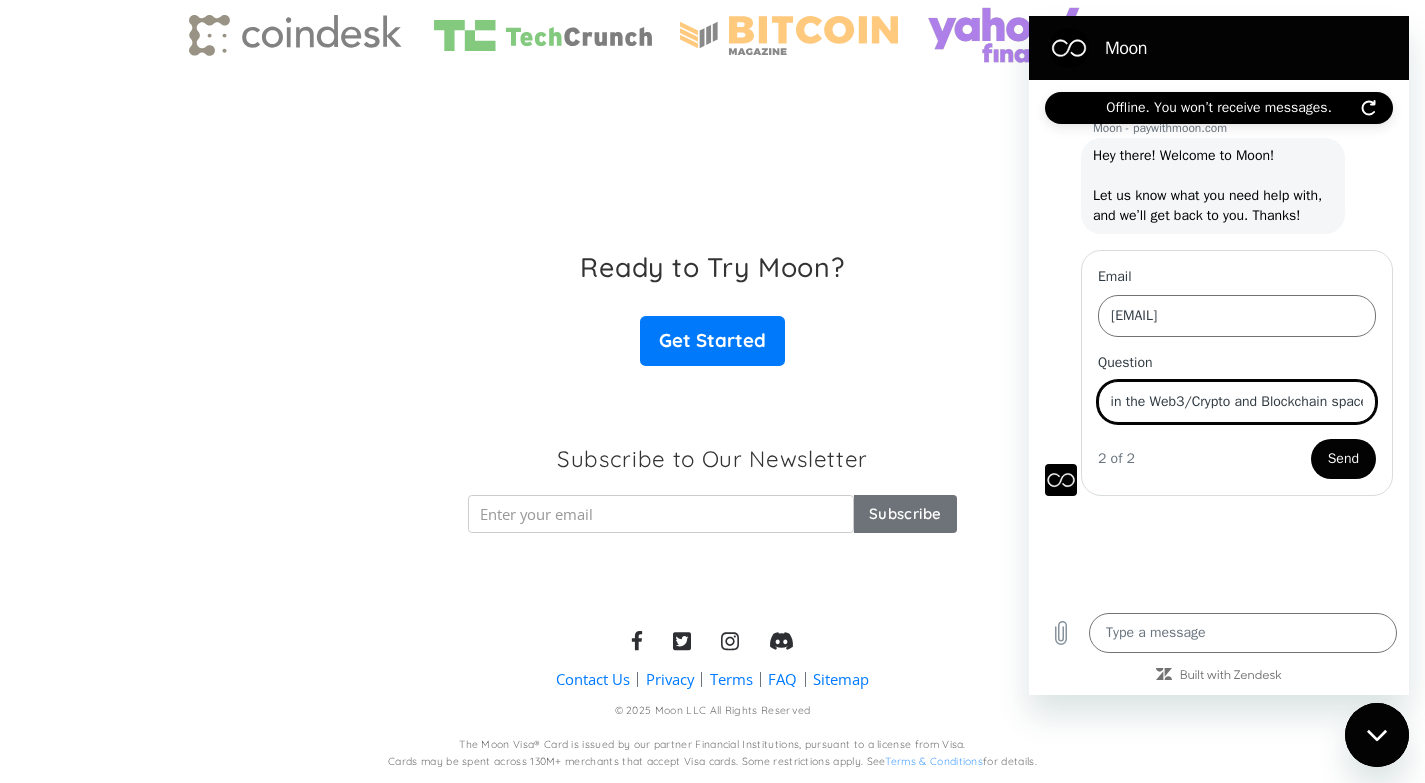 scroll, scrollTop: 0, scrollLeft: 504, axis: horizontal 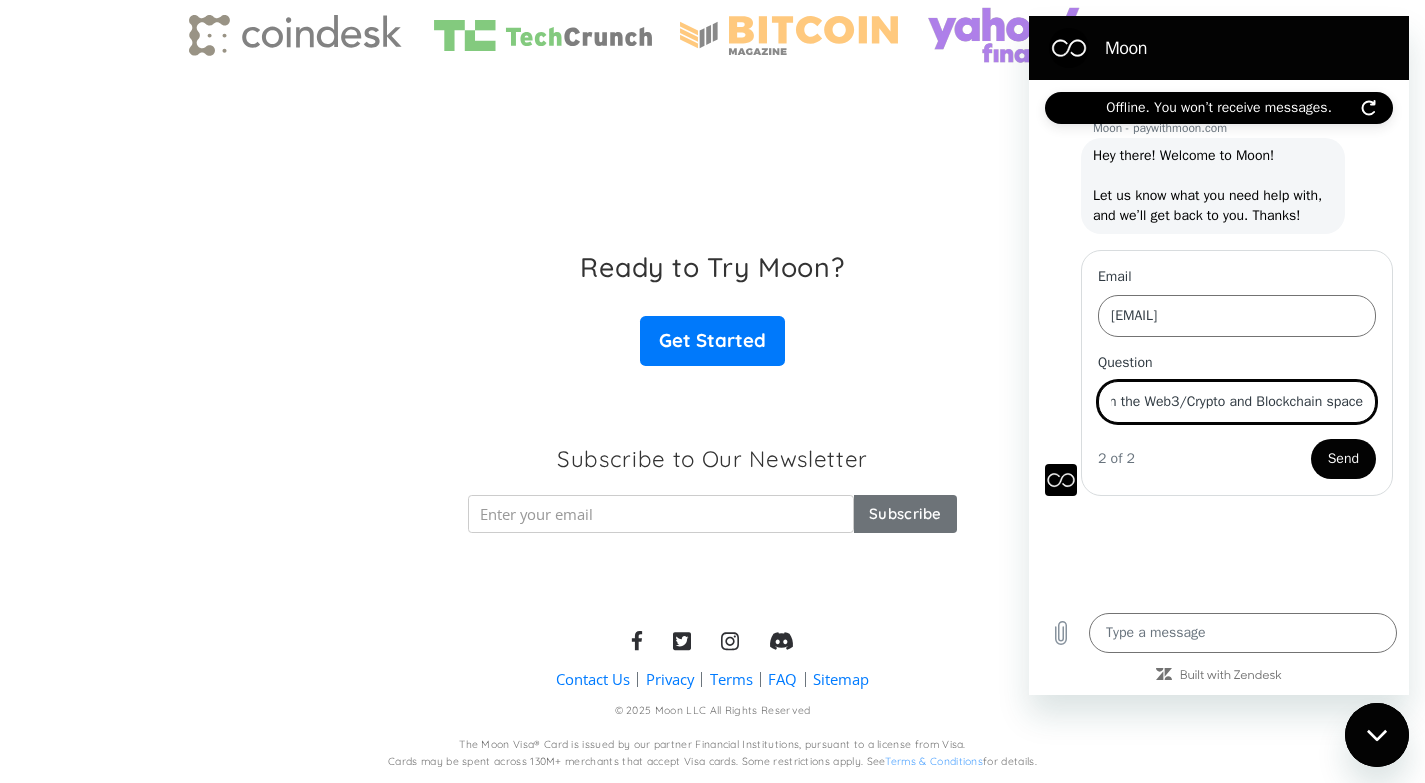 click on "Hello,I'm a very skillful Video Editor/Content Manager with 4 years of experience in the Web3/Crypto and Blockchain space" at bounding box center [1237, 402] 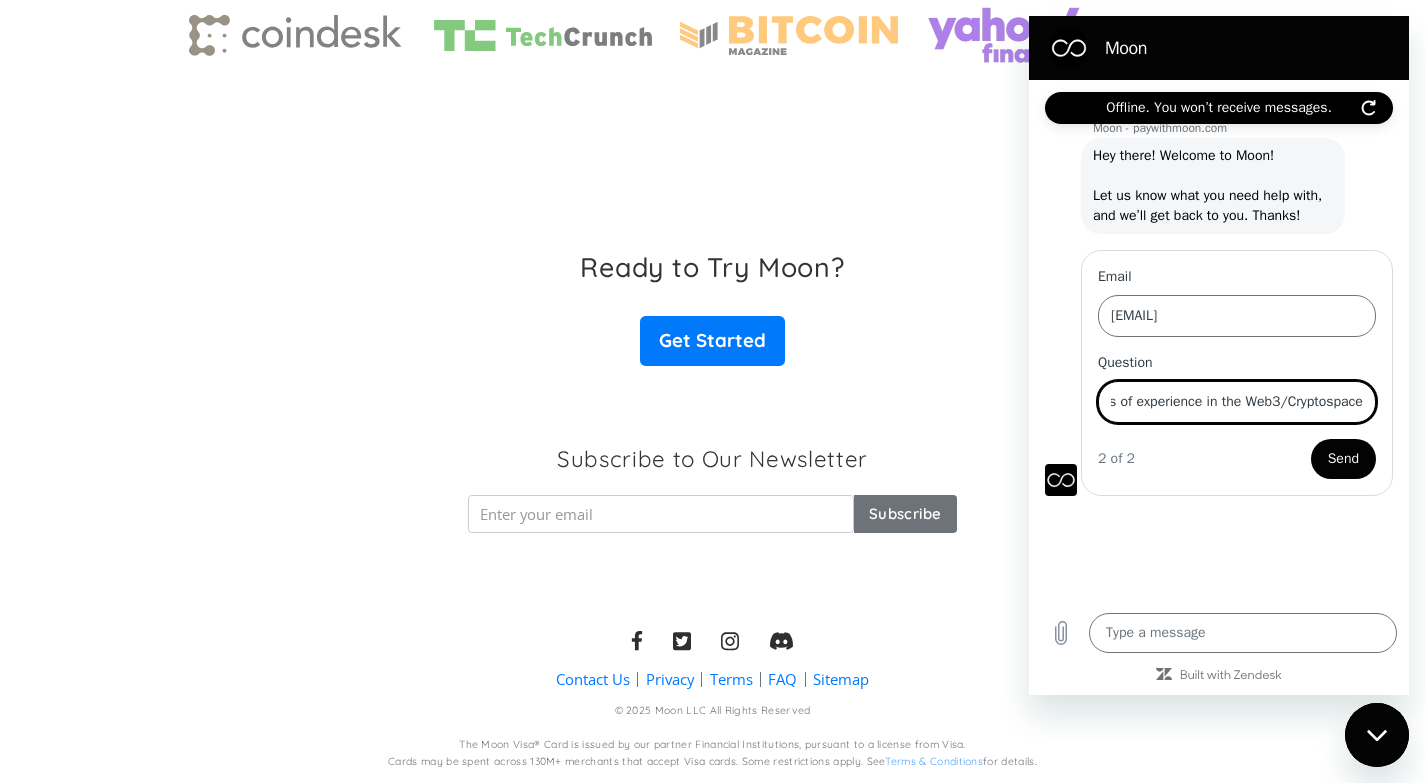 scroll, scrollTop: 0, scrollLeft: 404, axis: horizontal 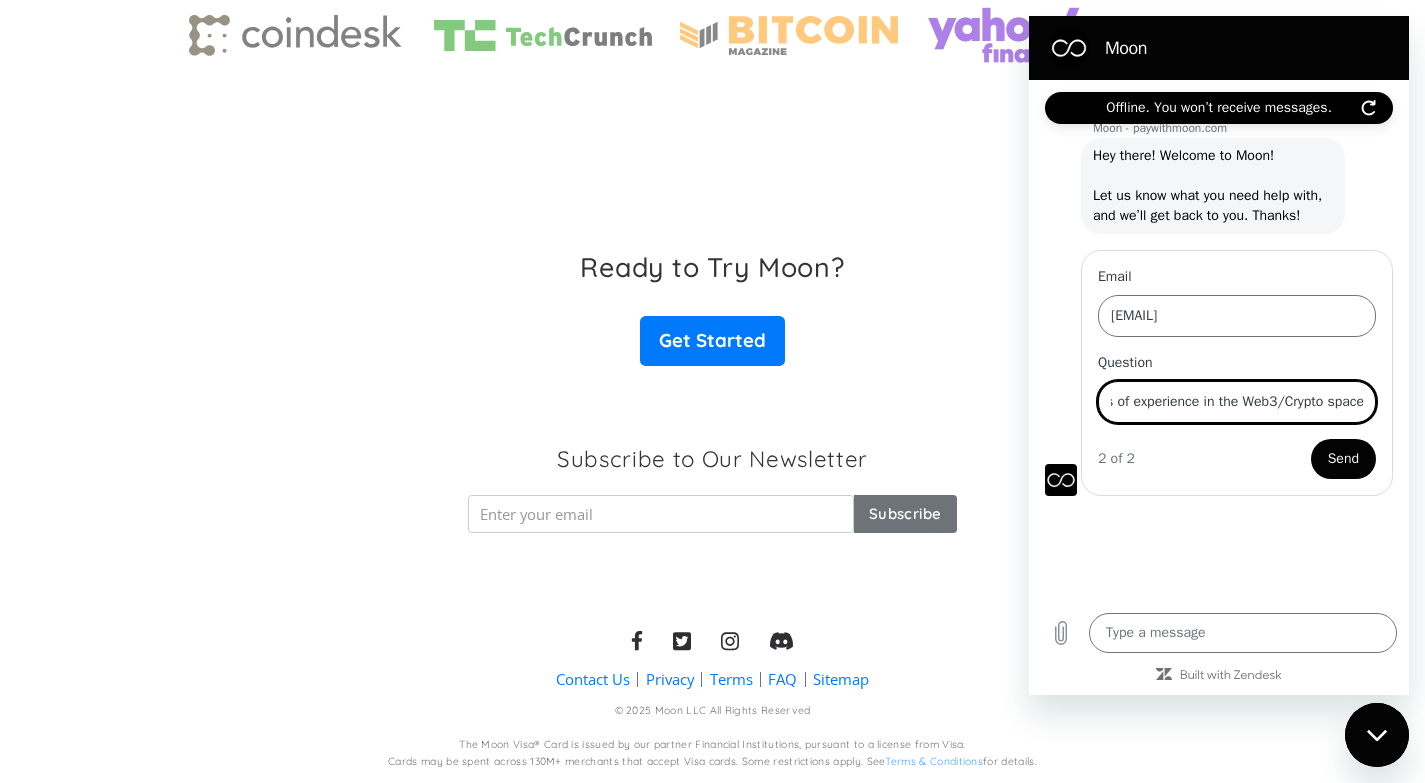 click on "Hello,I'm a very skillful Video Editor/Content Manager with 4 years of experience in the Web3/Crypto space" at bounding box center (1237, 402) 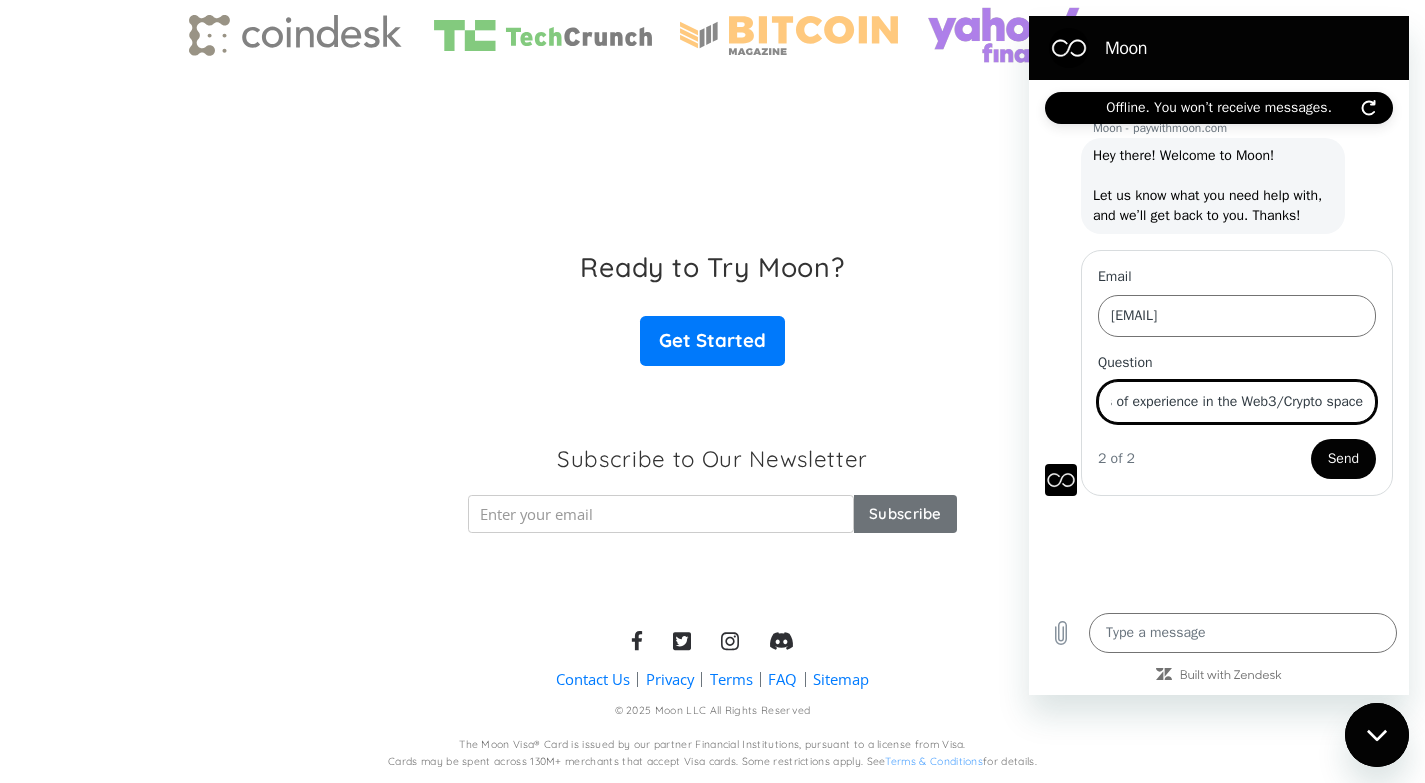 drag, startPoint x: 1360, startPoint y: 396, endPoint x: 1379, endPoint y: 407, distance: 21.954498 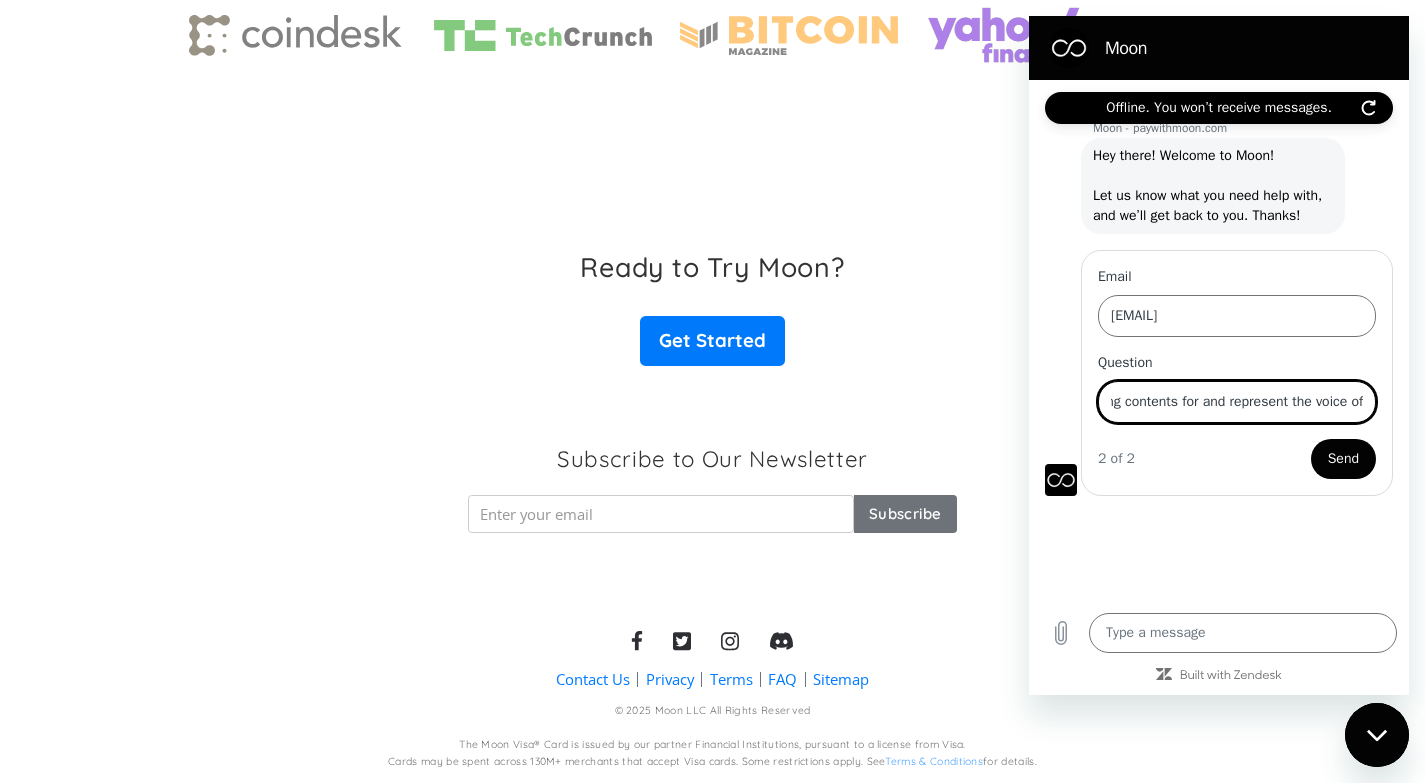 scroll, scrollTop: 0, scrollLeft: 1070, axis: horizontal 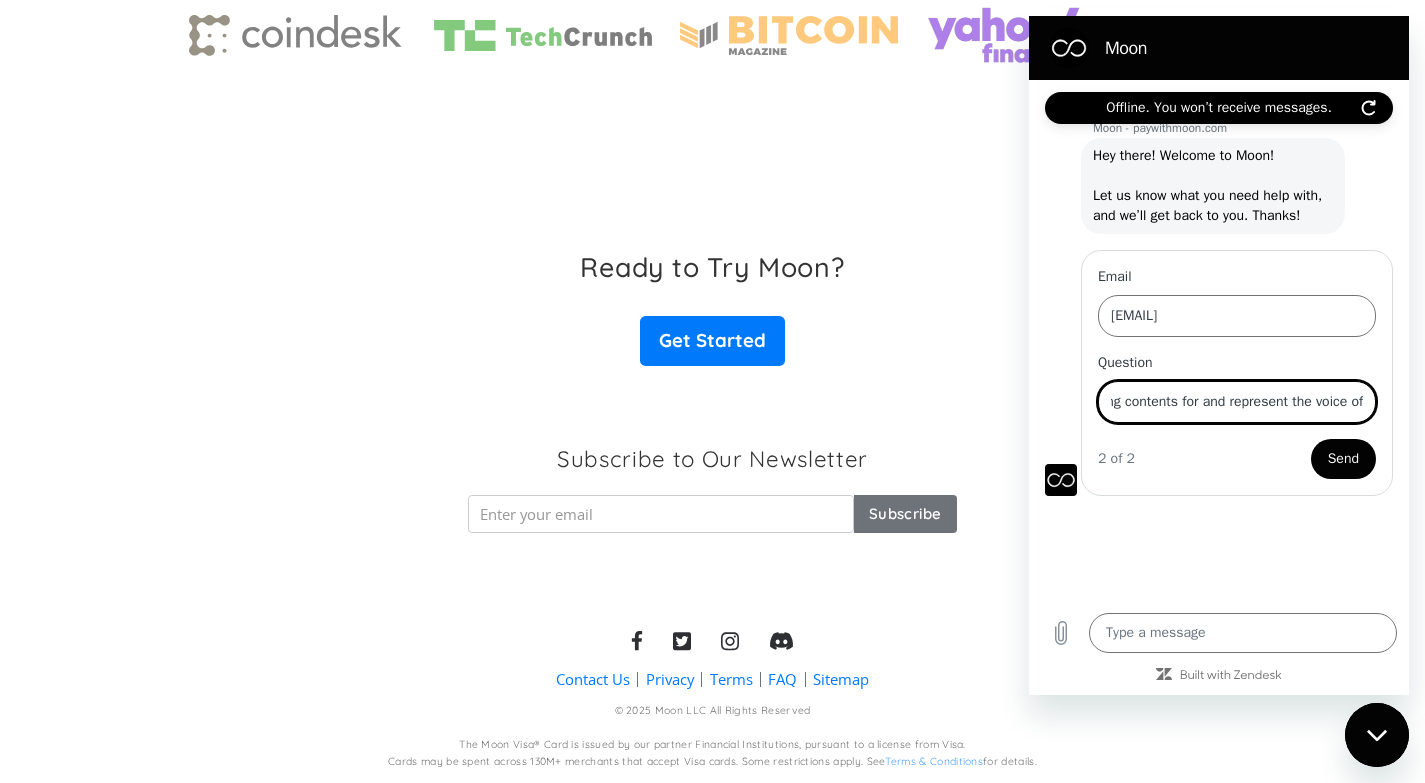 click on "Hello,I'm a very skillful Video Editor/Content Manager with 4 years of experience in the Web3/Crypto space.I'm looking forward to joining your team to help create captivating contents for and represent the voice of" at bounding box center (1237, 402) 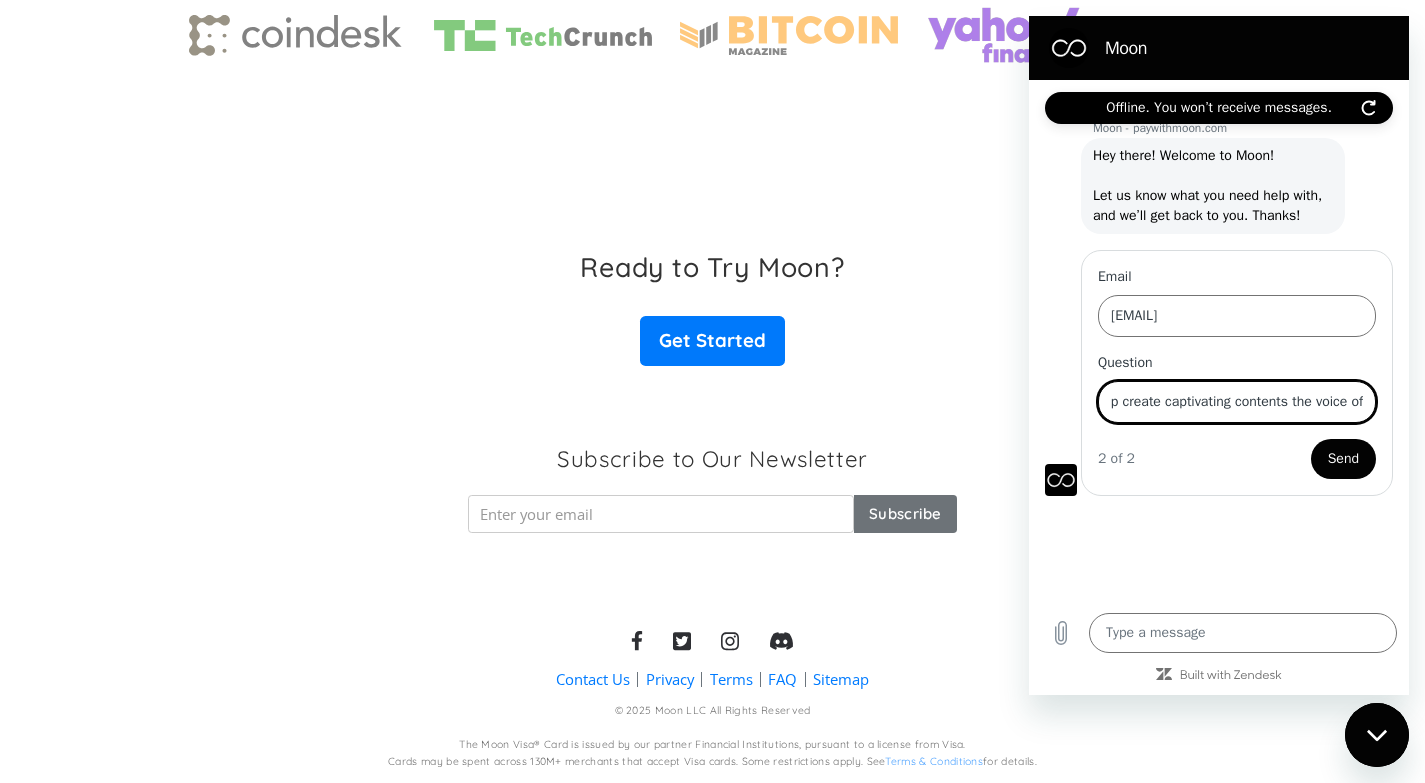 scroll, scrollTop: 0, scrollLeft: 960, axis: horizontal 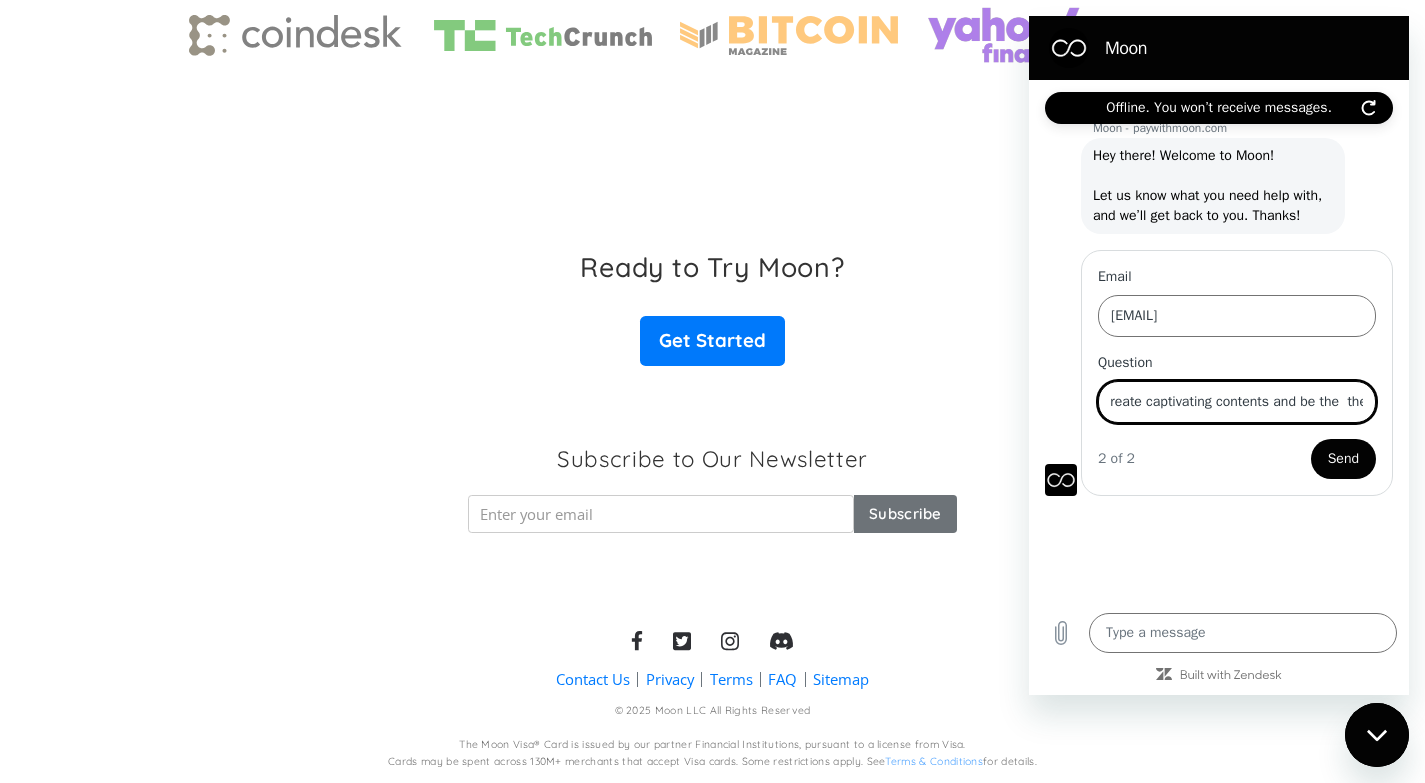 click on "Hello,I'm a very skillful Video Editor/Content Manager with 4 years of experience in the Web3/Crypto space.I'm looking forward to joining your team to help create captivating contents and be the  the voice of" at bounding box center (1237, 402) 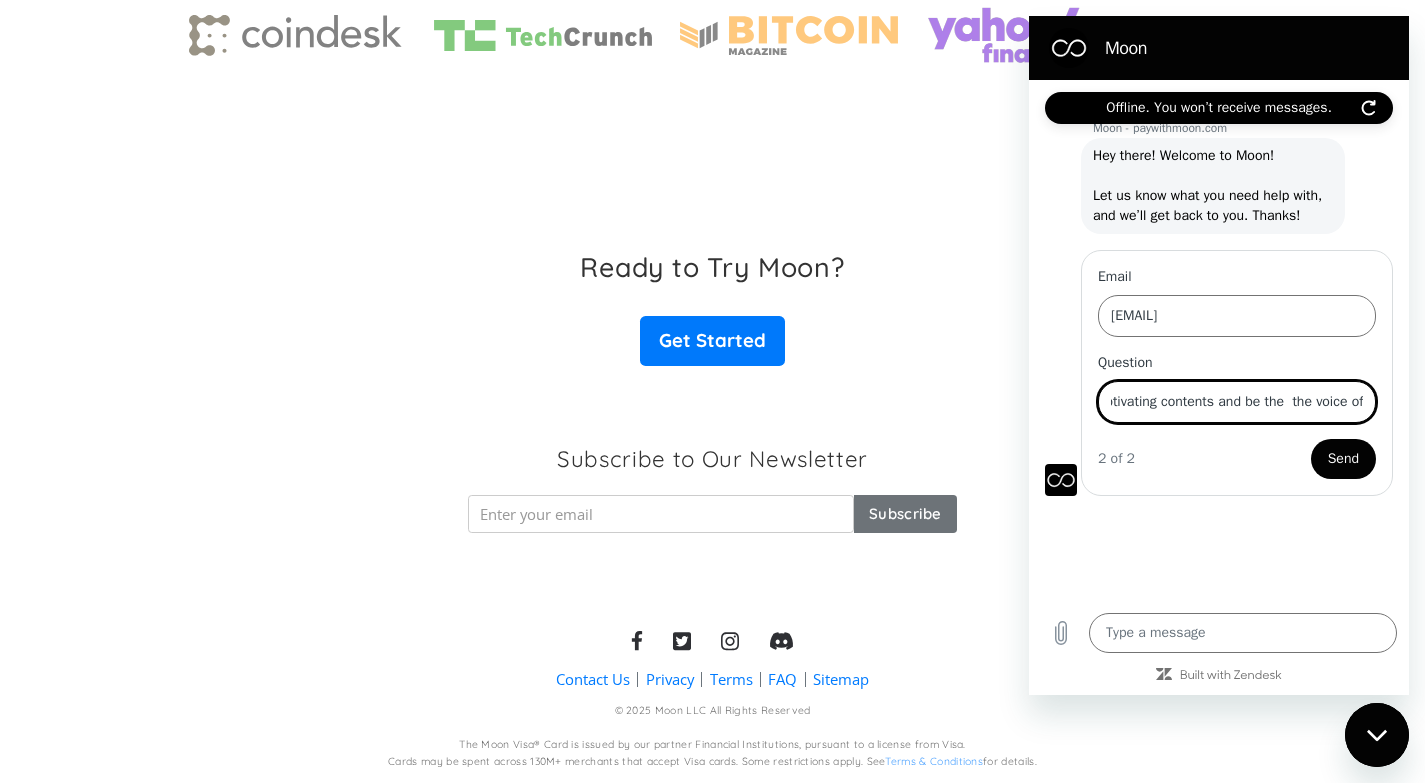 click on "Hello,I'm a very skillful Video Editor/Content Manager with 4 years of experience in the Web3/Crypto space.I'm looking forward to joining your team to help create captivating contents and be the  the voice of" at bounding box center [1237, 402] 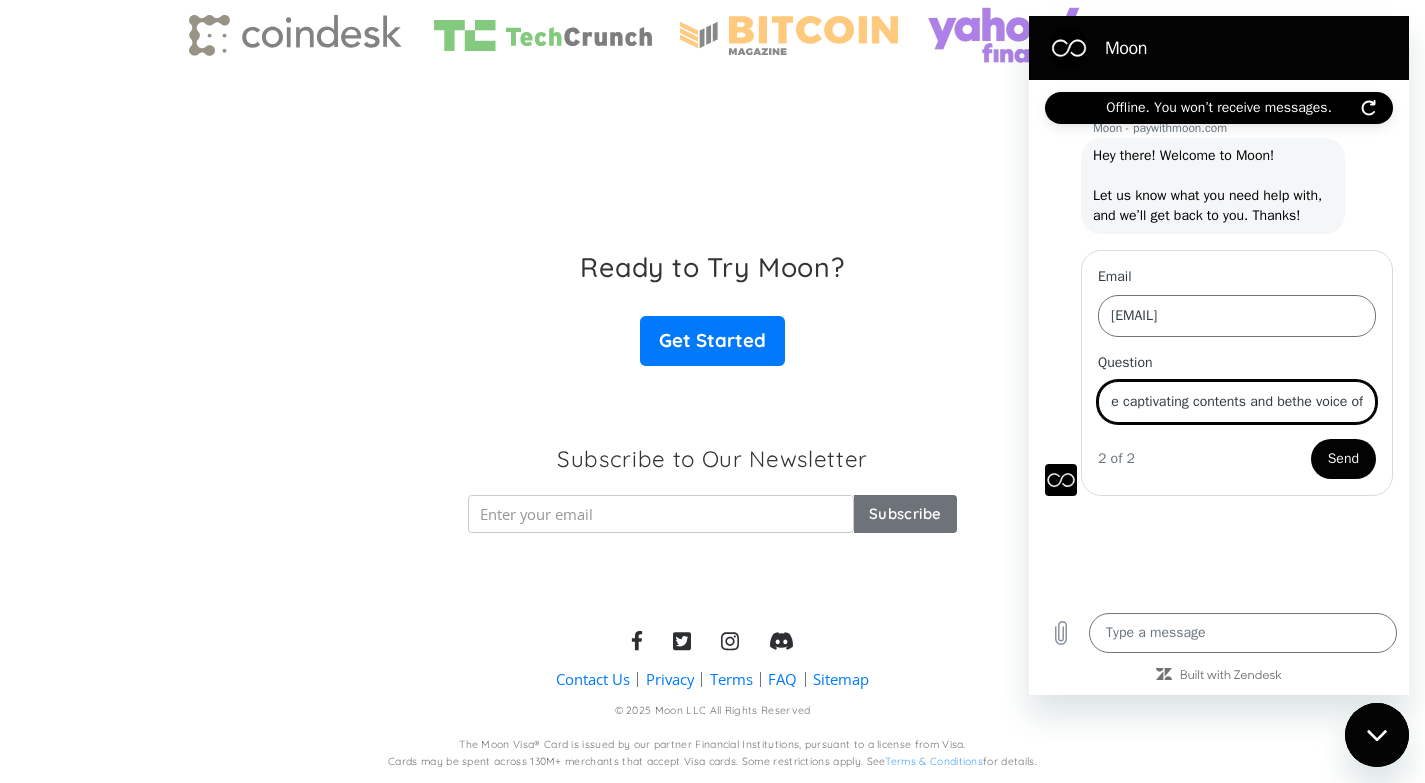 scroll, scrollTop: 0, scrollLeft: 1002, axis: horizontal 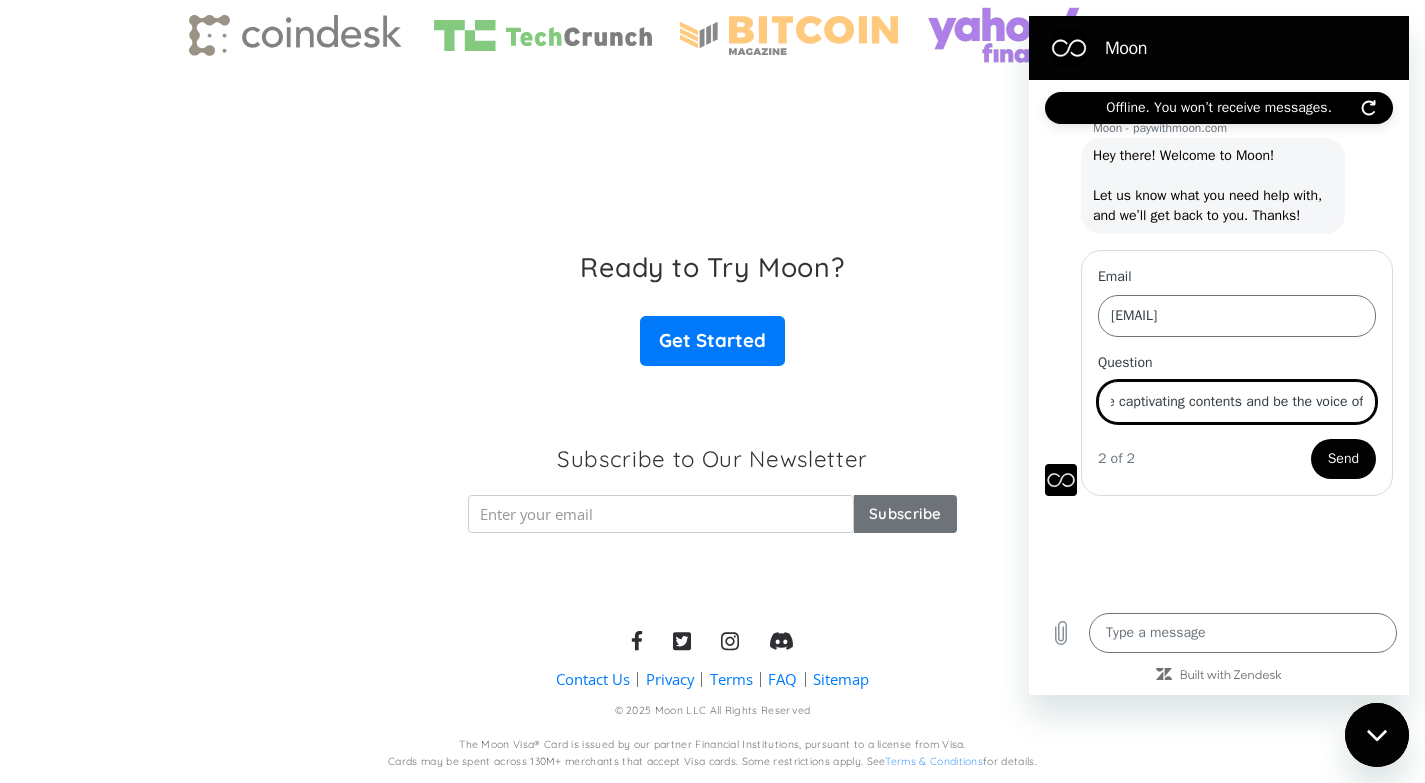 click on "Hello,I'm a very skillful Video Editor/Content Manager with 4 years of experience in the Web3/Crypto space.I'm looking forward to joining your team to help create captivating contents and be the voice of" at bounding box center [1237, 402] 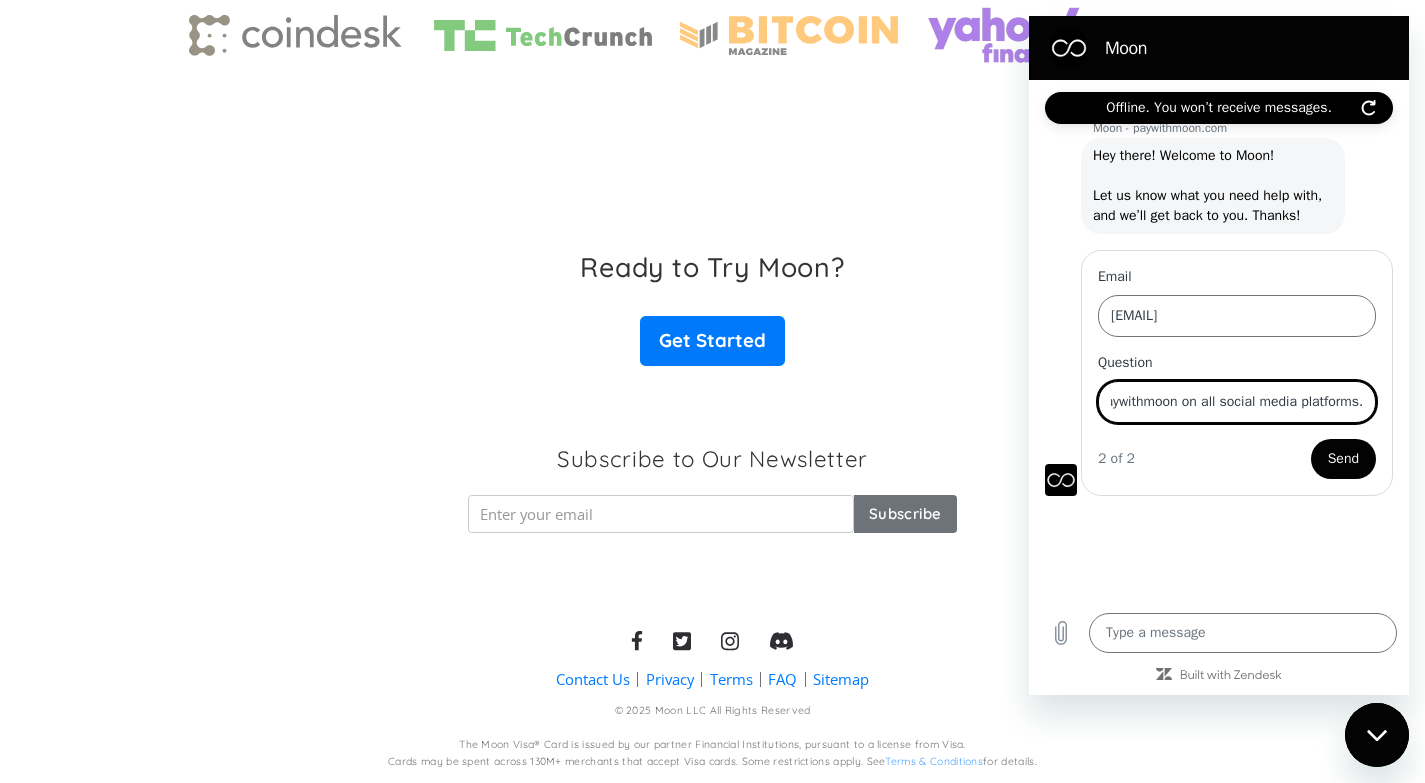 scroll, scrollTop: 0, scrollLeft: 1274, axis: horizontal 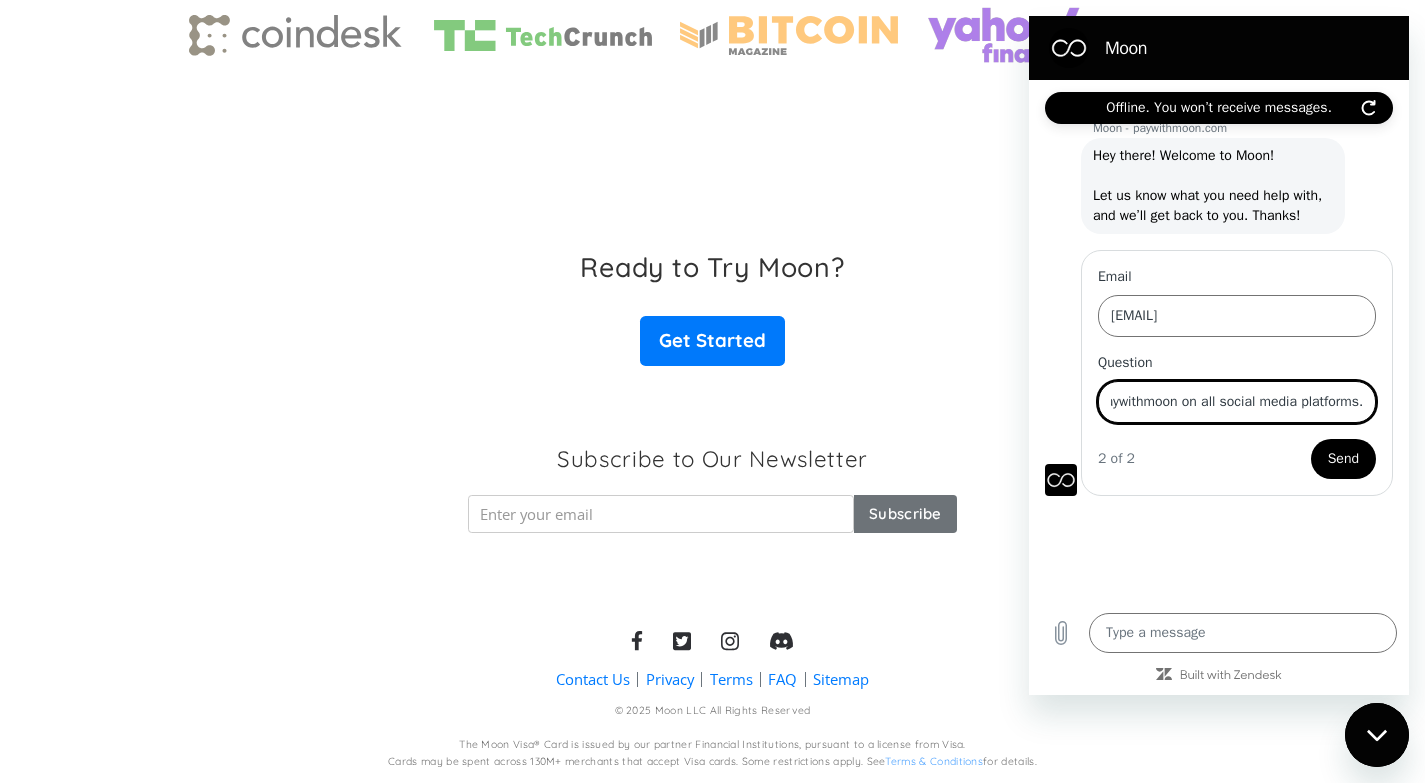 type on "Hello,I'm a very skillful Video Editor/Content Manager with 4 years of experience in the Web3/Crypto space.I'm looking forward to joining your team to help create captivating contents and be the voice of Paywithmoon on all social media platforms." 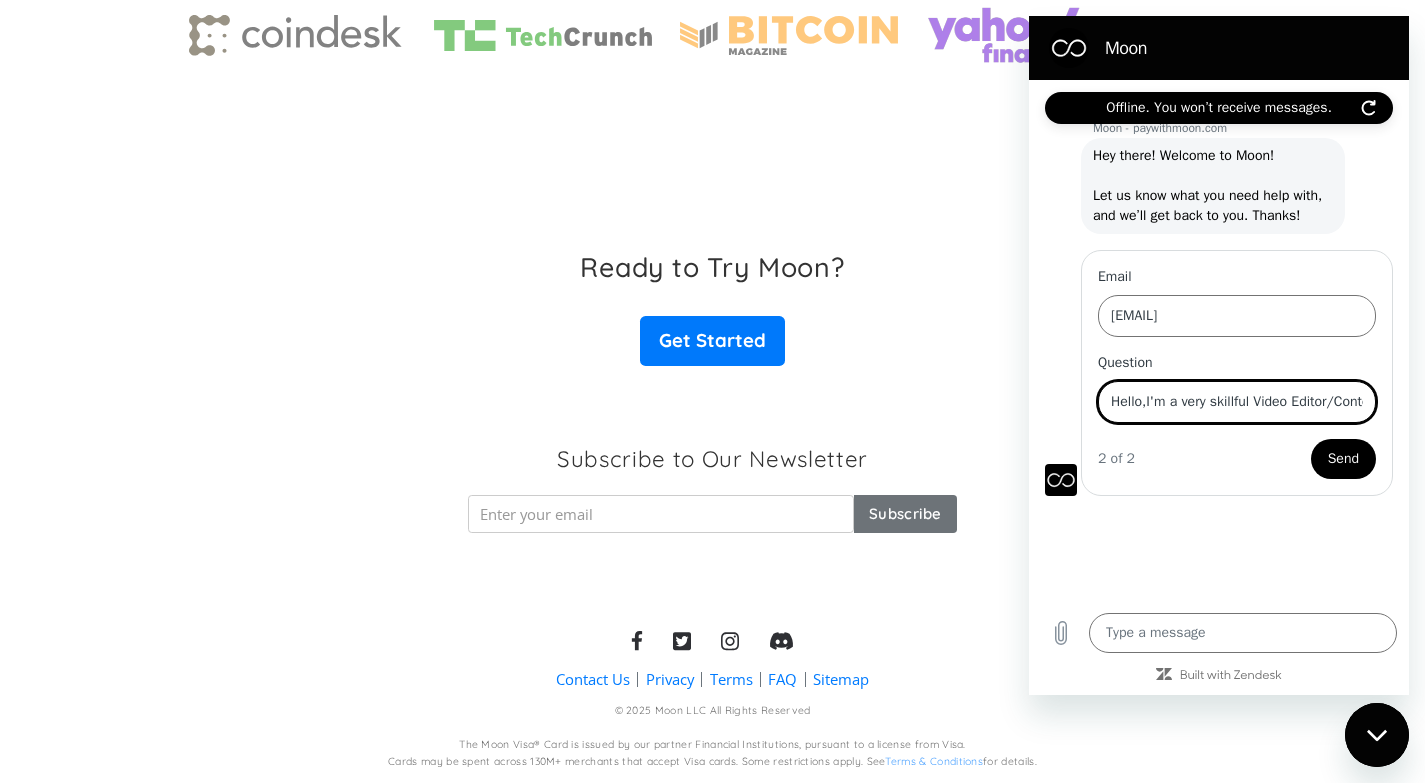 click on "Send" at bounding box center (1343, 459) 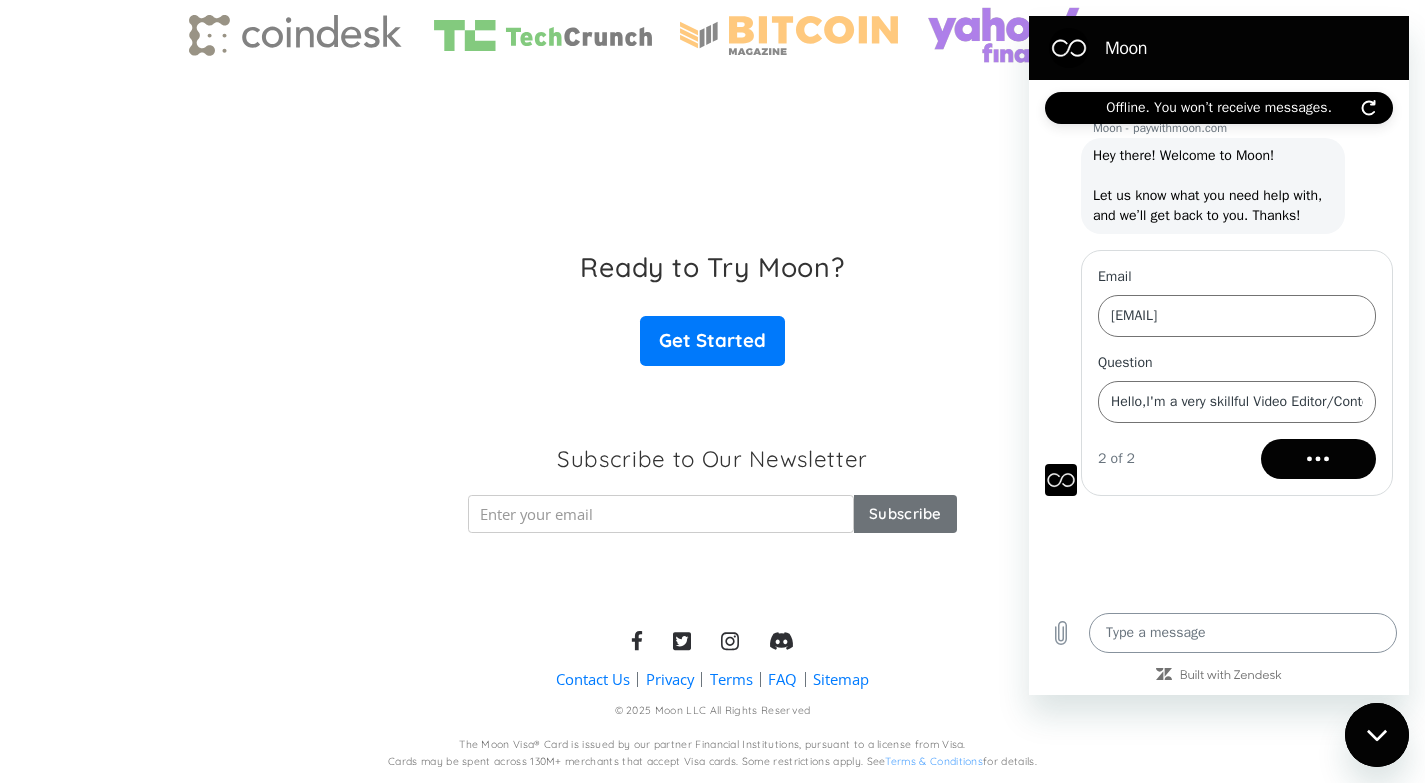 click at bounding box center [1243, 633] 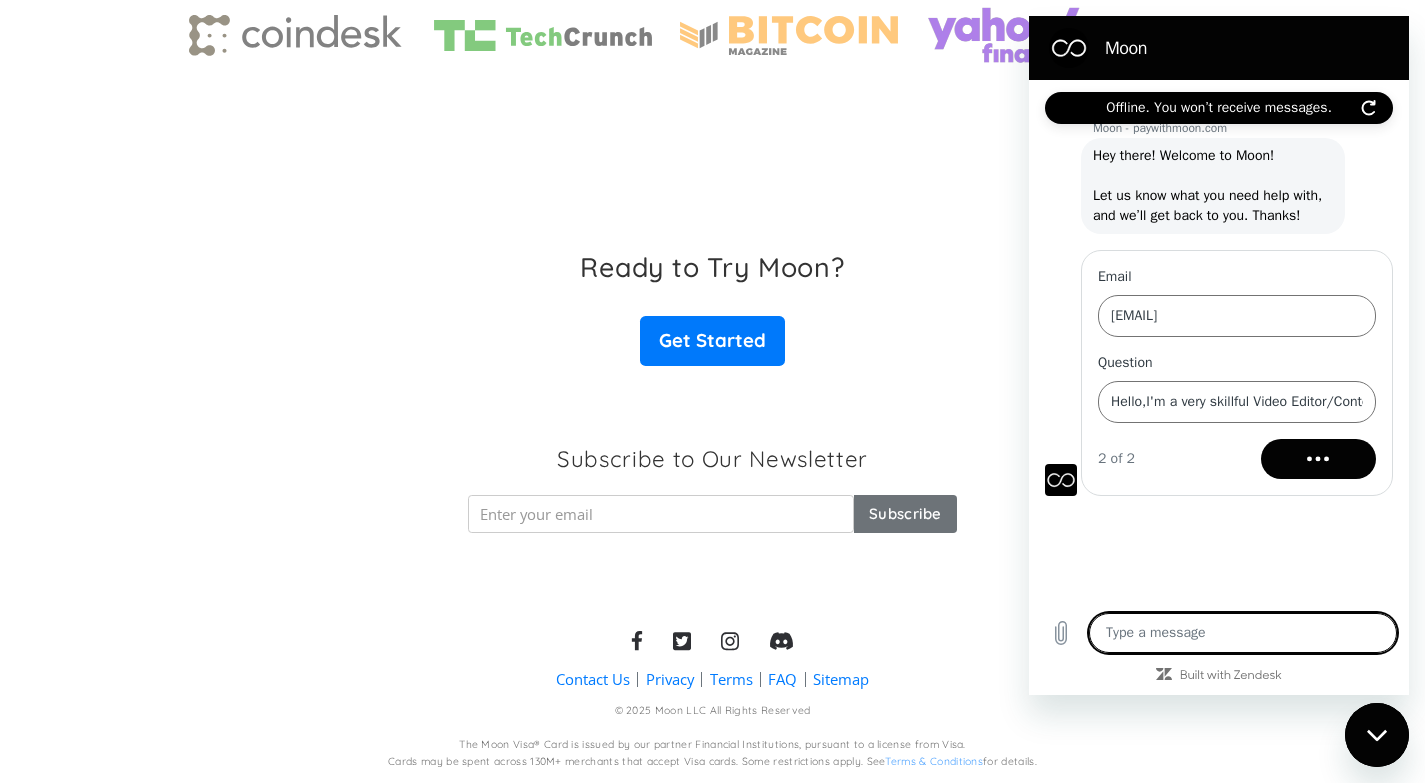 type on "W" 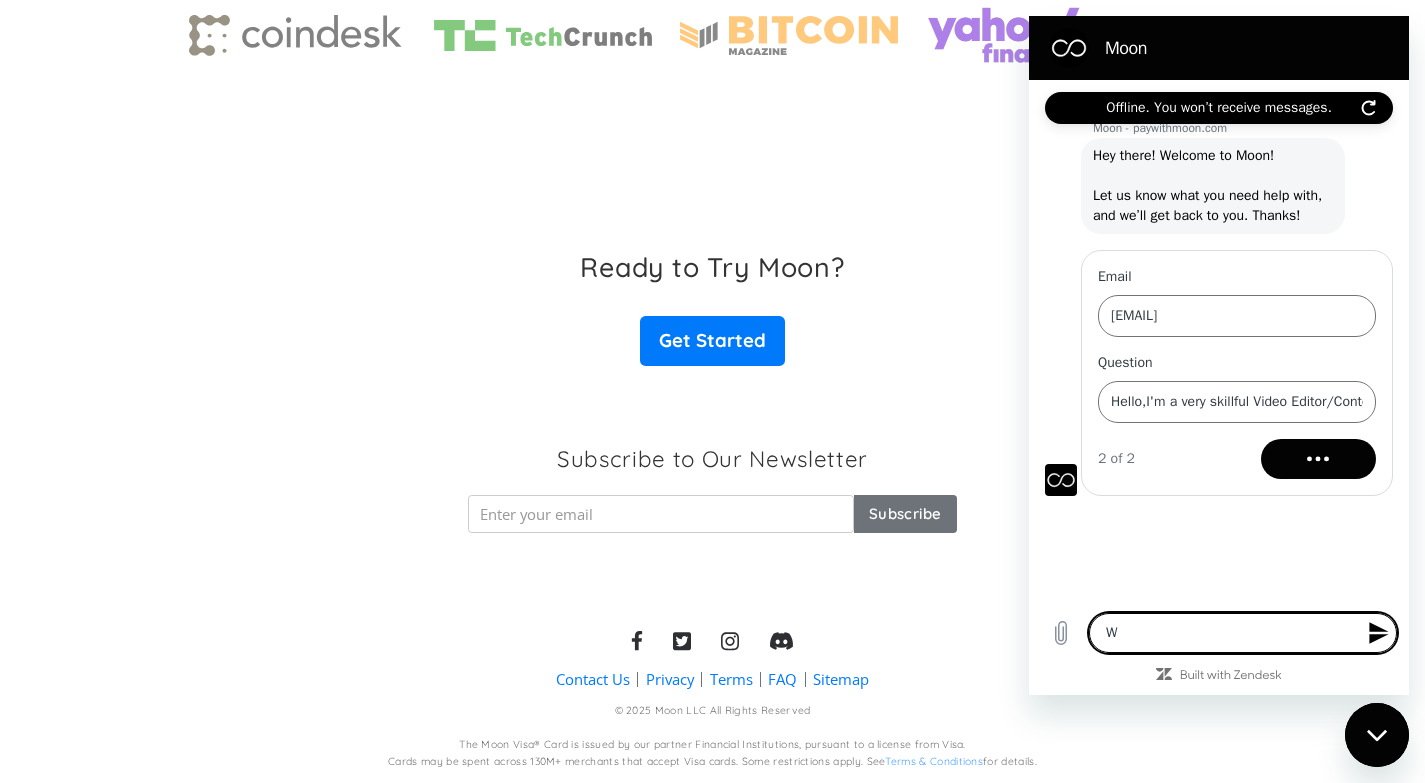 type 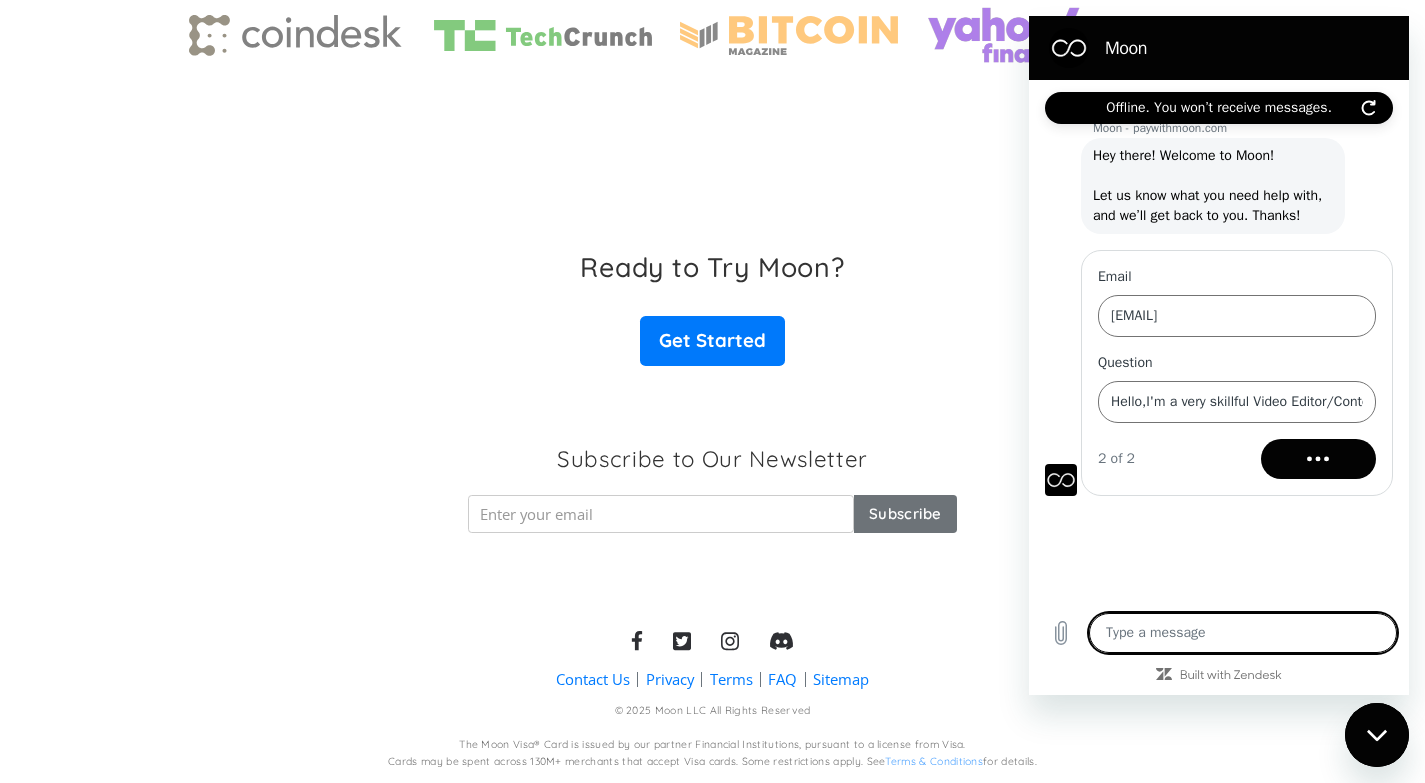 type on "t" 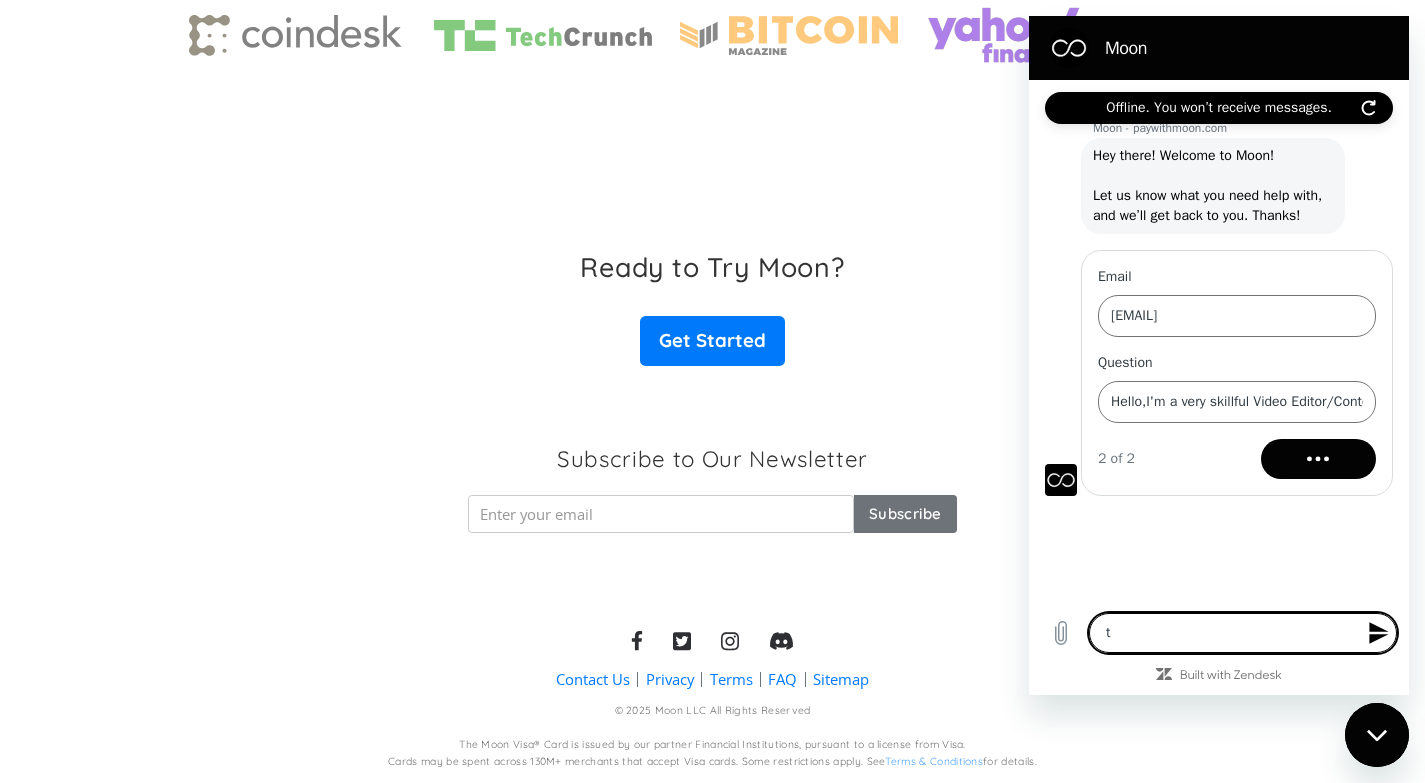 type on "tO" 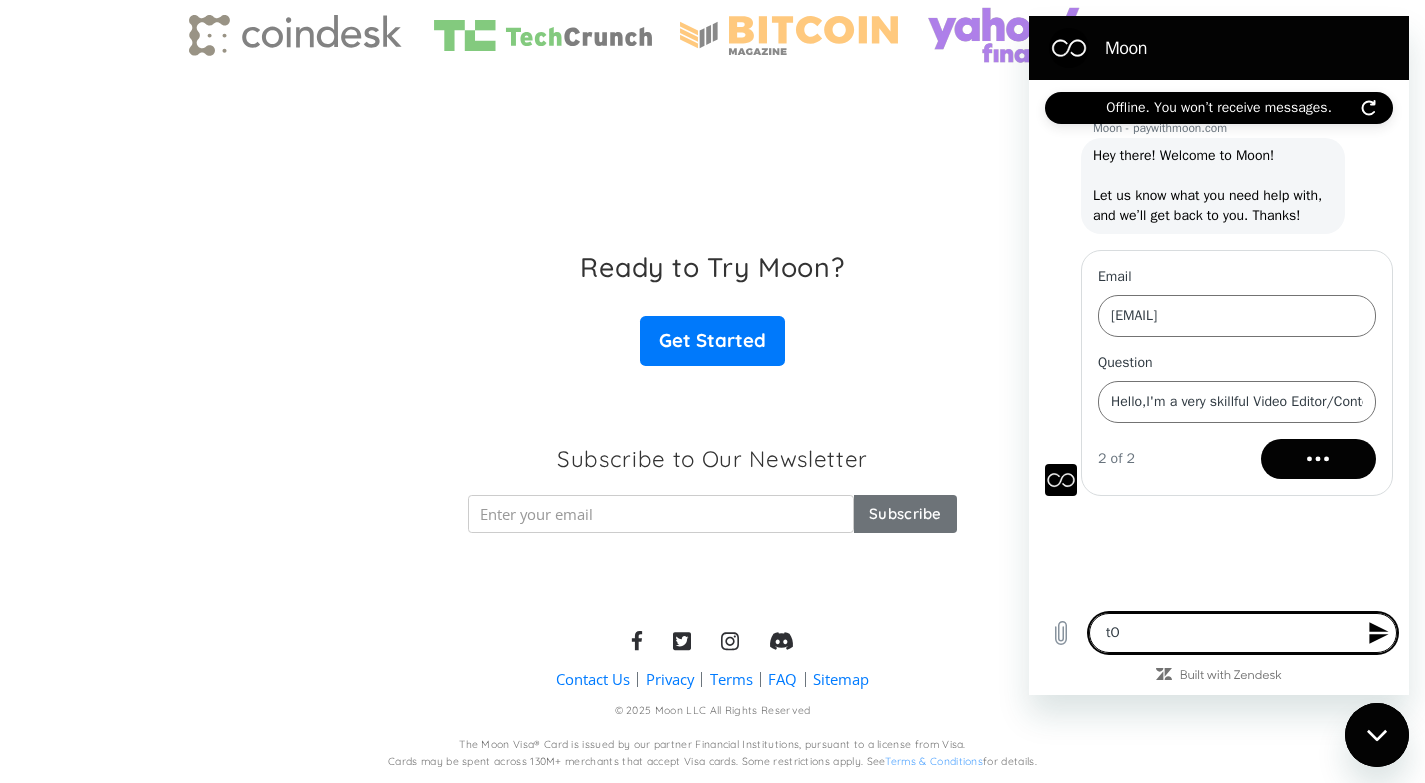 type on "t" 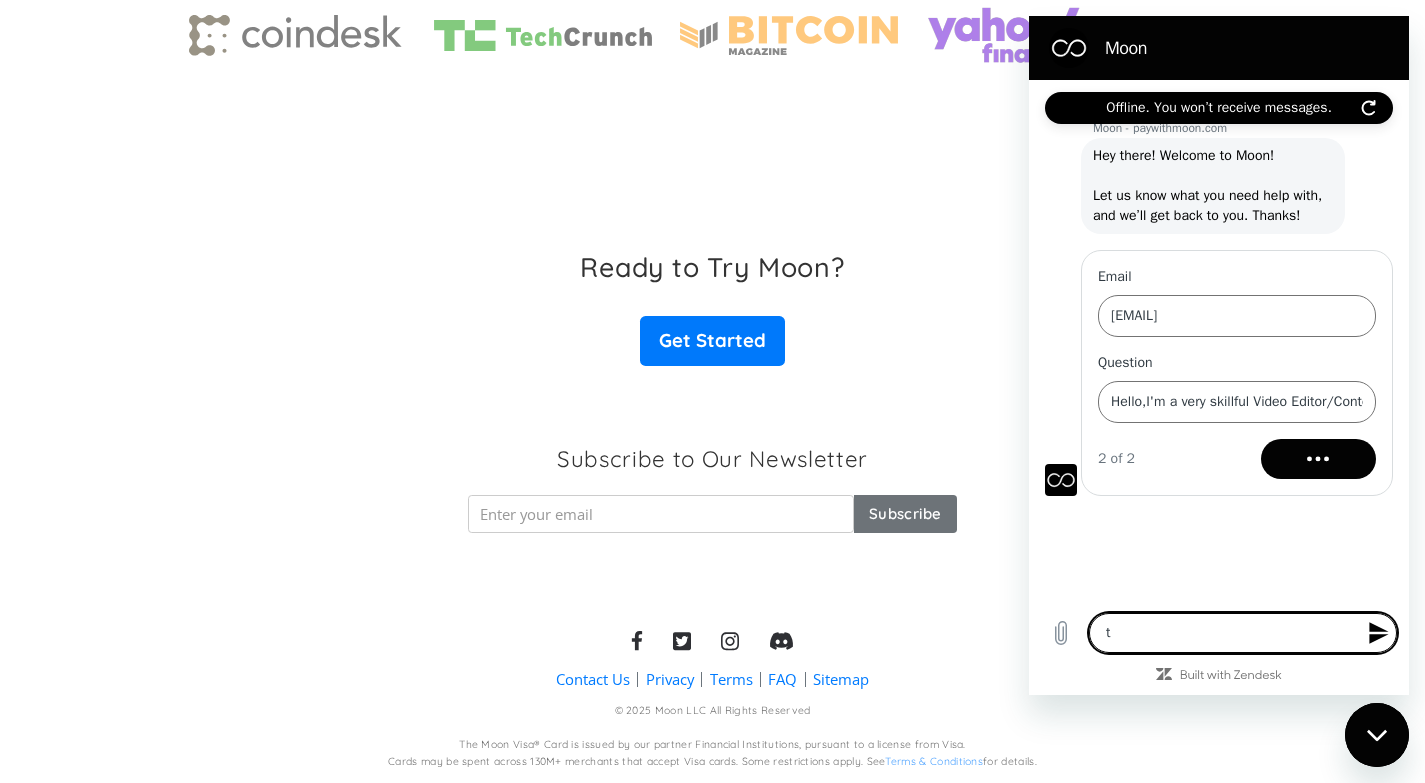 type 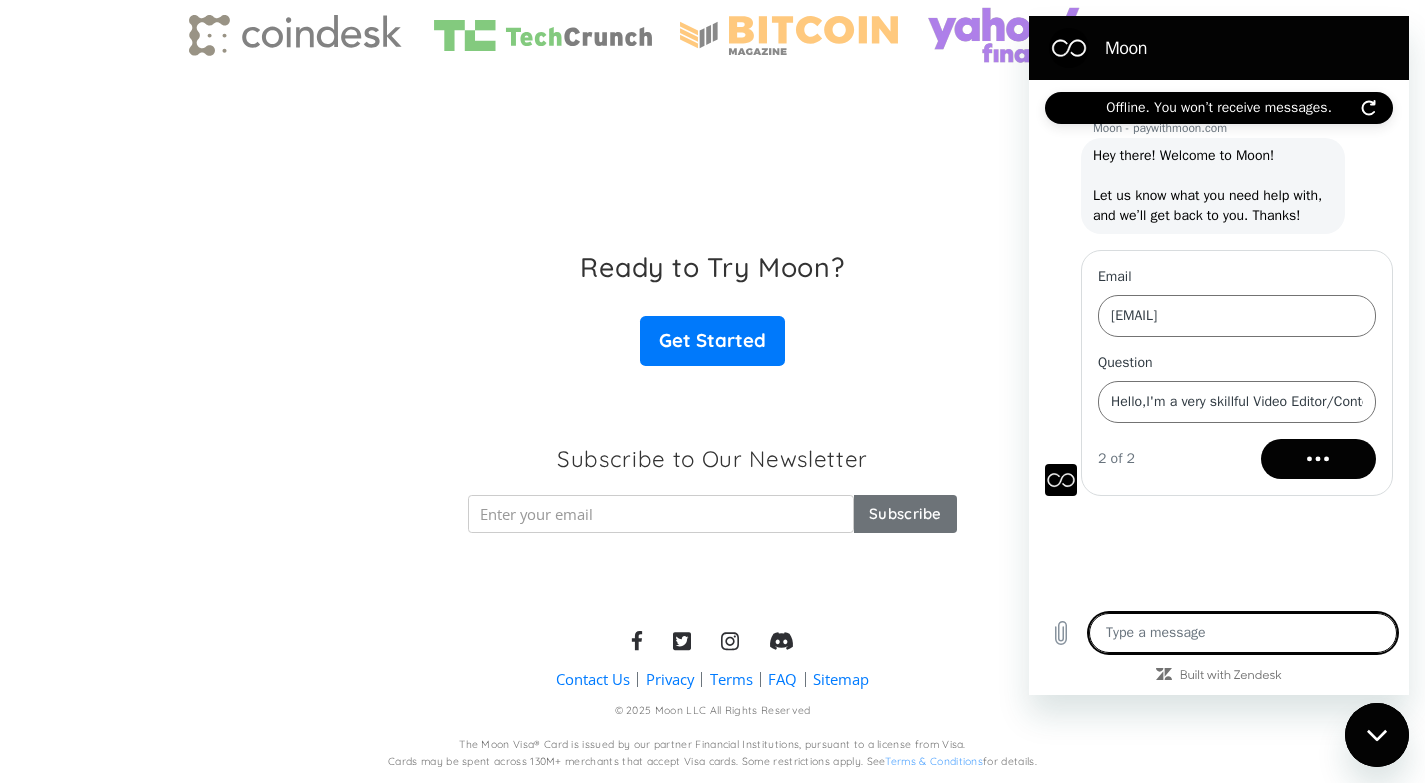 type on "w" 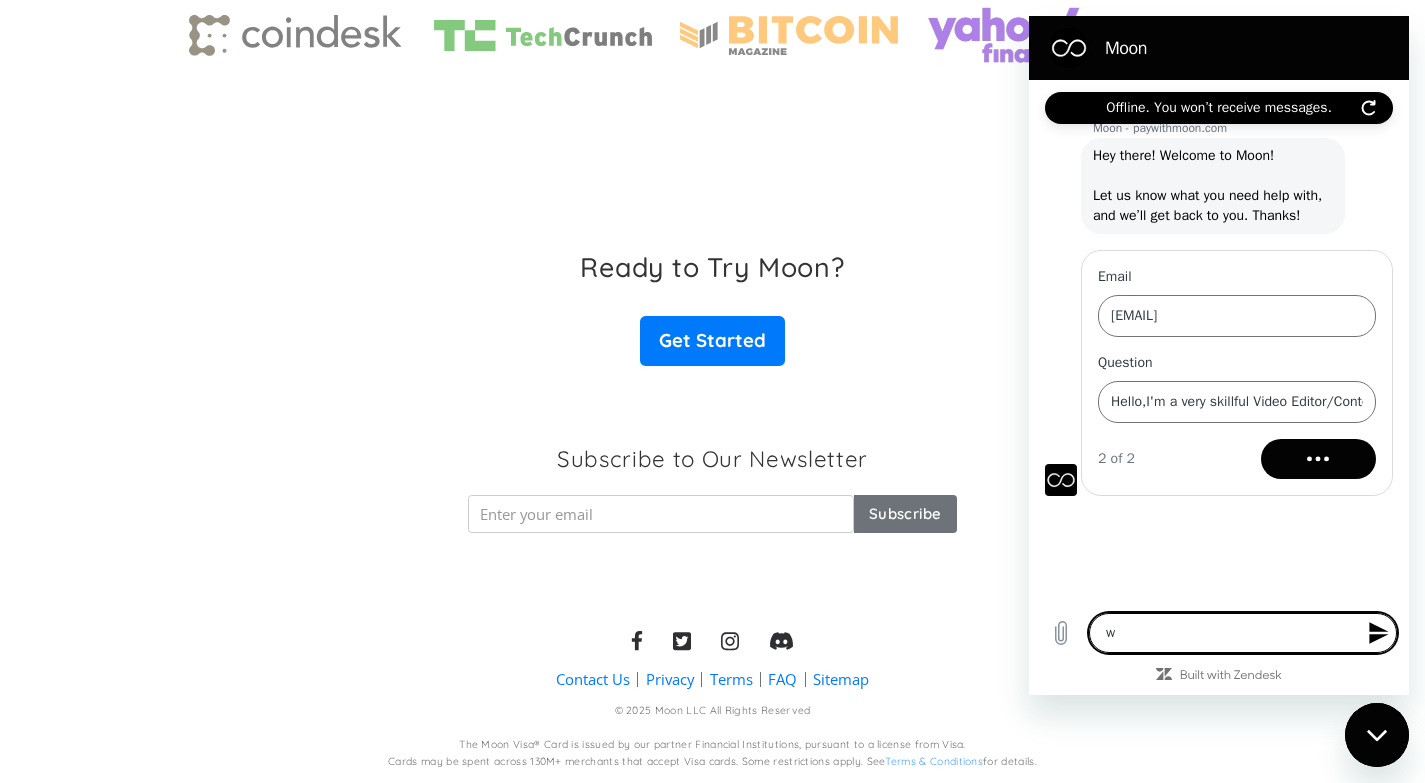 type on "wH" 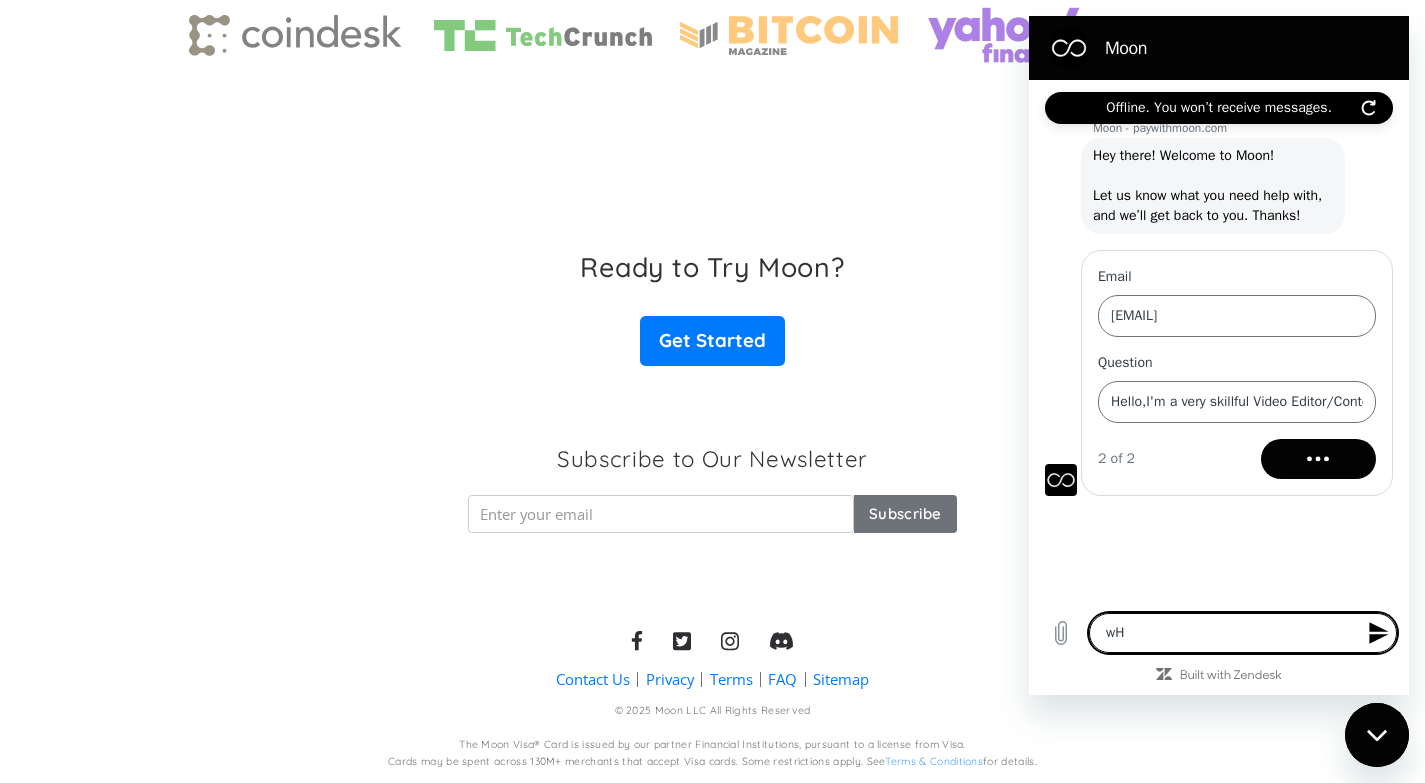 type on "wHO" 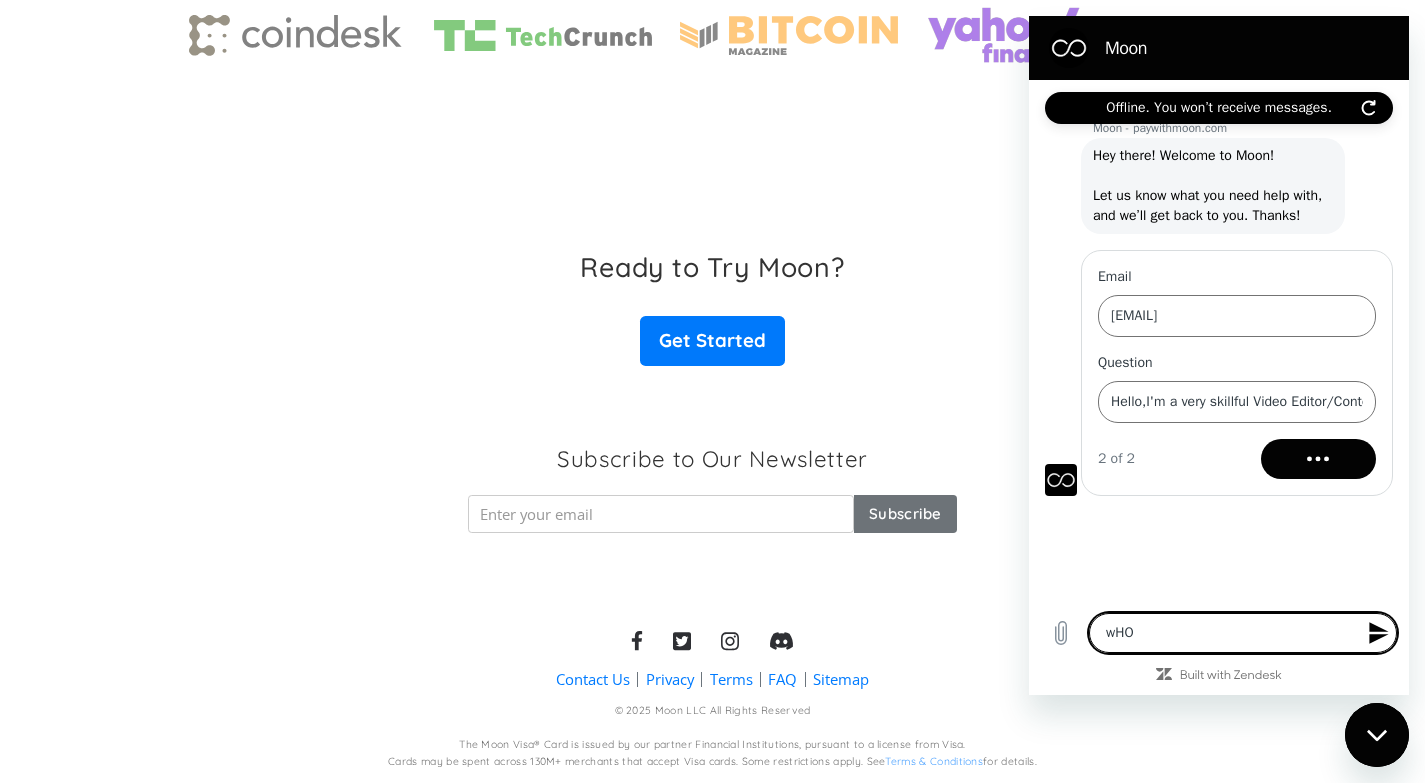 type on "wHO" 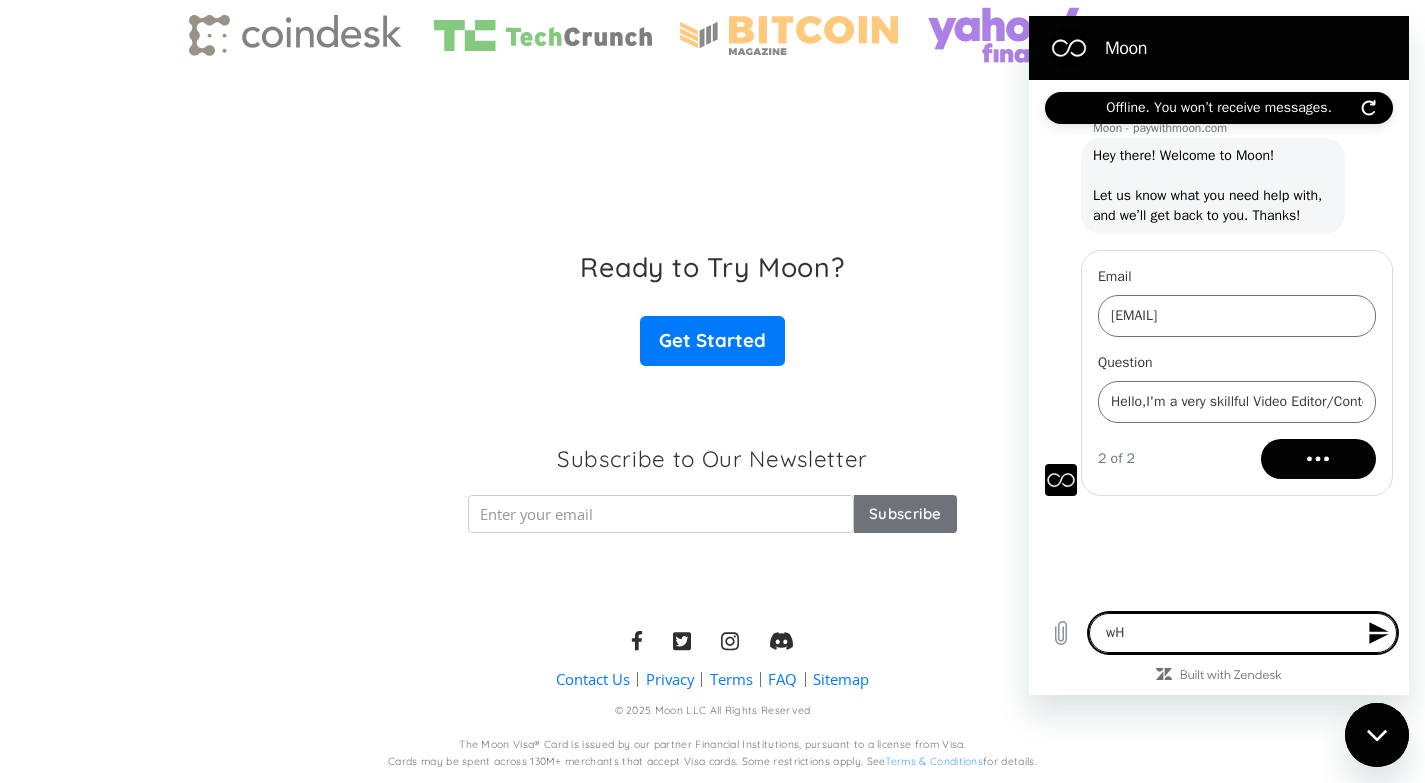 type on "w" 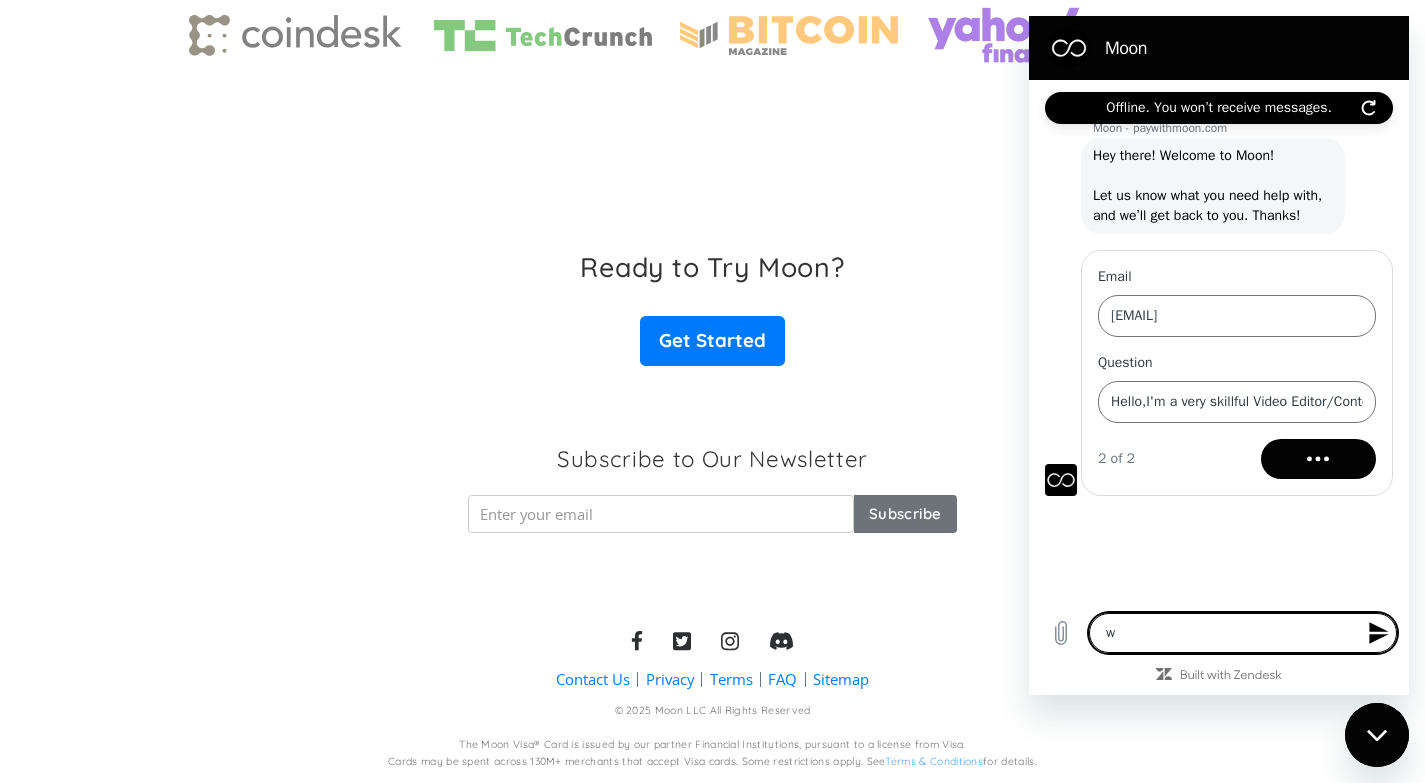 type 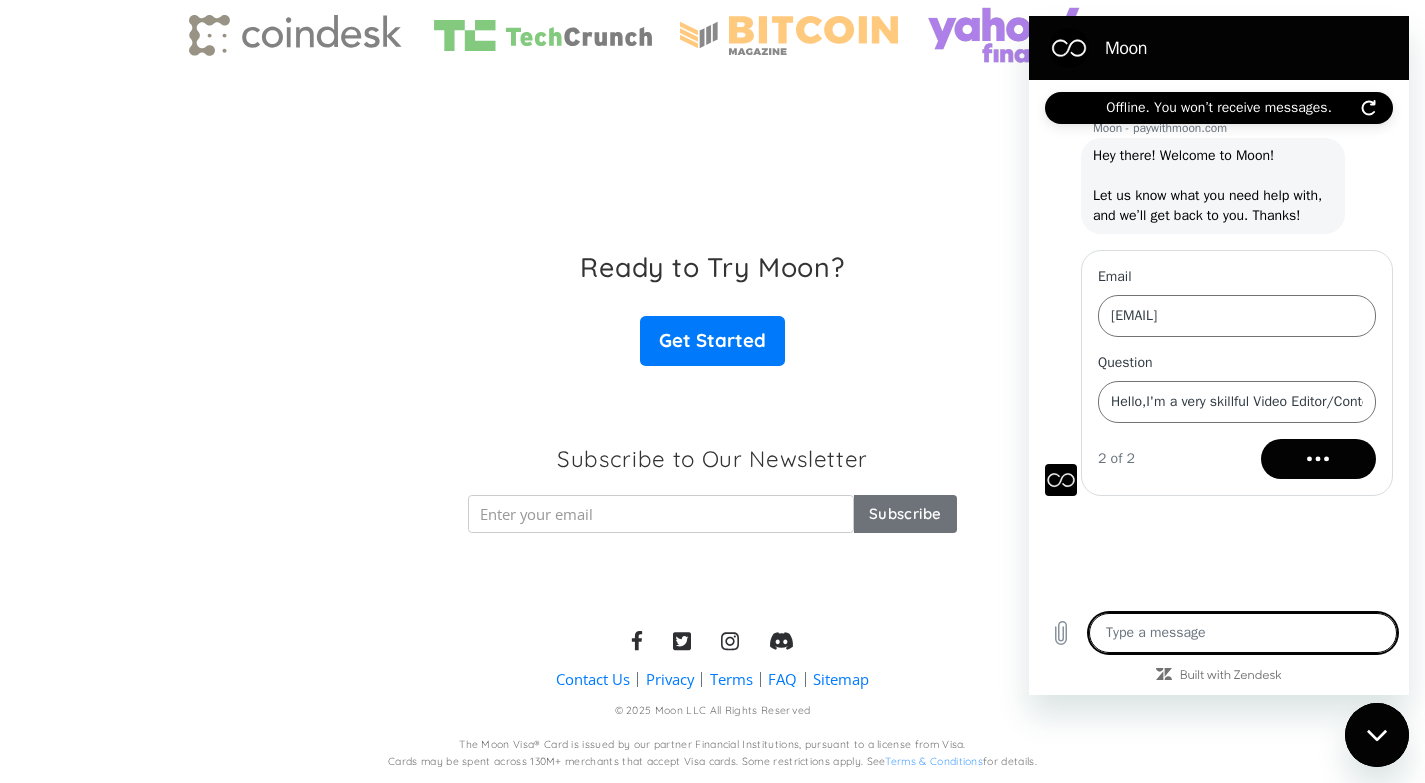 type on "W" 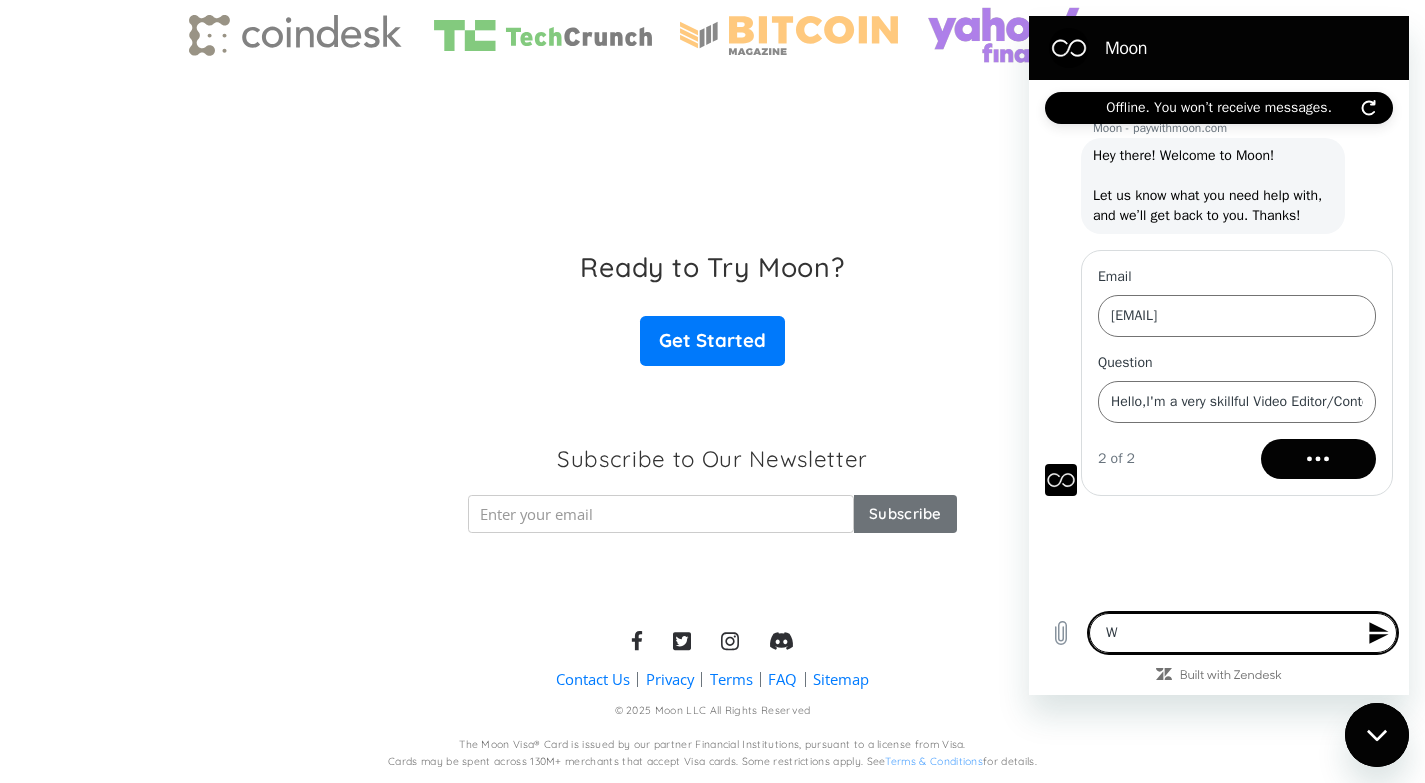 type 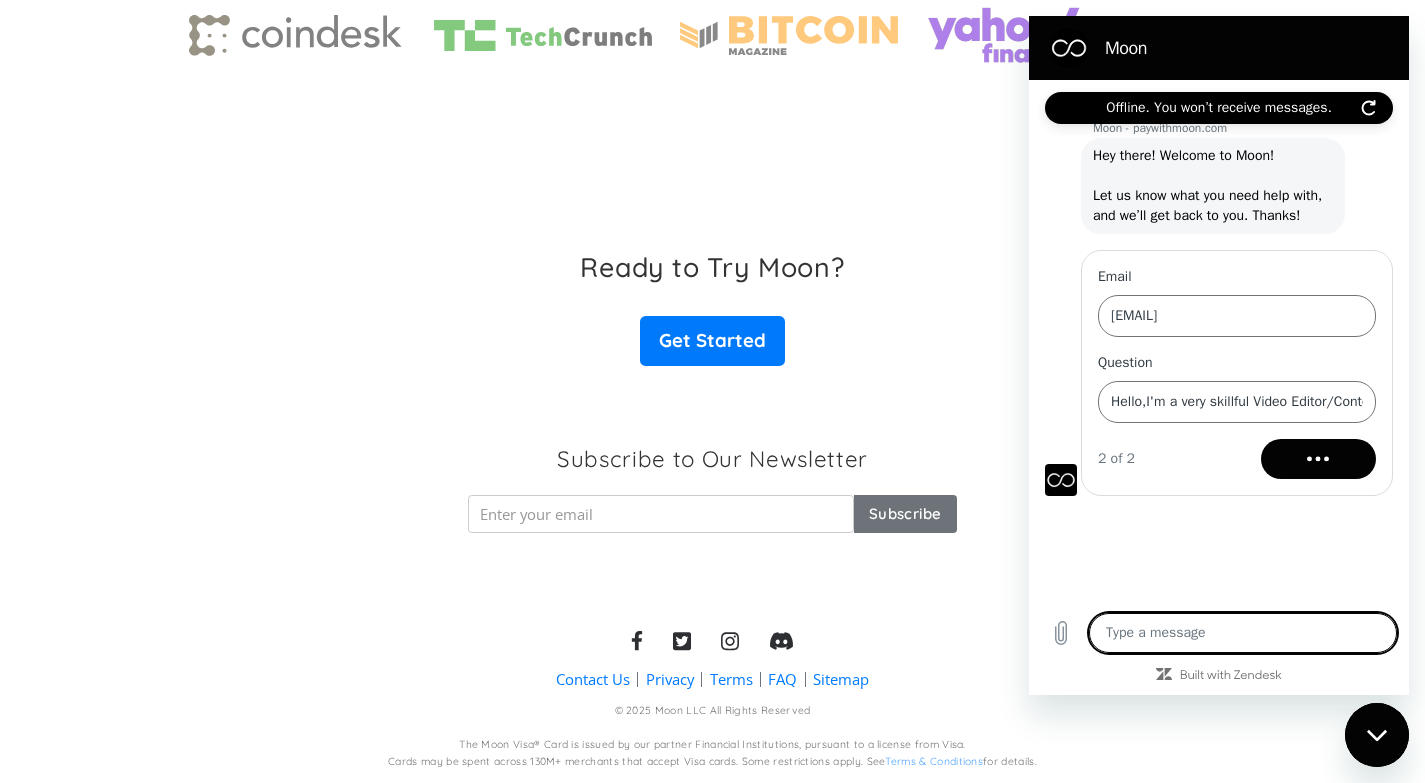 type on "T" 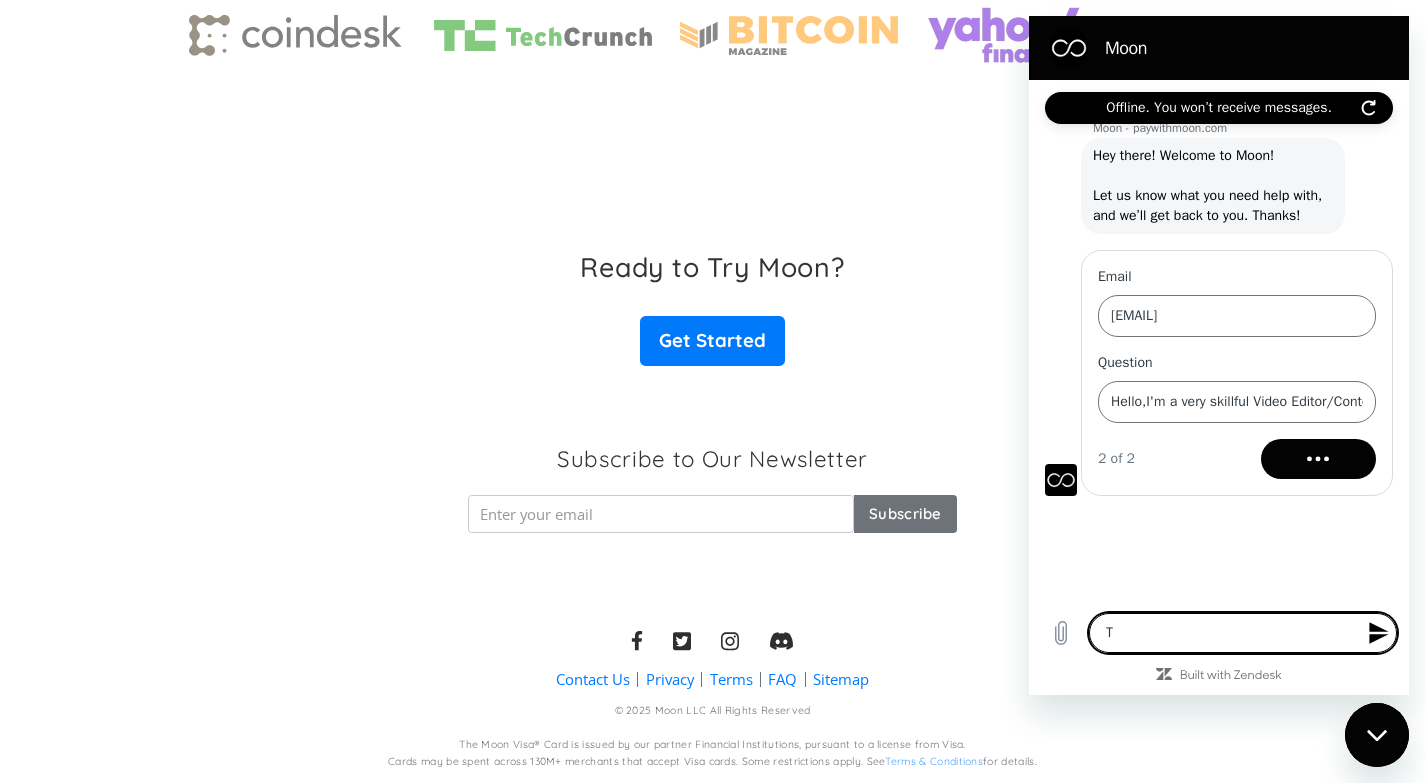 type on "To" 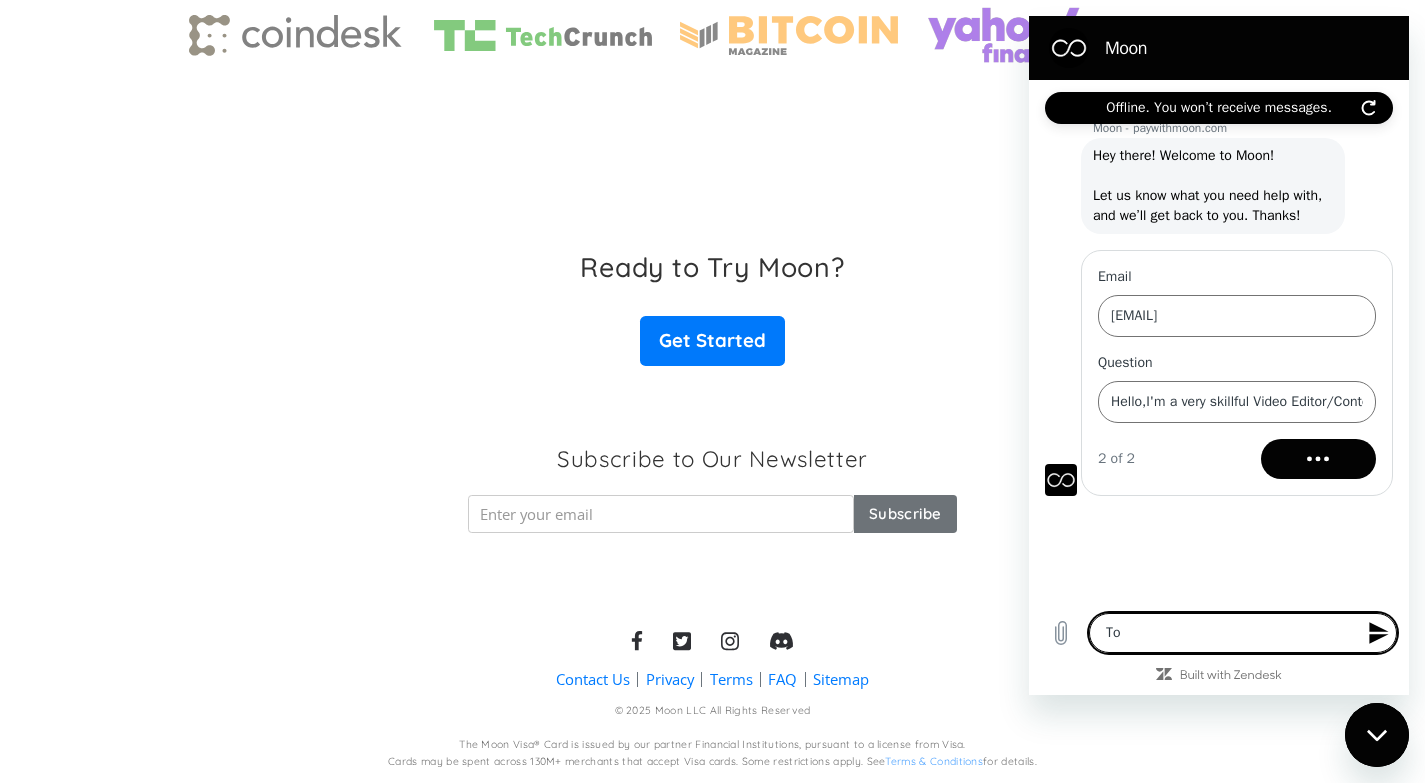 type on "x" 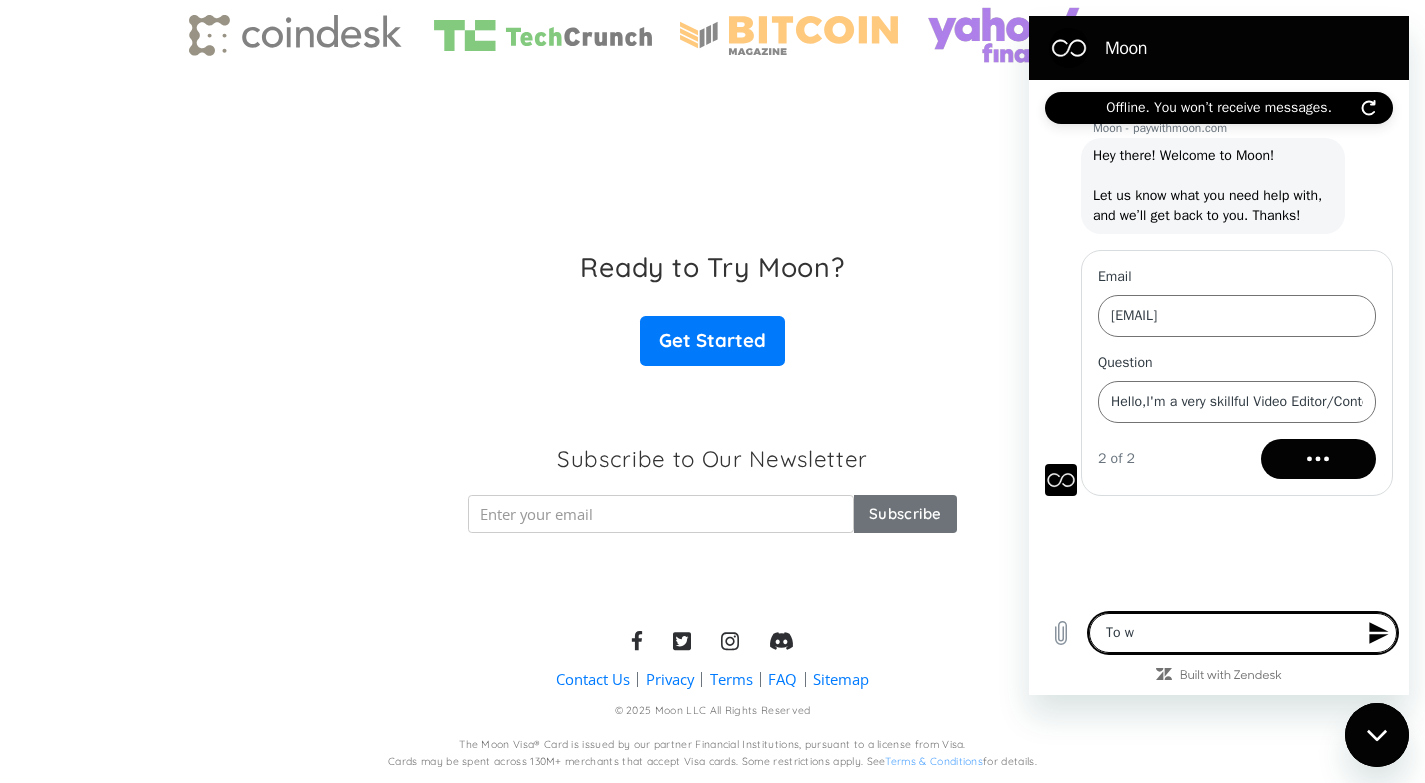 type on "To wh" 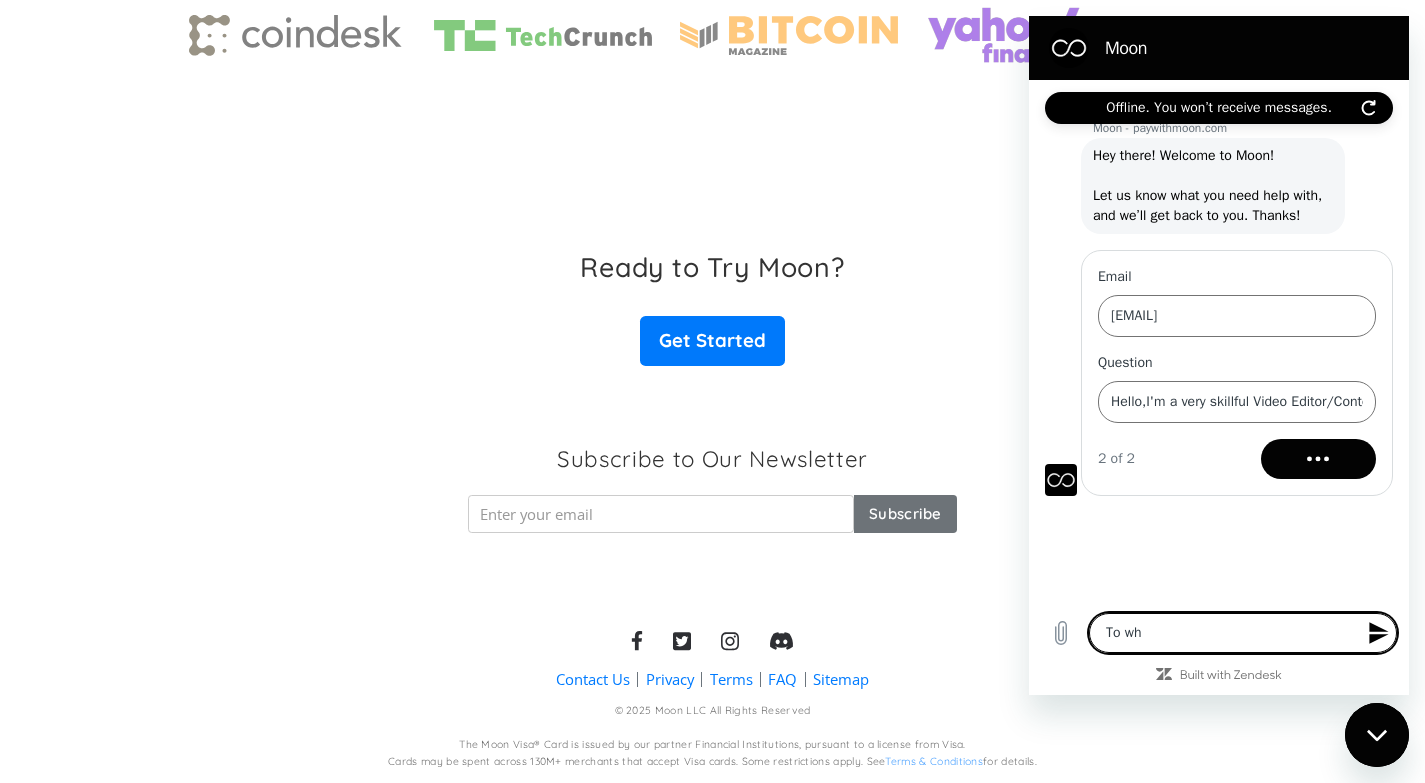 type on "To who" 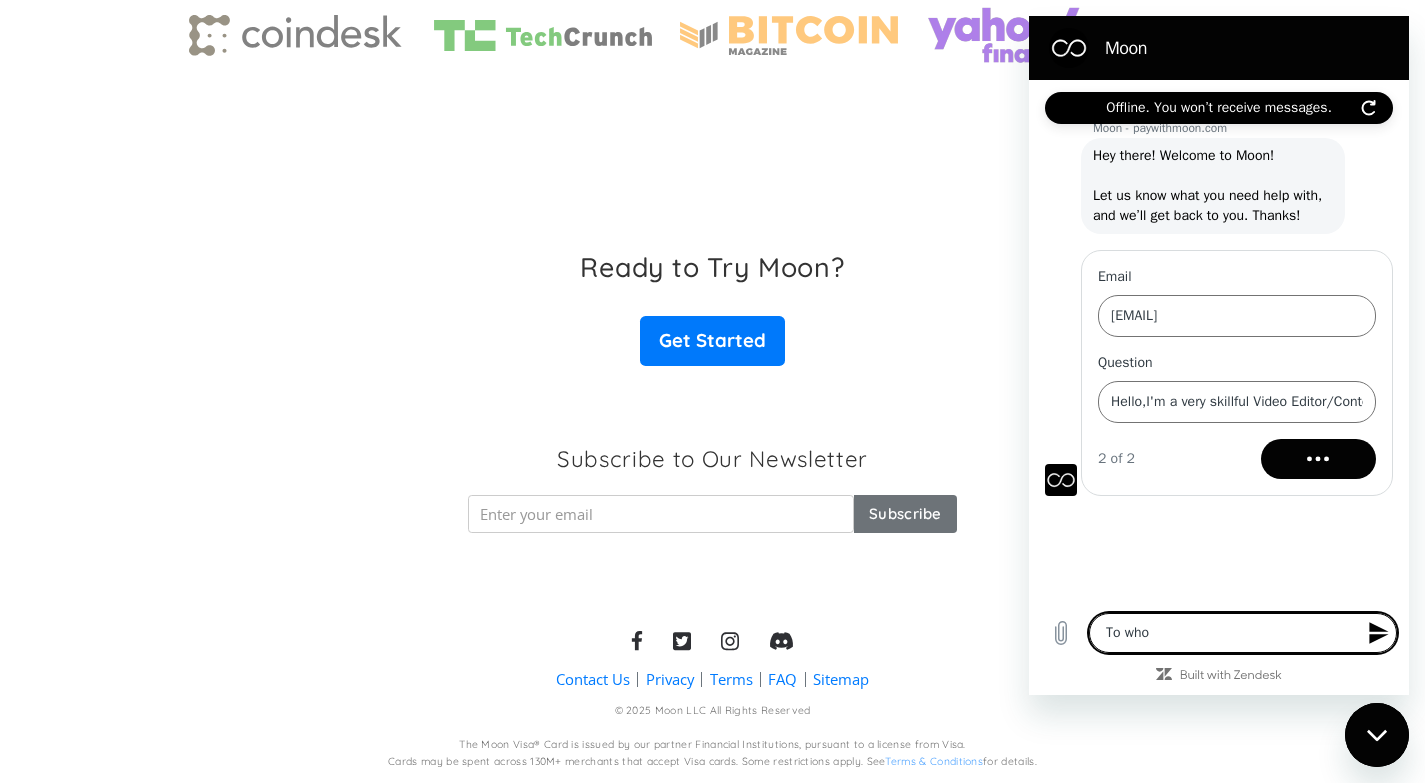 type on "To whom" 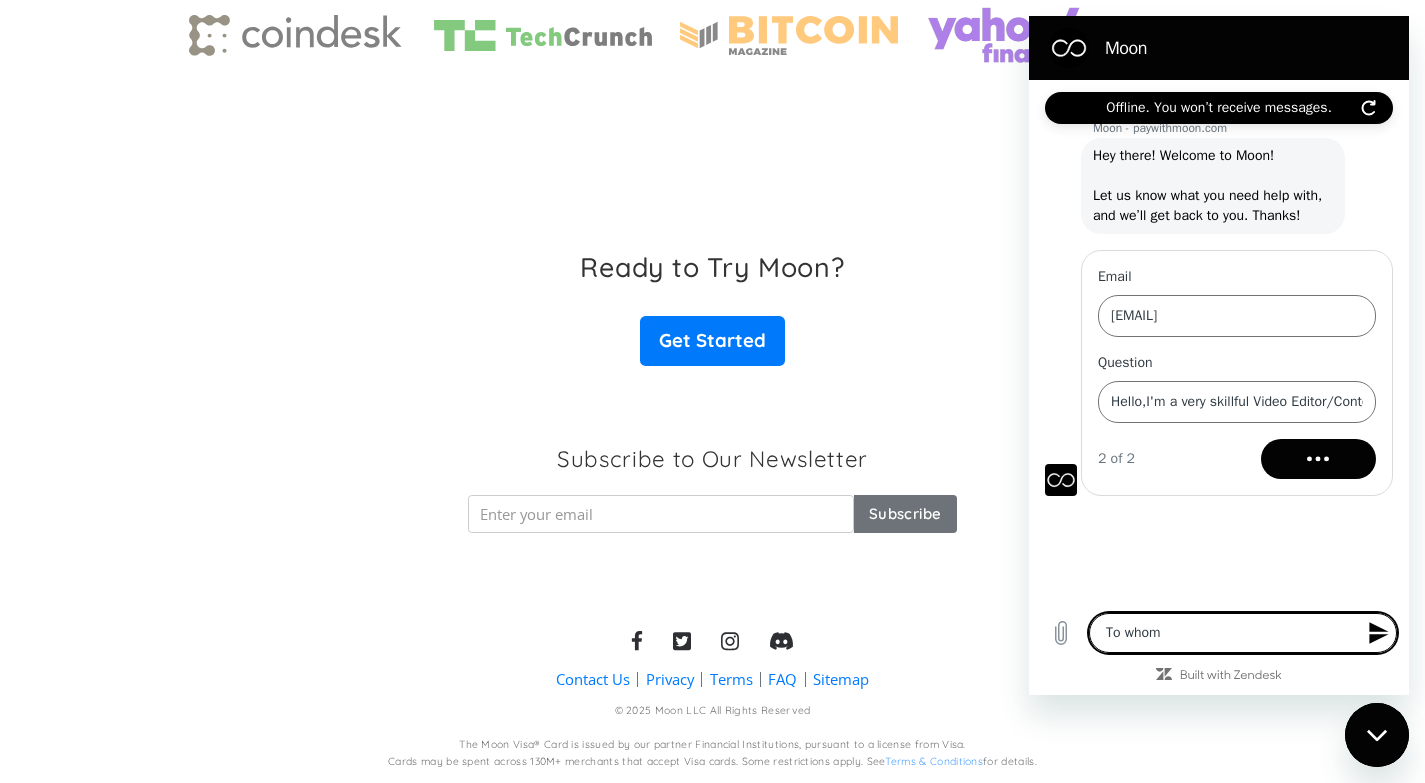 type on "To whom" 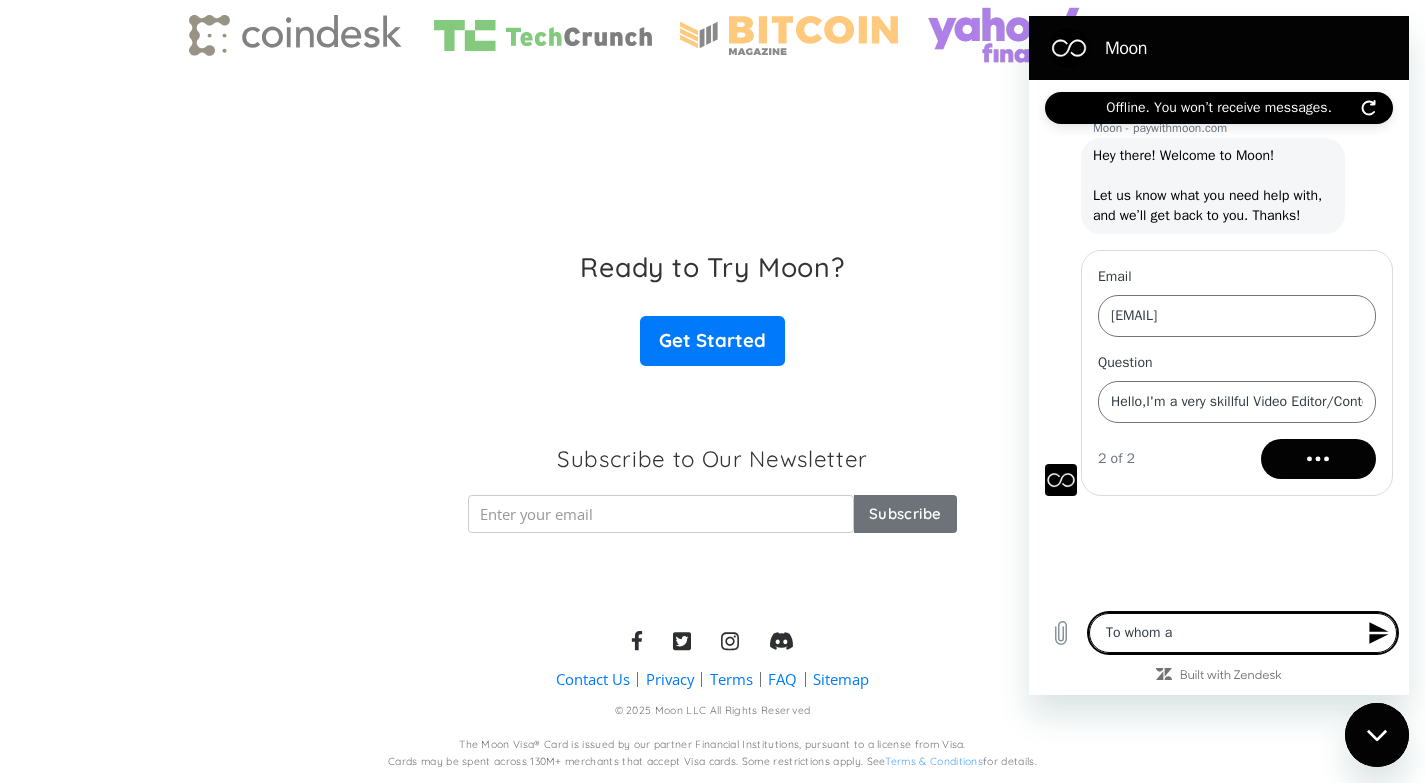 type on "To whom am" 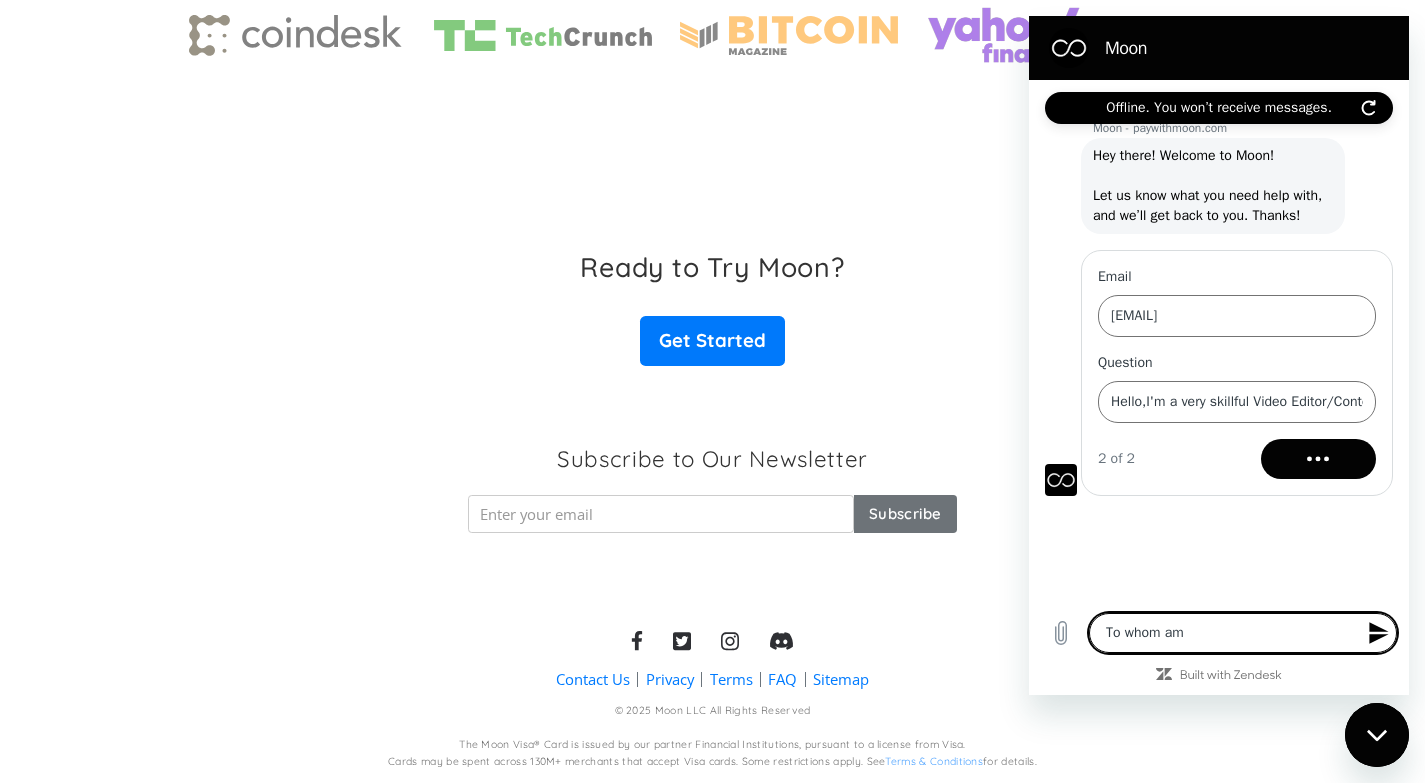 type on "To whom am" 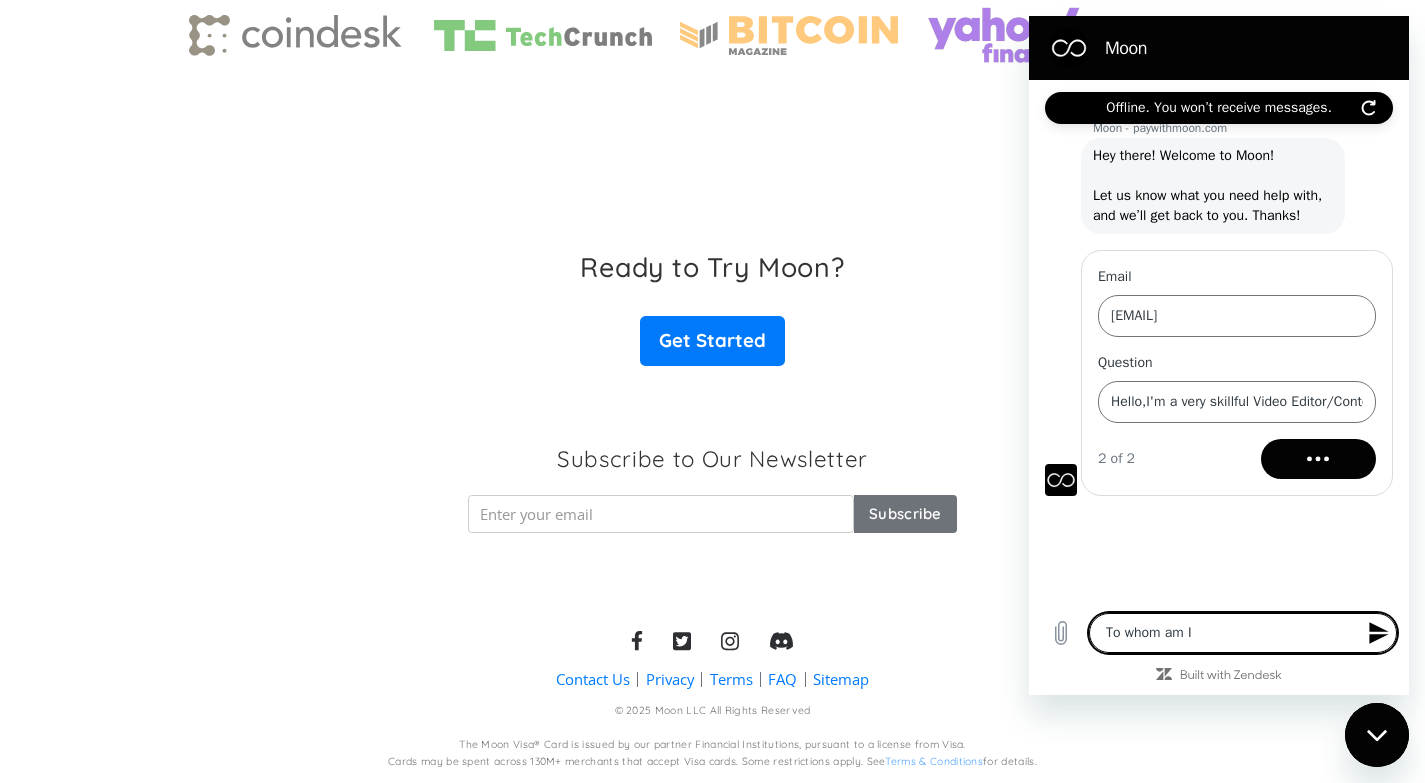 type on "To whom am I" 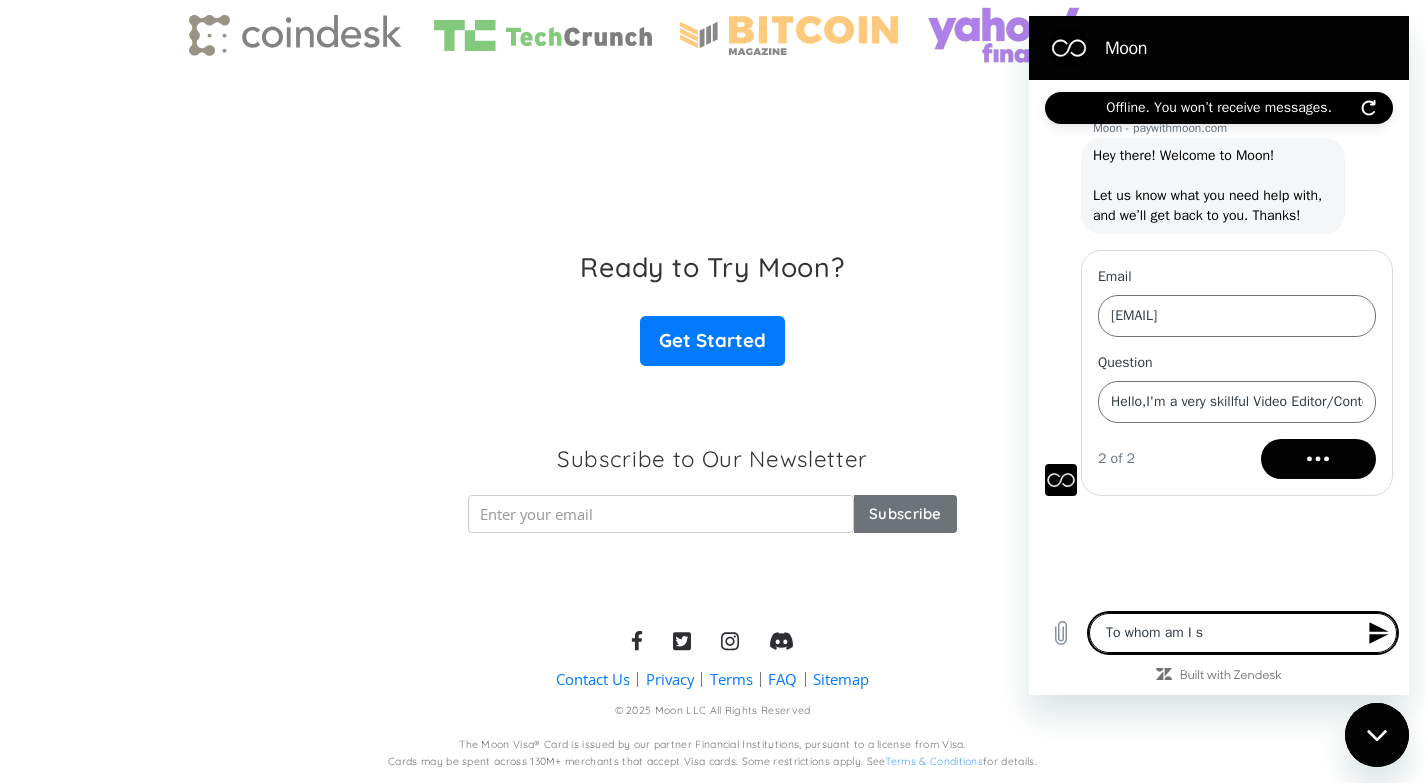 type on "To whom am I su" 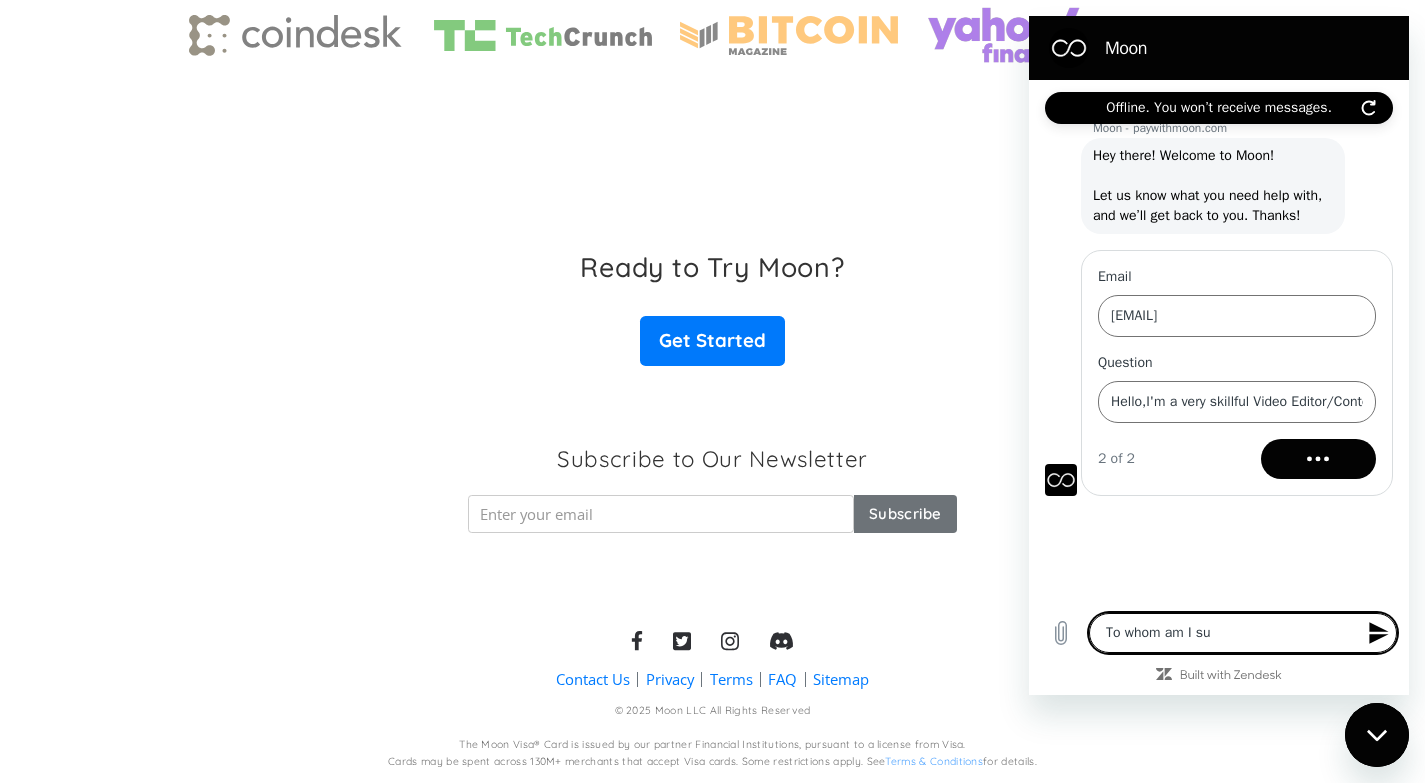 type on "To whom am I sup" 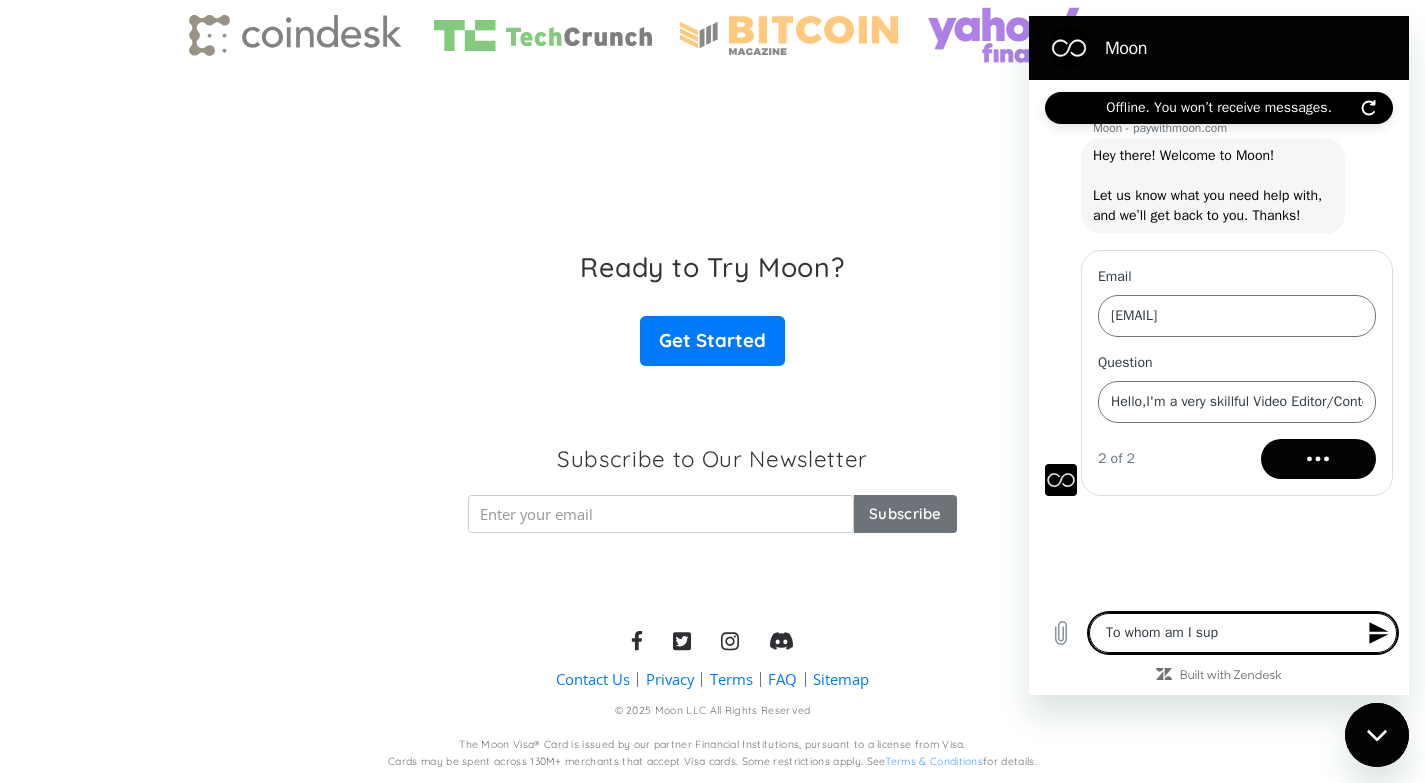 type on "To whom am I supp" 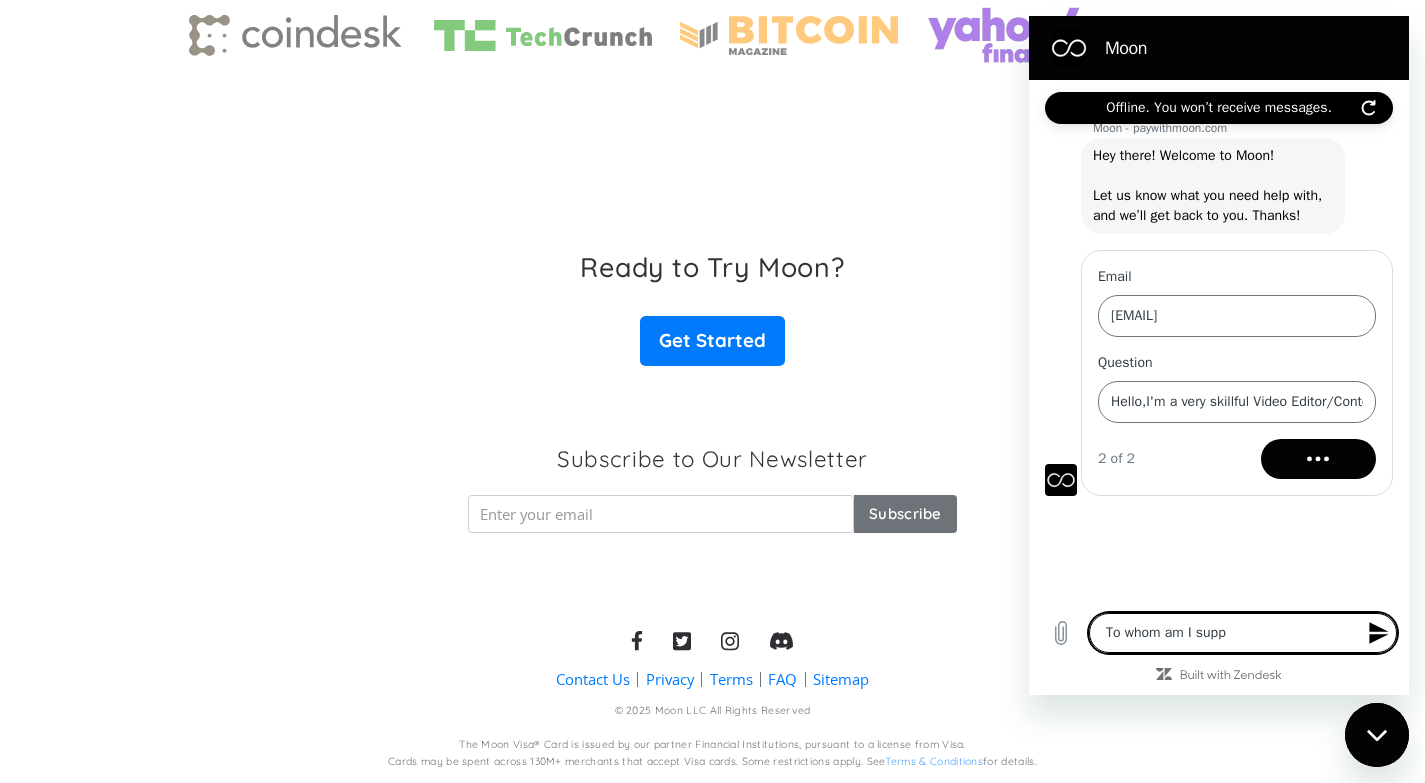 type on "To whom am I suppo" 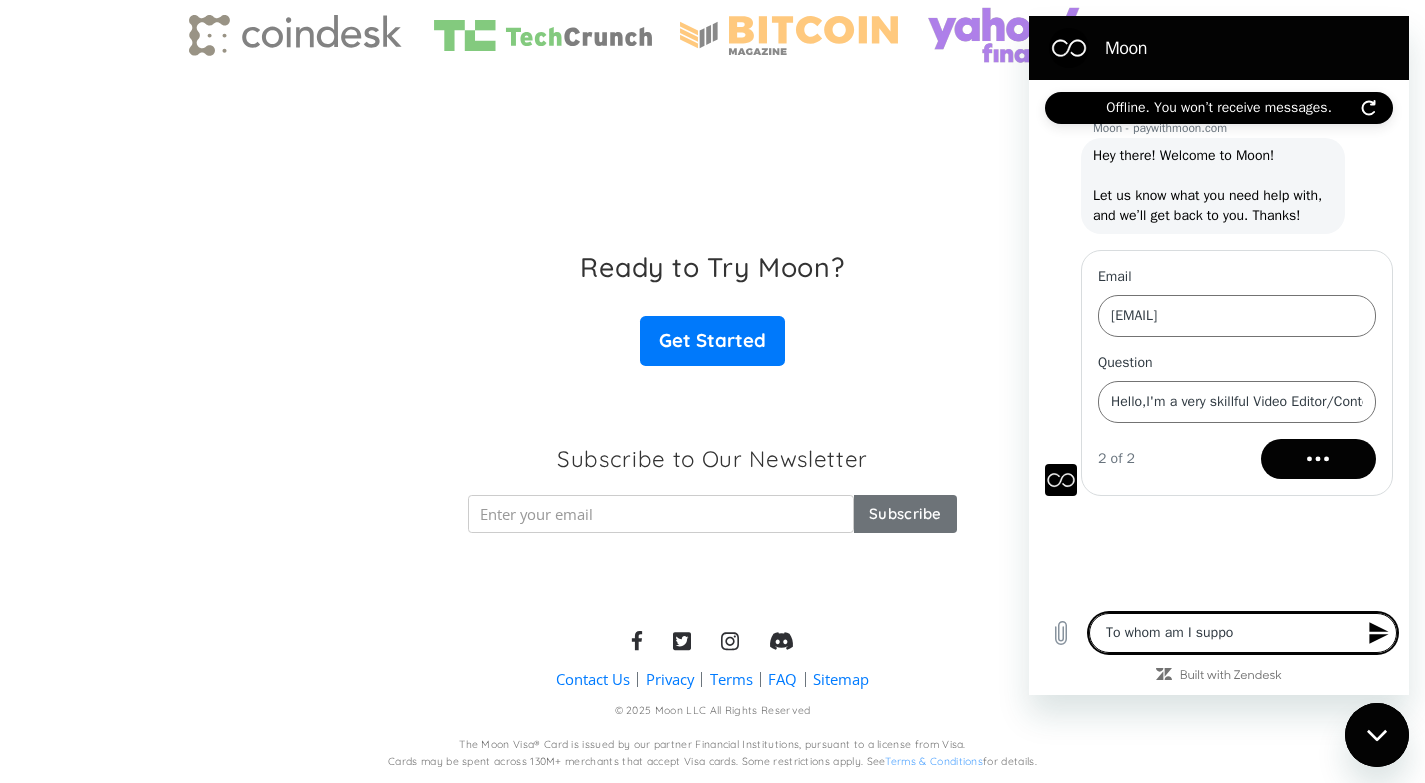 type on "To whom am I suppos" 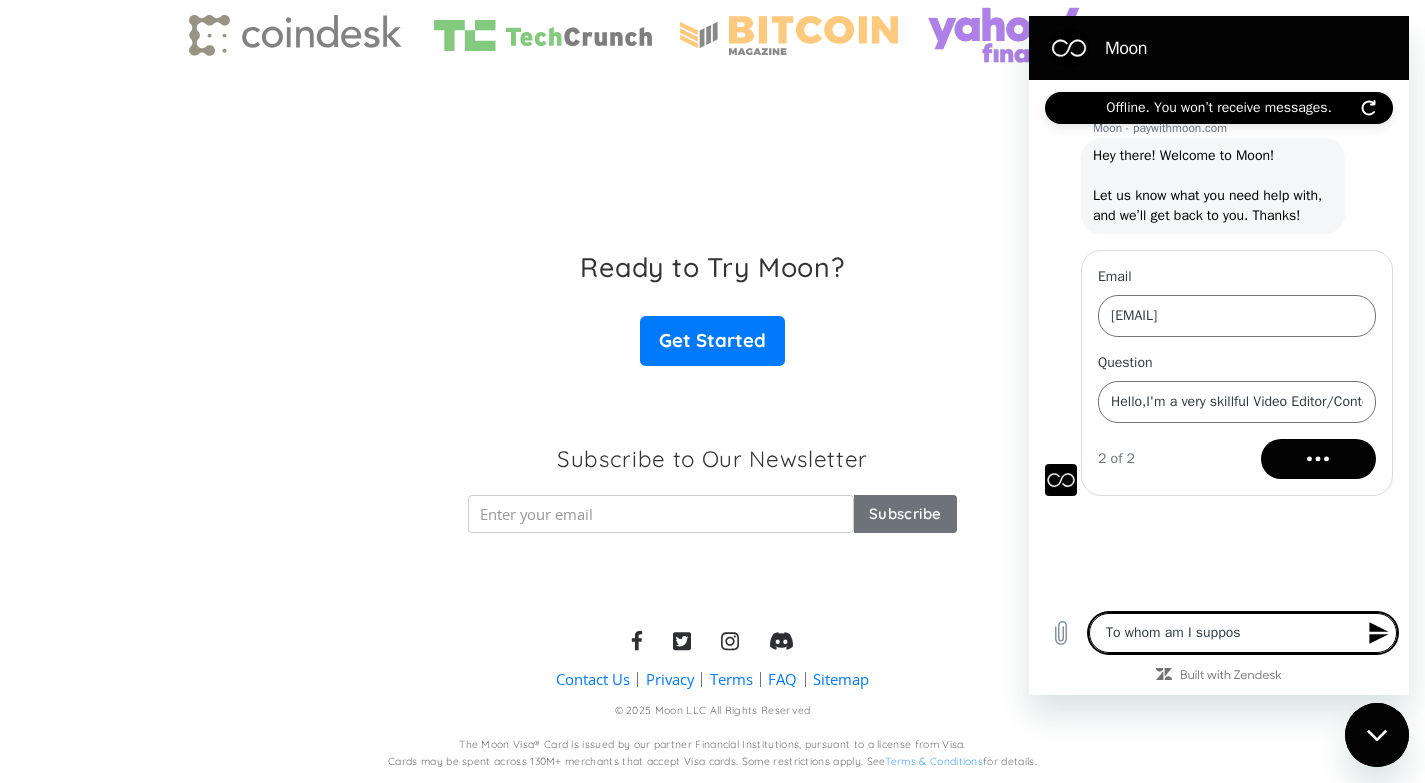 type on "x" 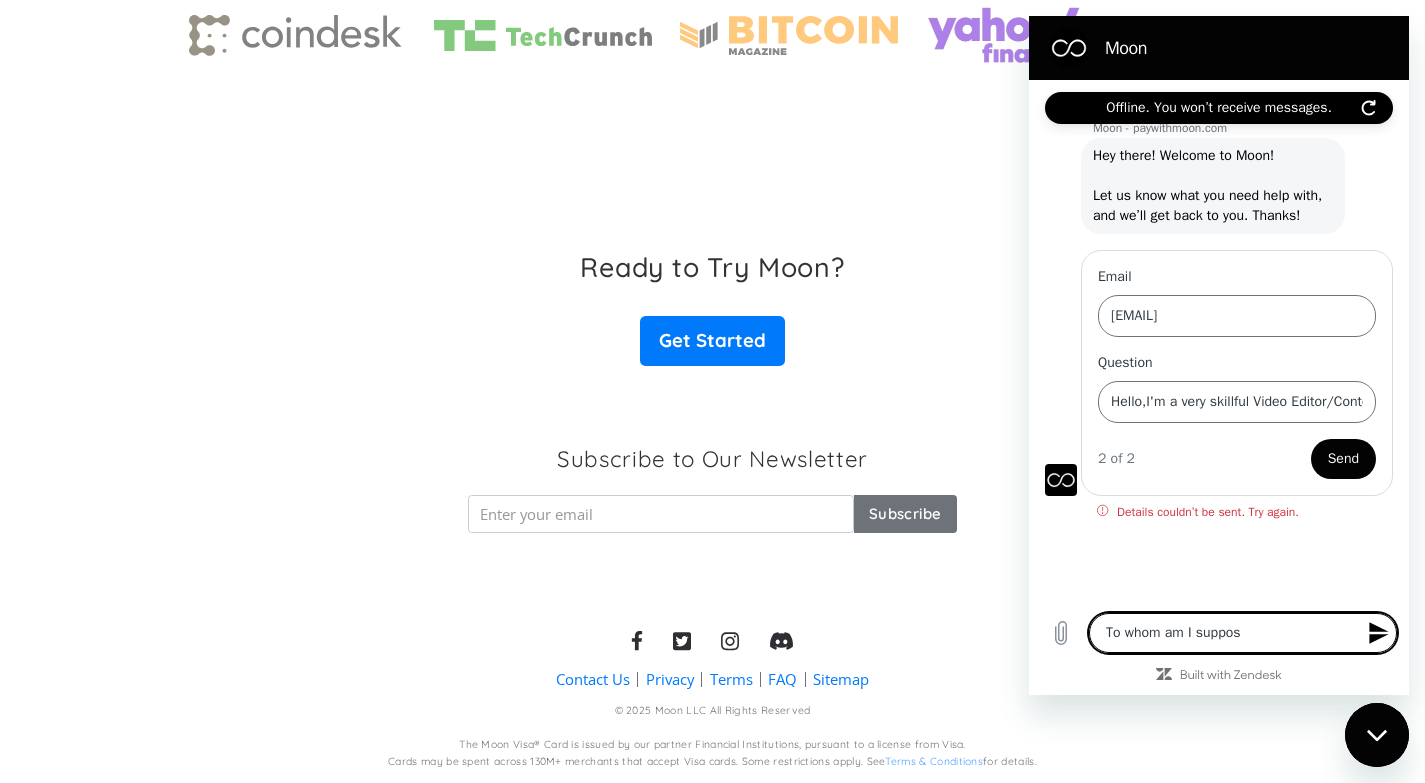 type on "To whom am I suppose" 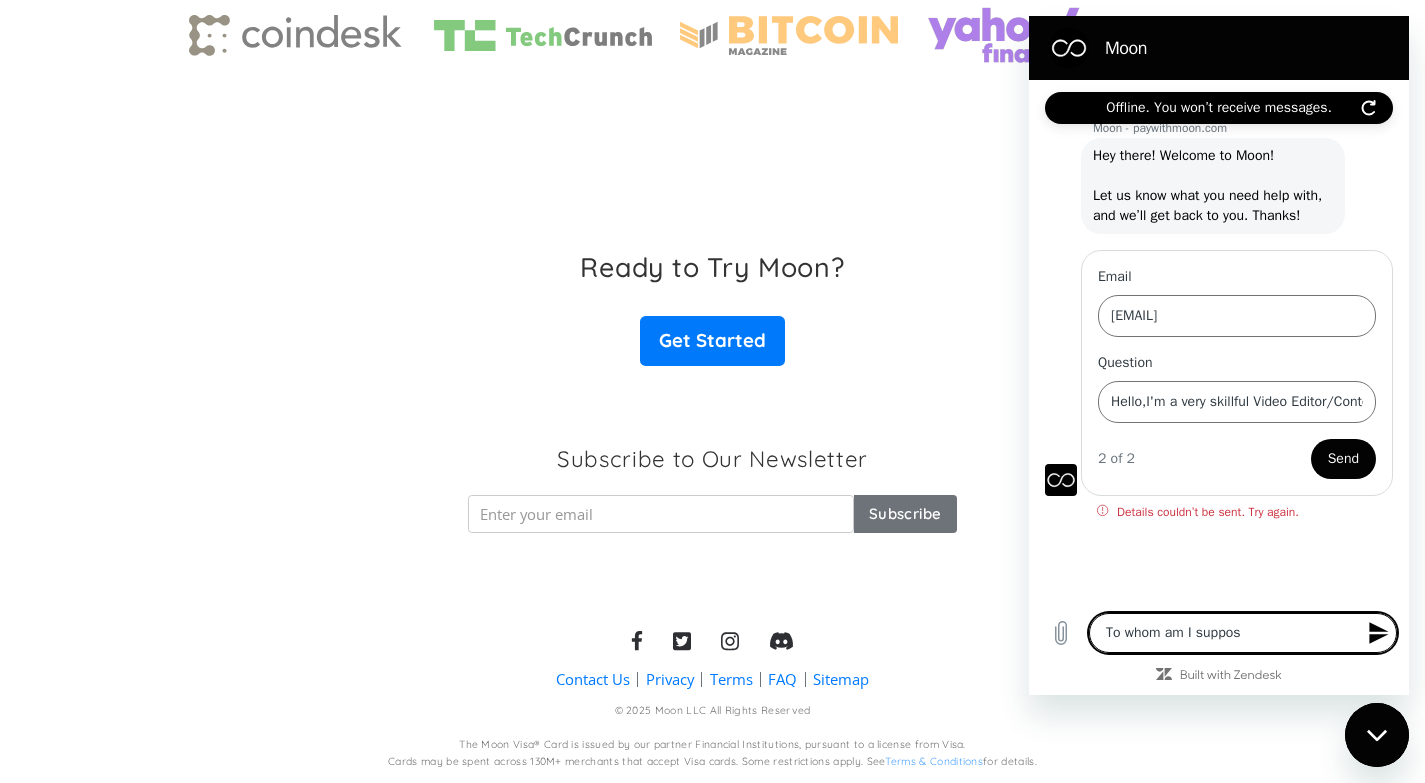 type on "x" 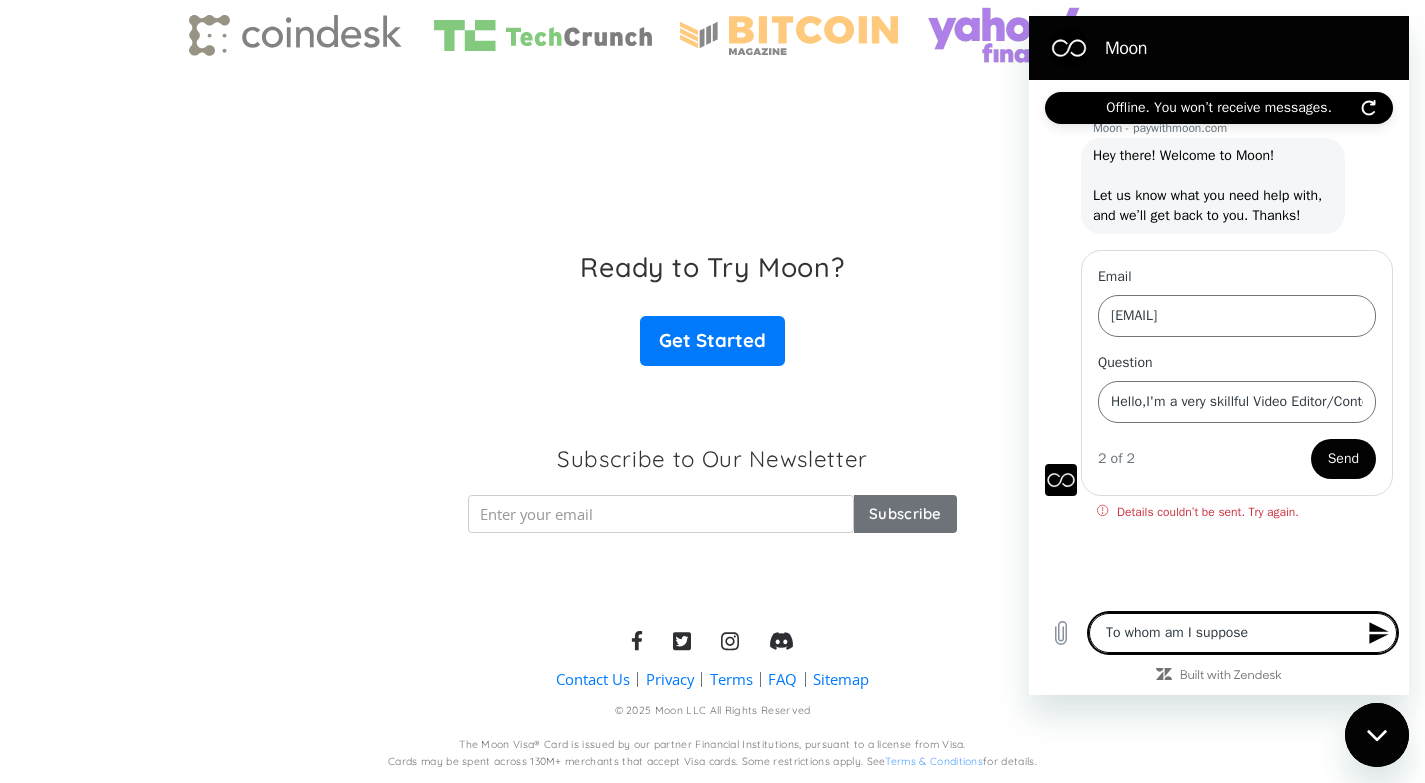 type on "To whom am I supposed" 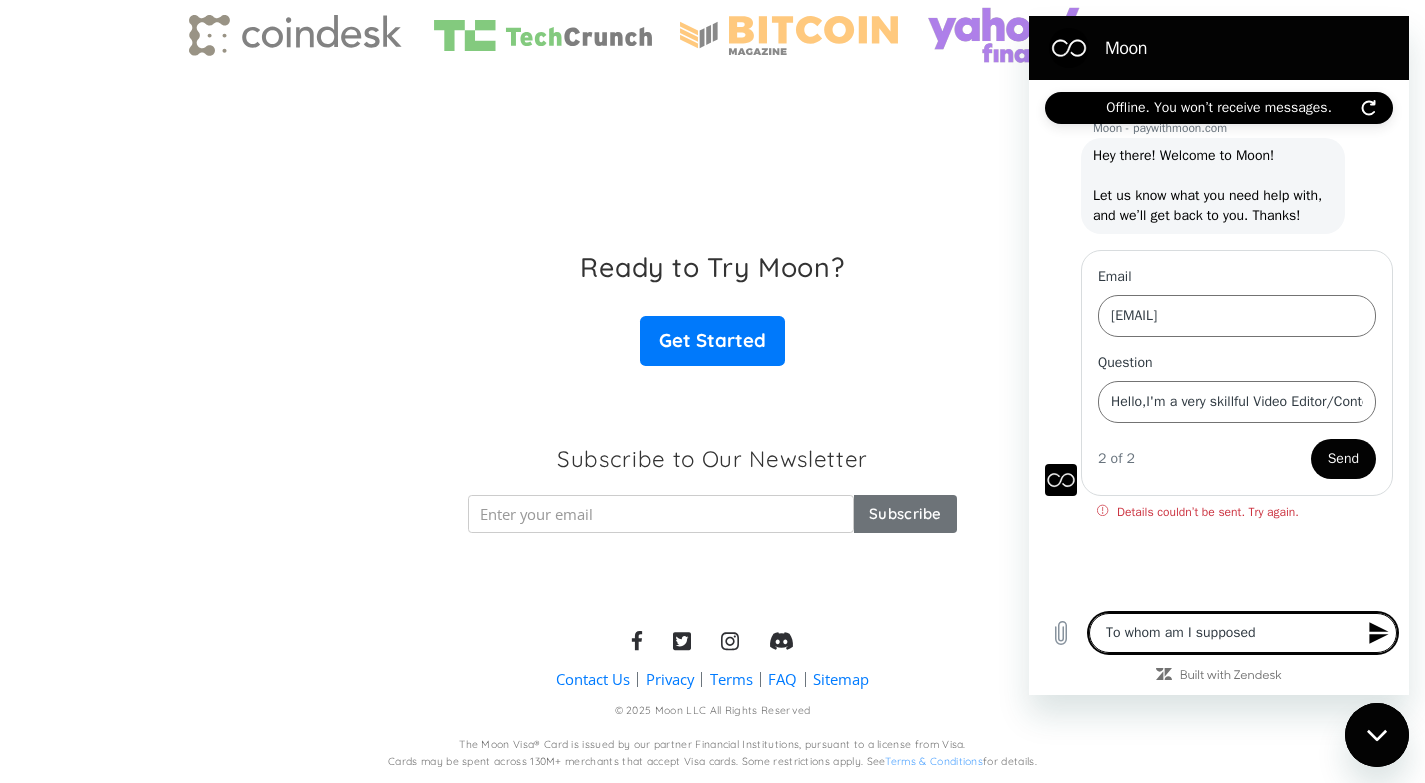 type on "To whom am I supposed" 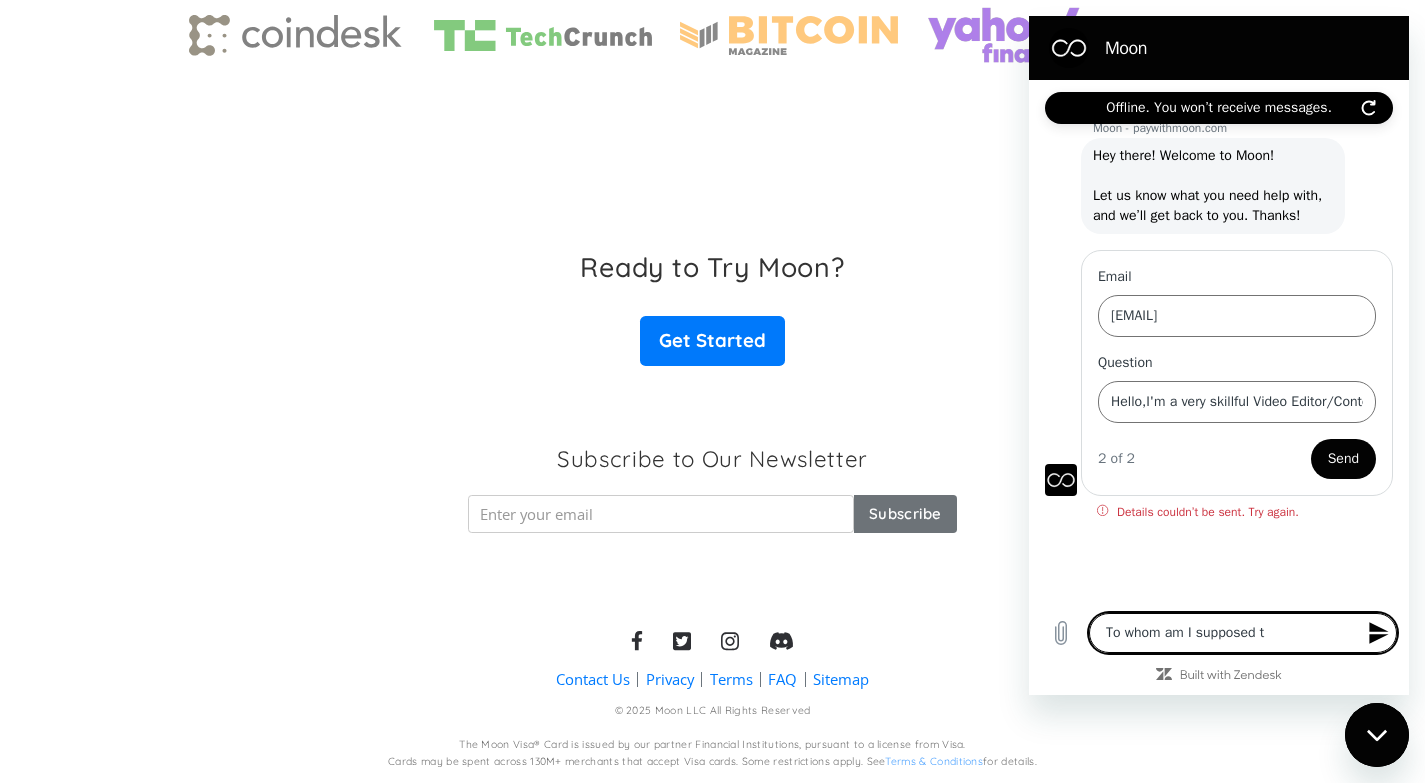 type on "To whom am I supposed to" 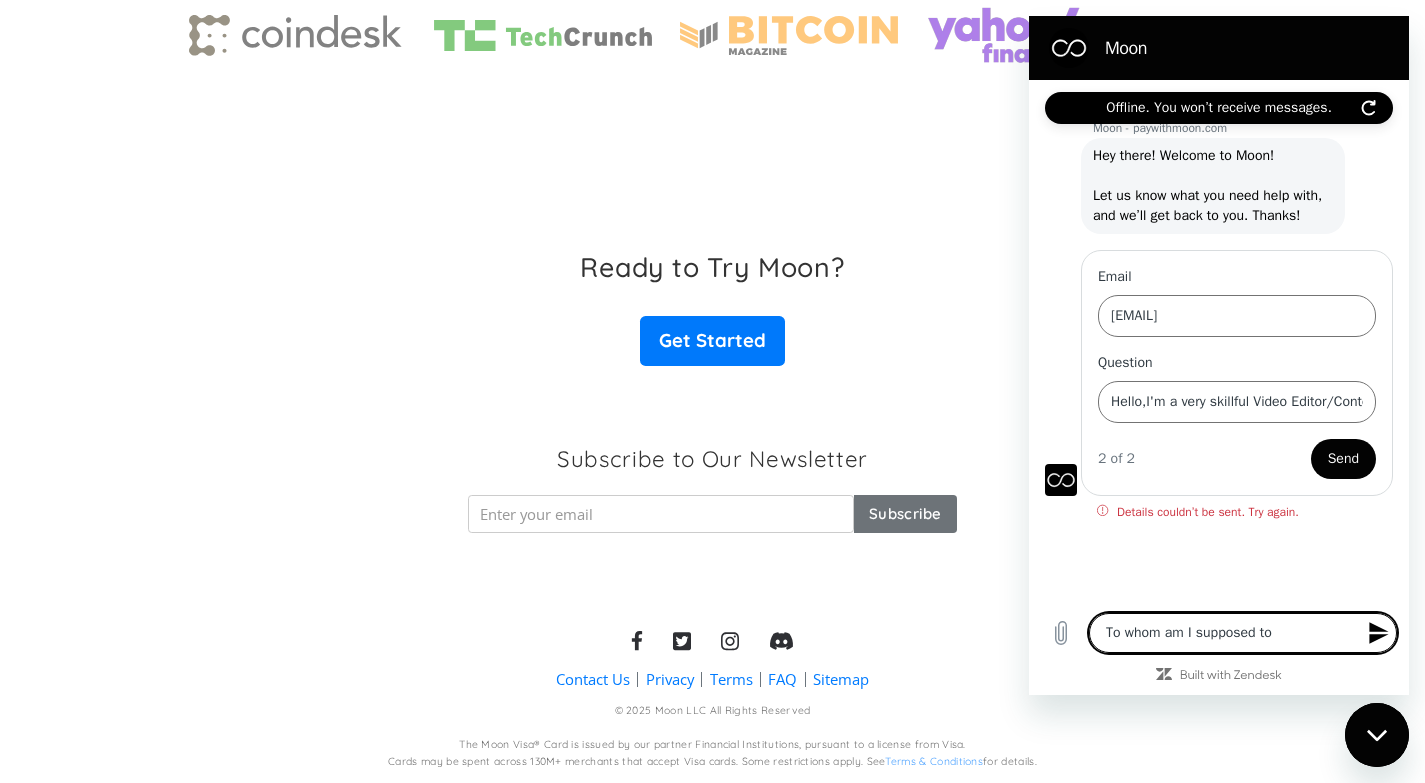 type on "To whom am I supposed to" 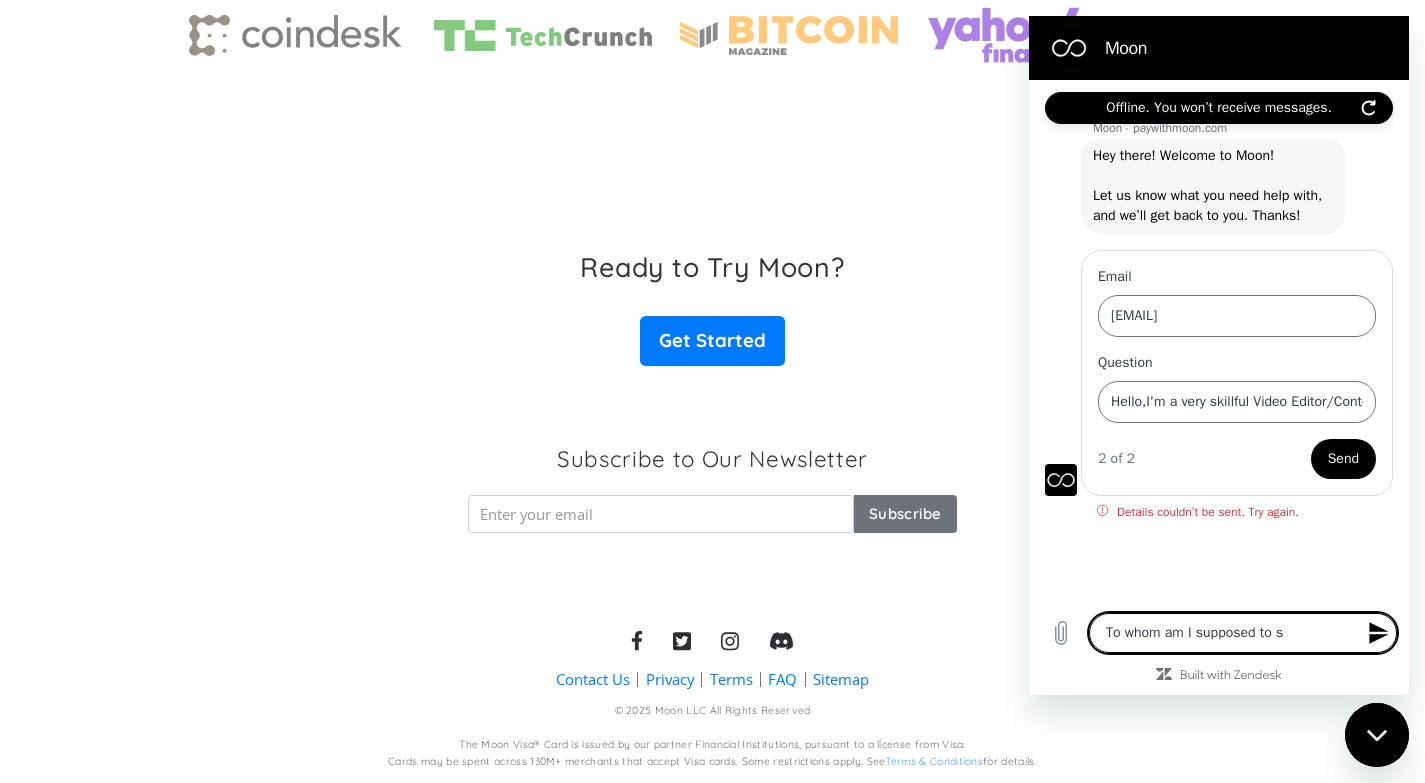 type on "To whom am I supposed to se" 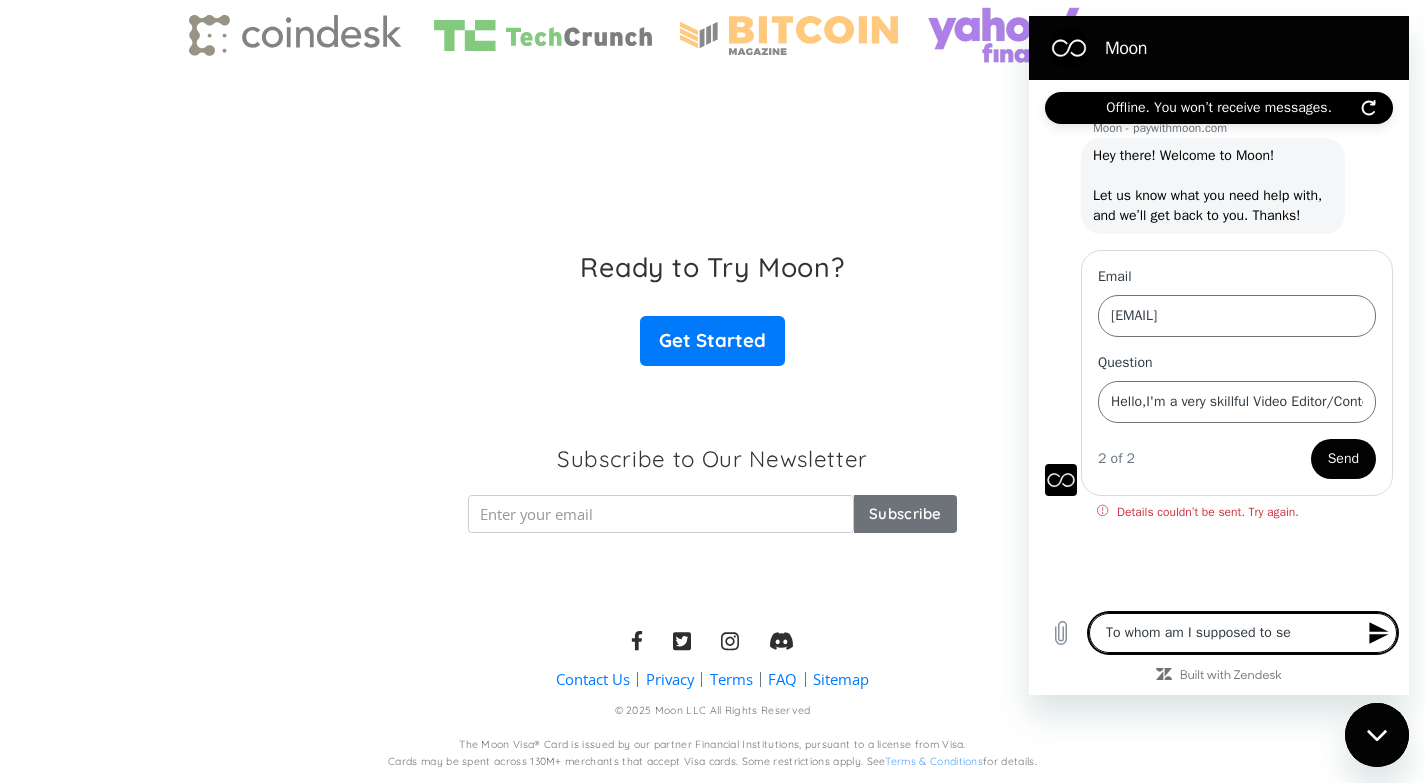 type on "To whom am I supposed to sen" 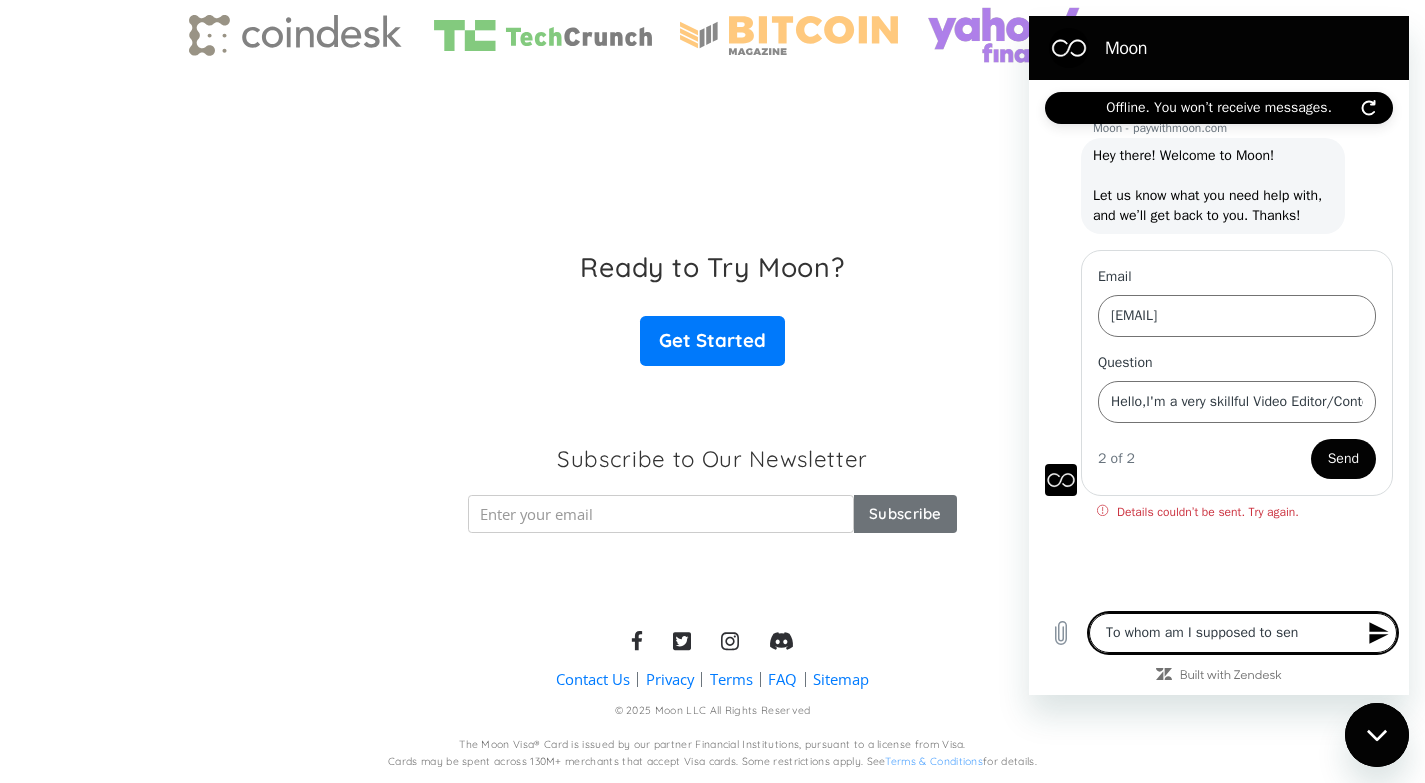 type on "x" 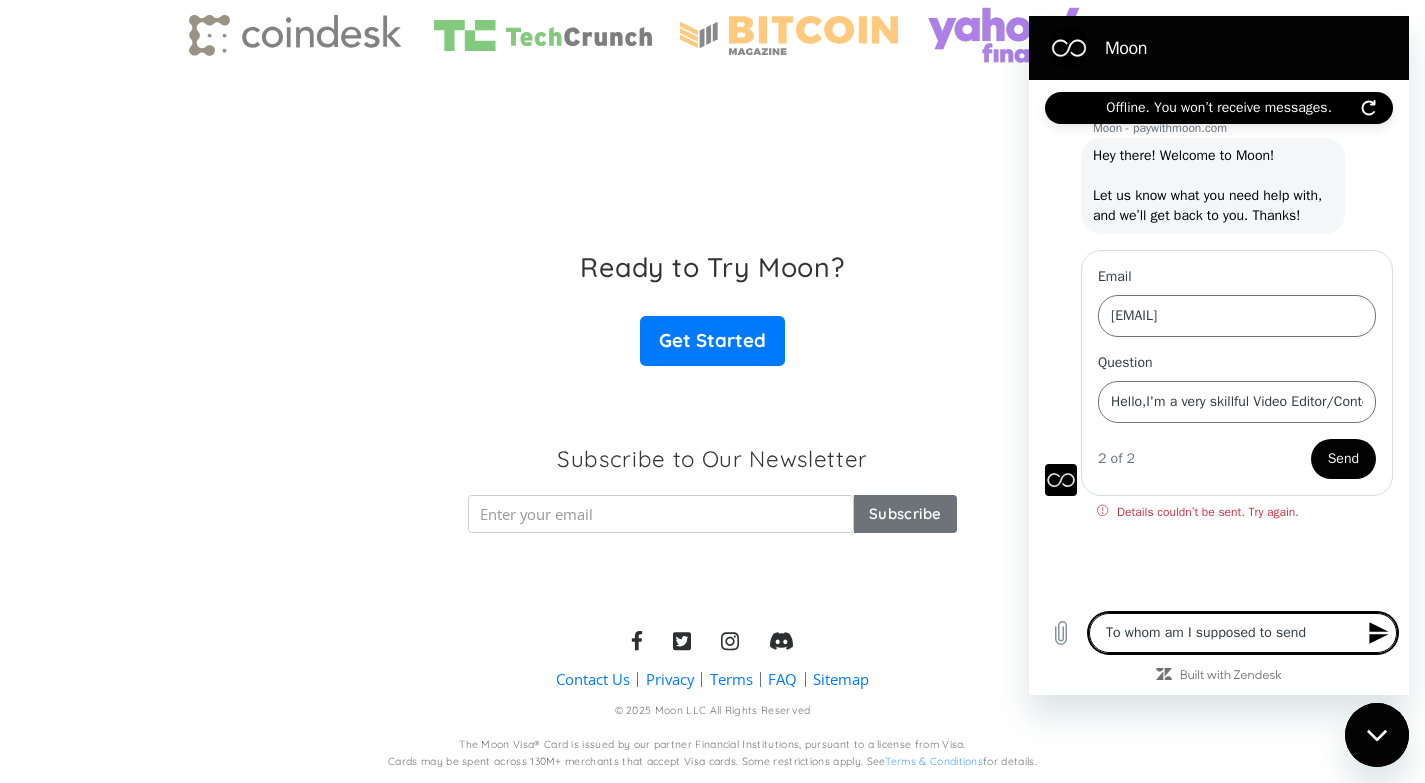 type on "To whom am I supposed to send" 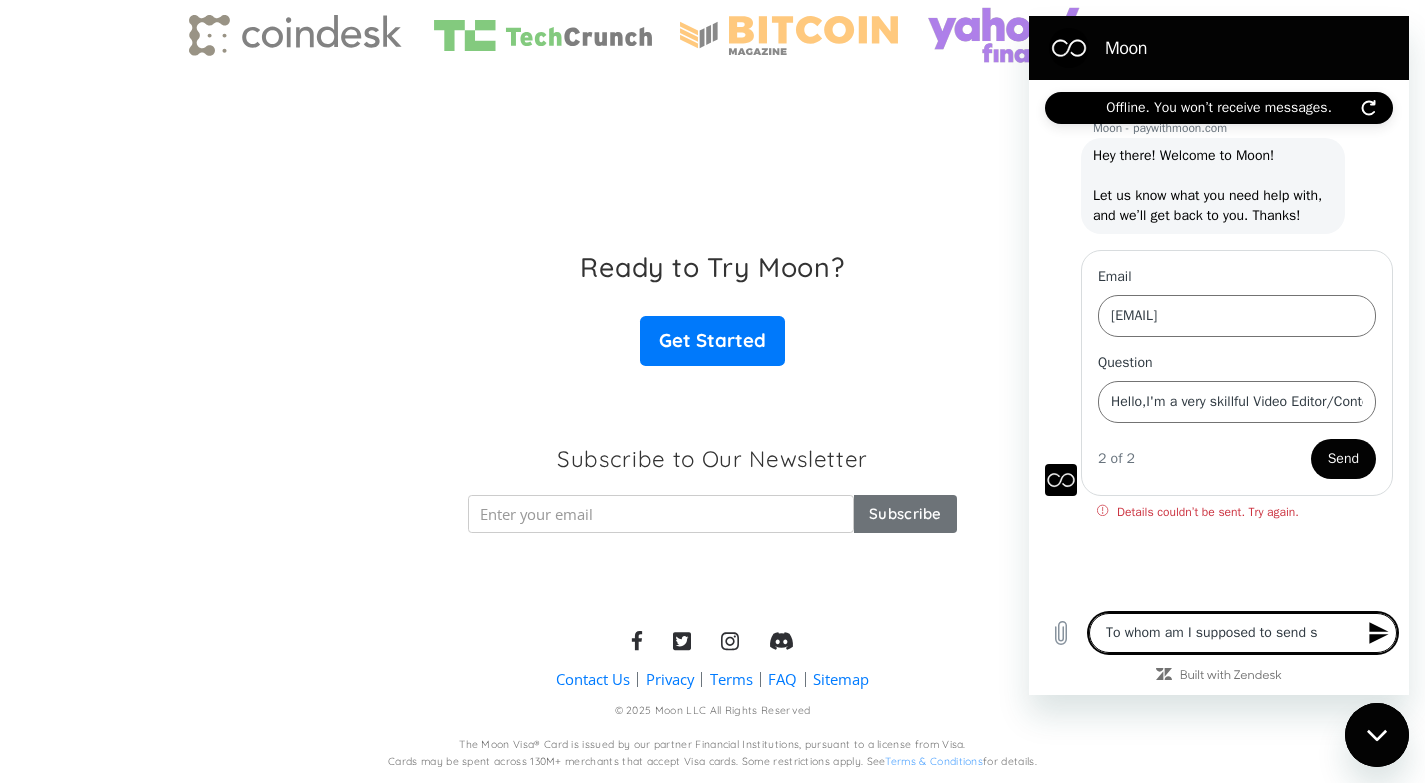 type on "To whom am I supposed to send sa" 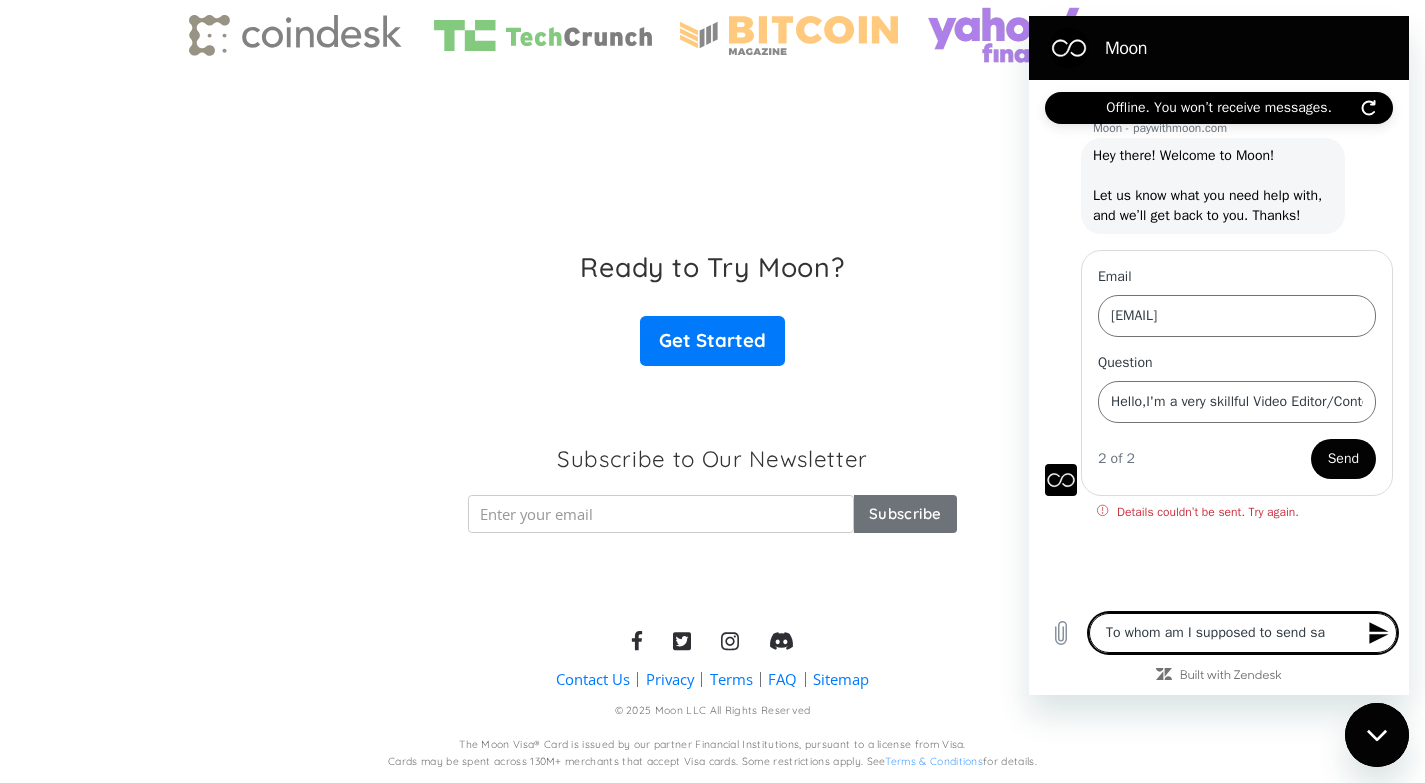 type on "To whom am I supposed to send sam" 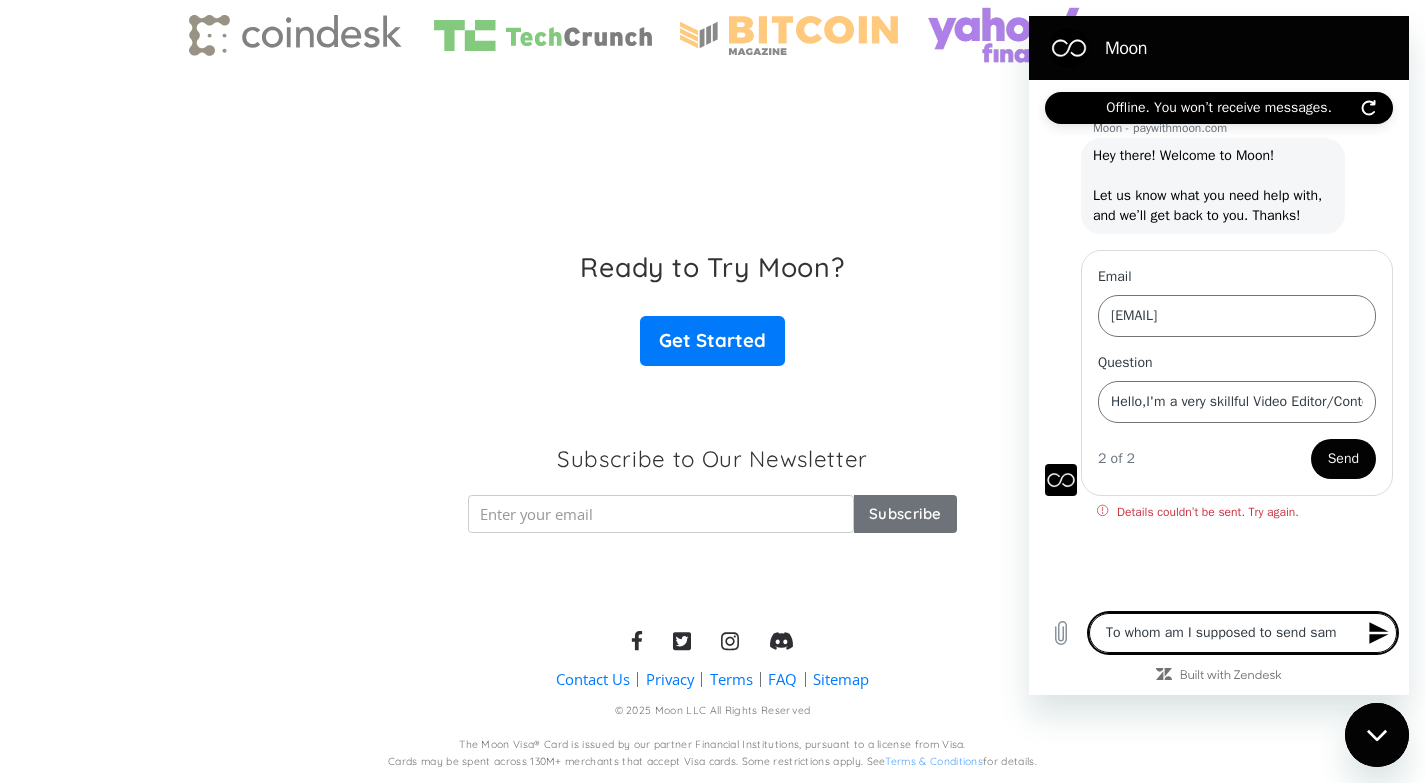 type on "To whom am I supposed to send samp" 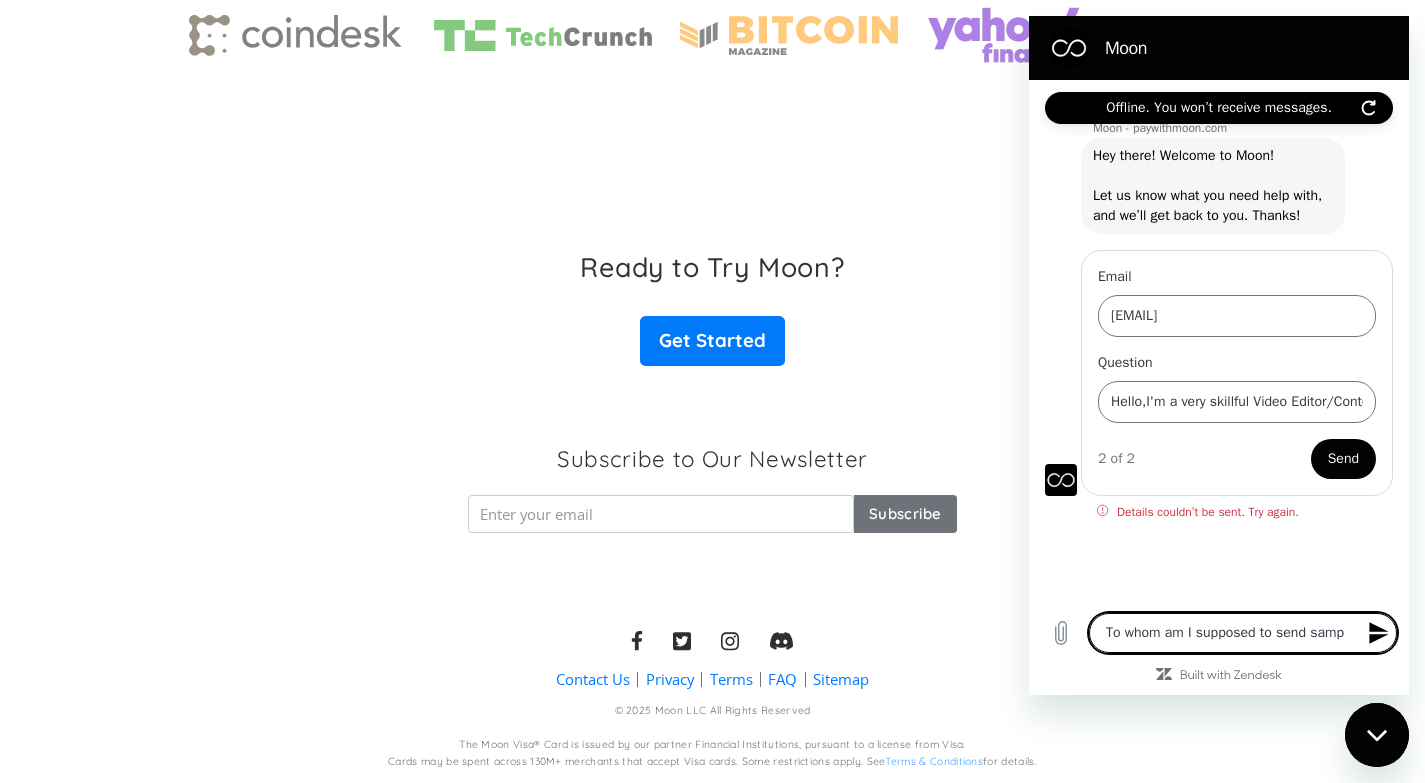 type on "To whom am I supposed to send sampl" 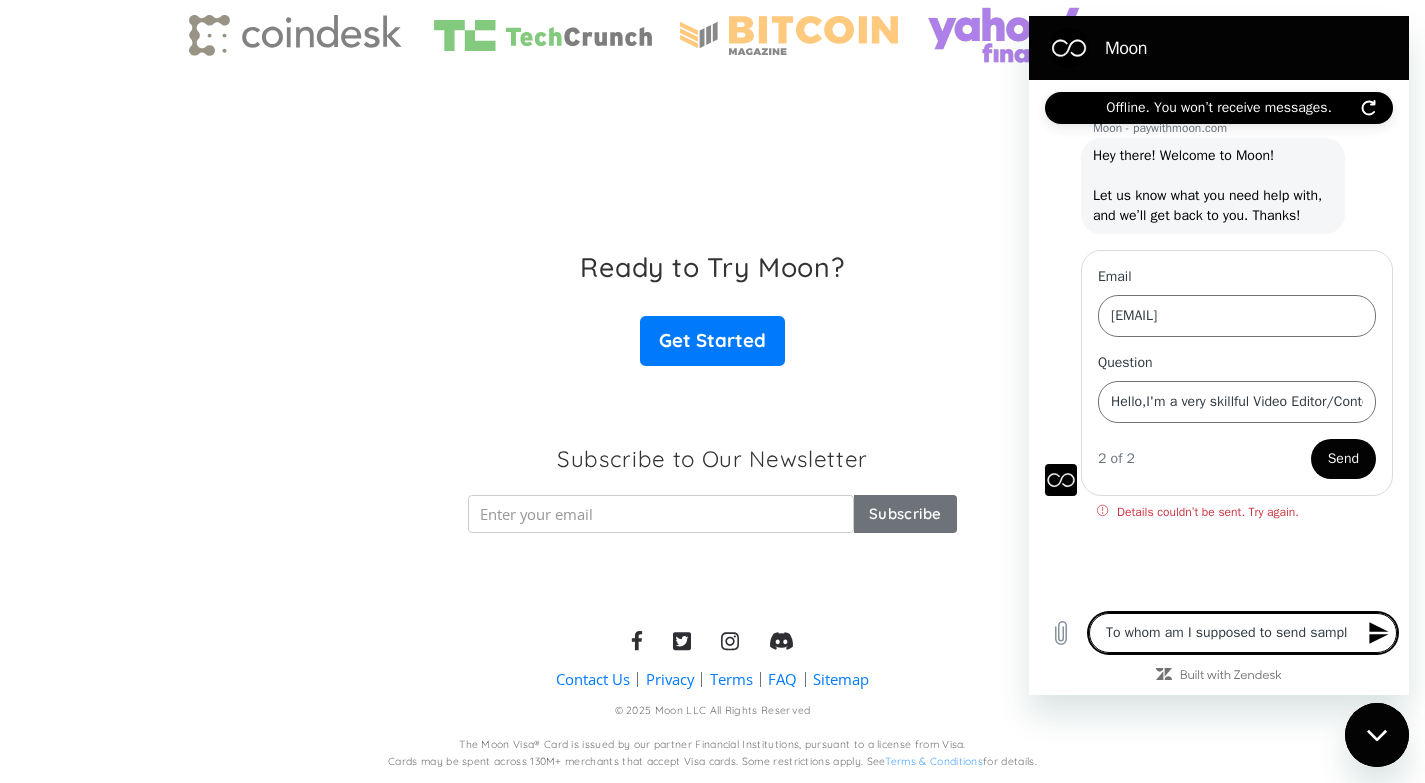 type on "To whom am I supposed to send sample" 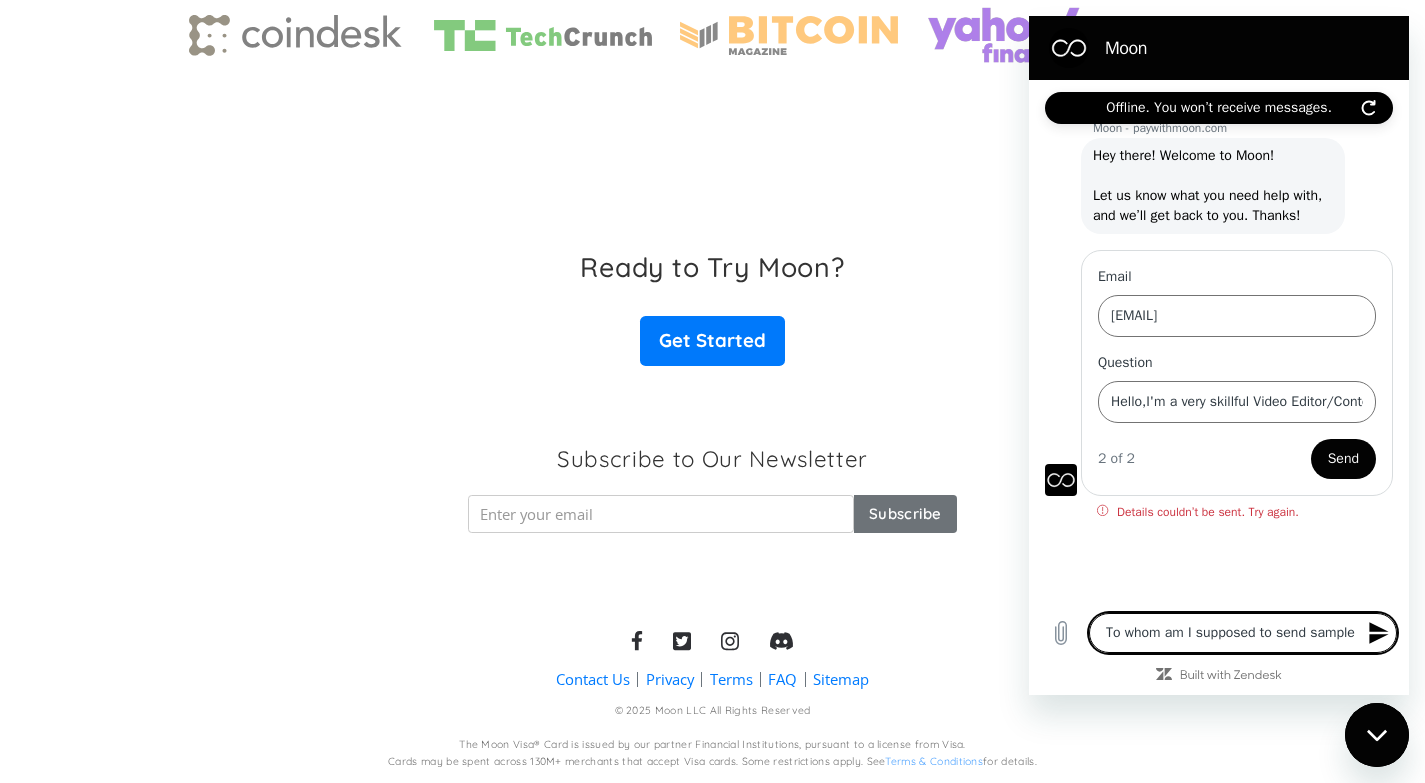 type on "To whom am I supposed to send sample" 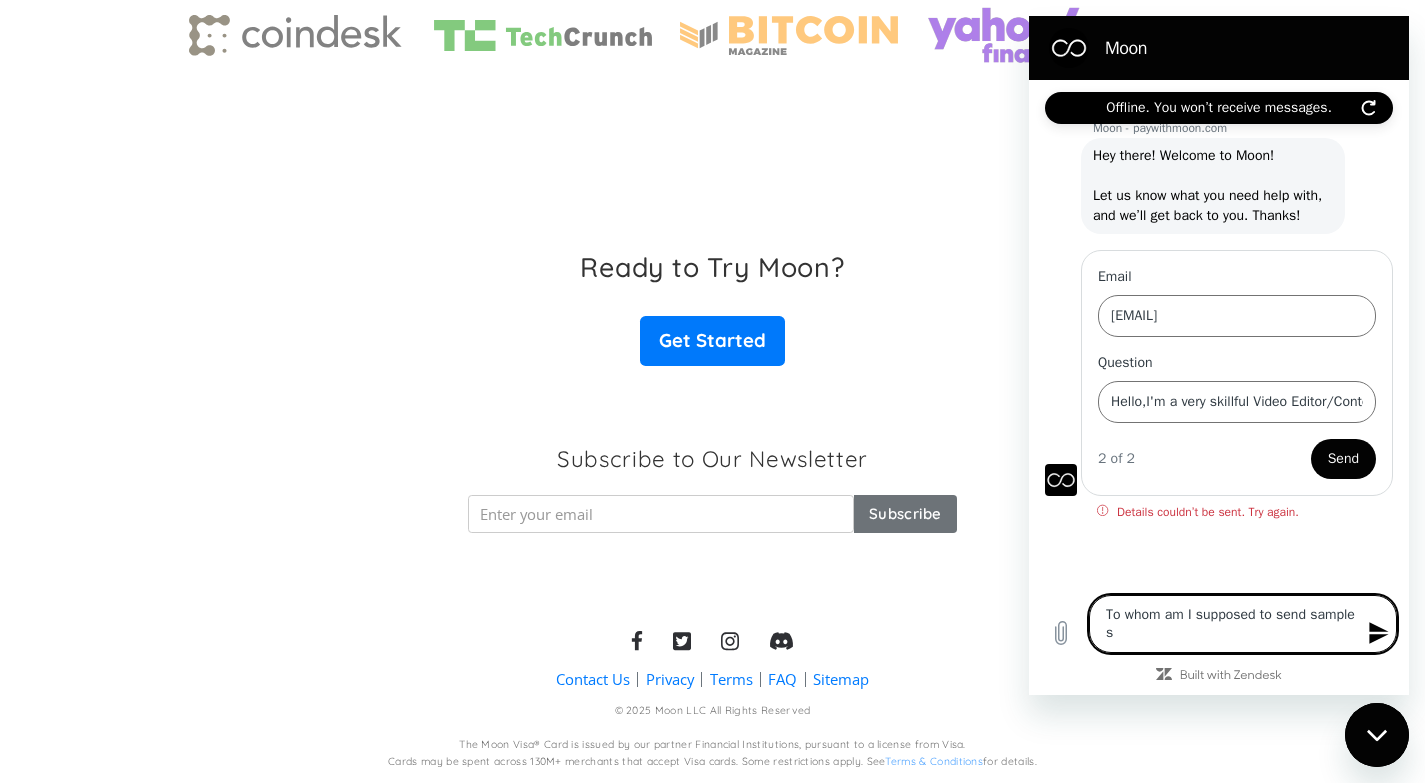 type on "To whom am I supposed to send sample s" 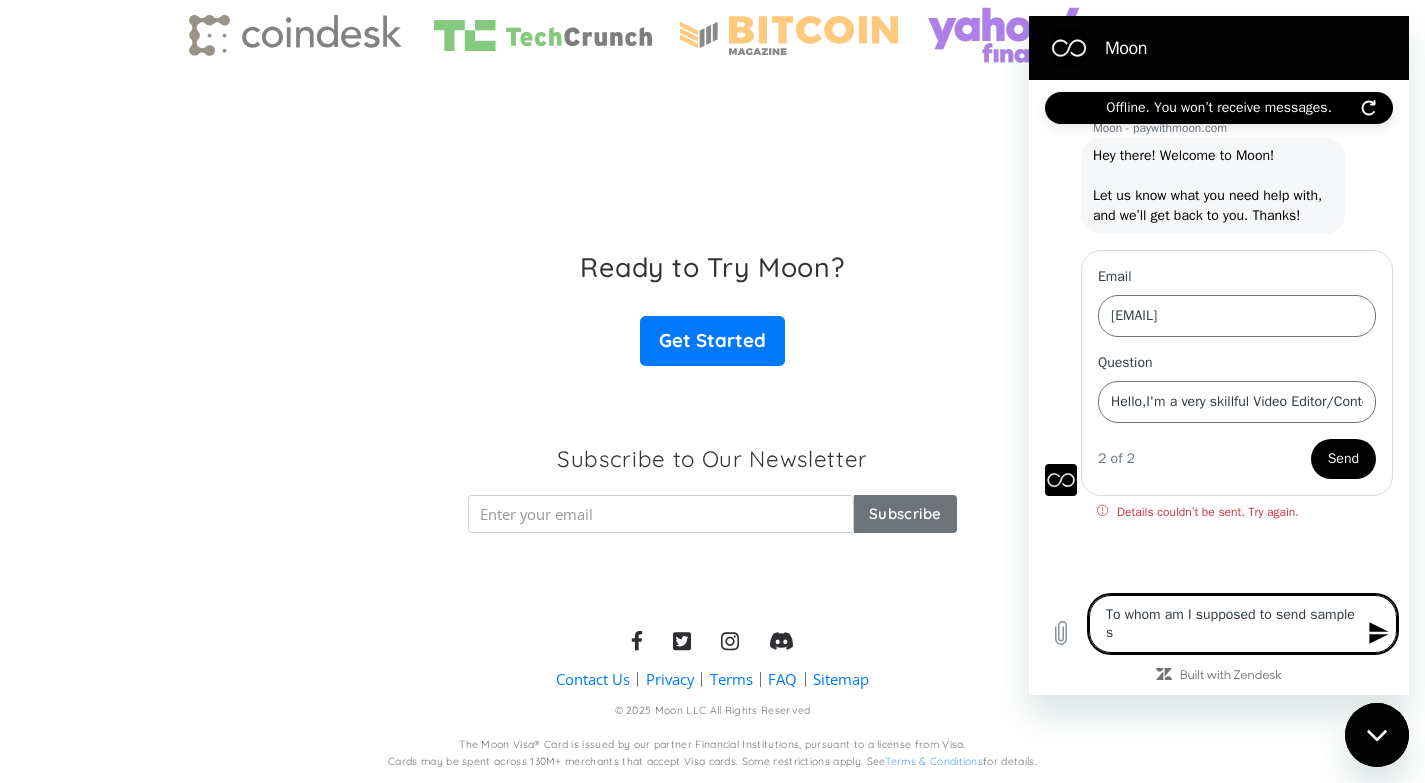 type on "x" 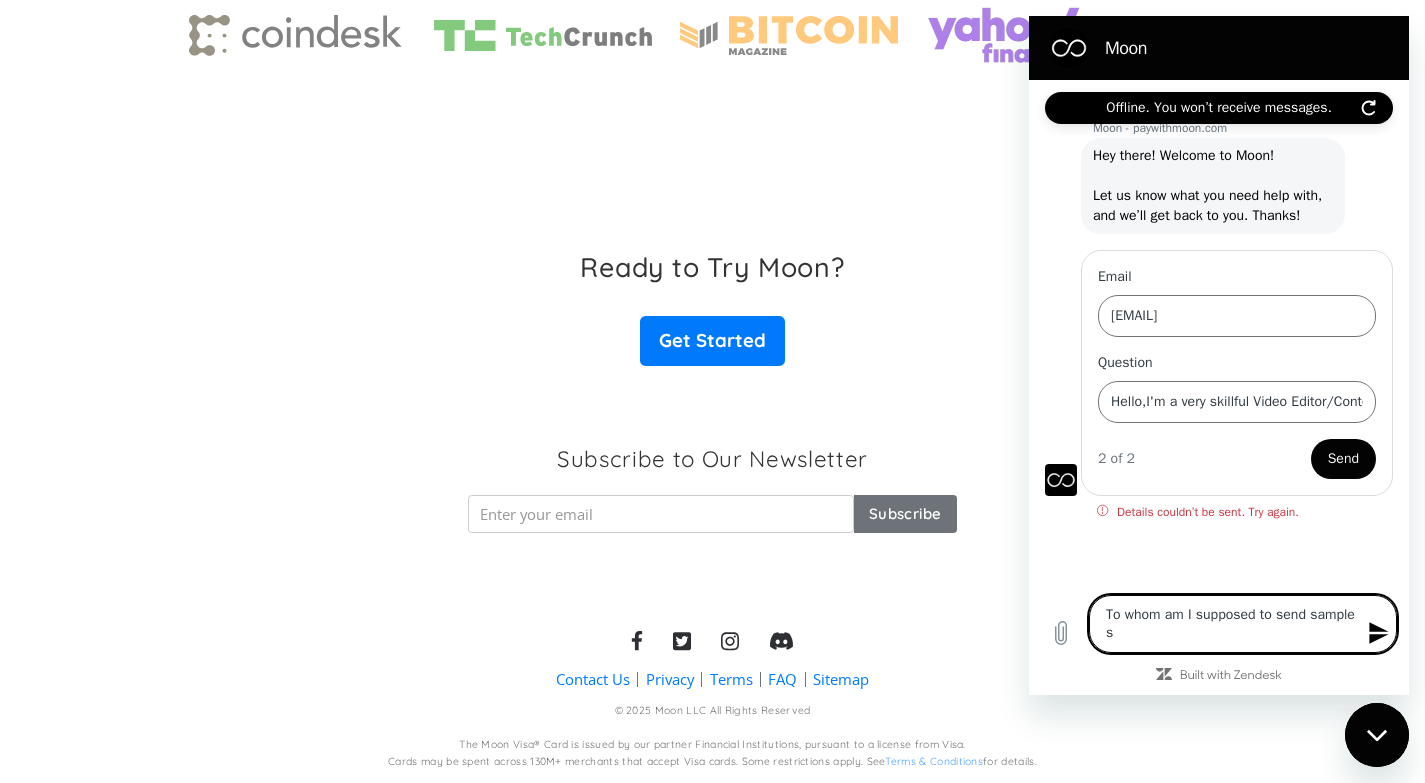 type on "To whom am I supposed to send sample s" 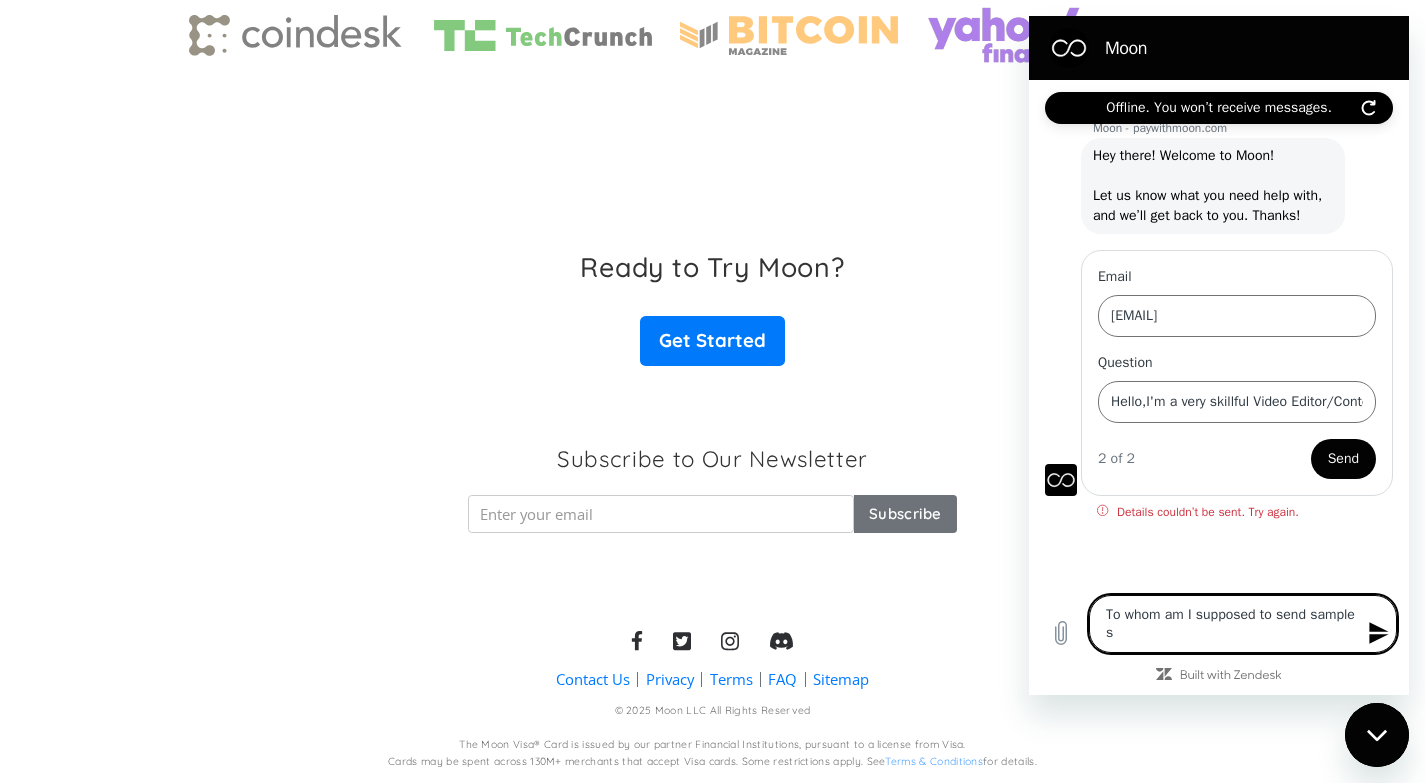 type on "x" 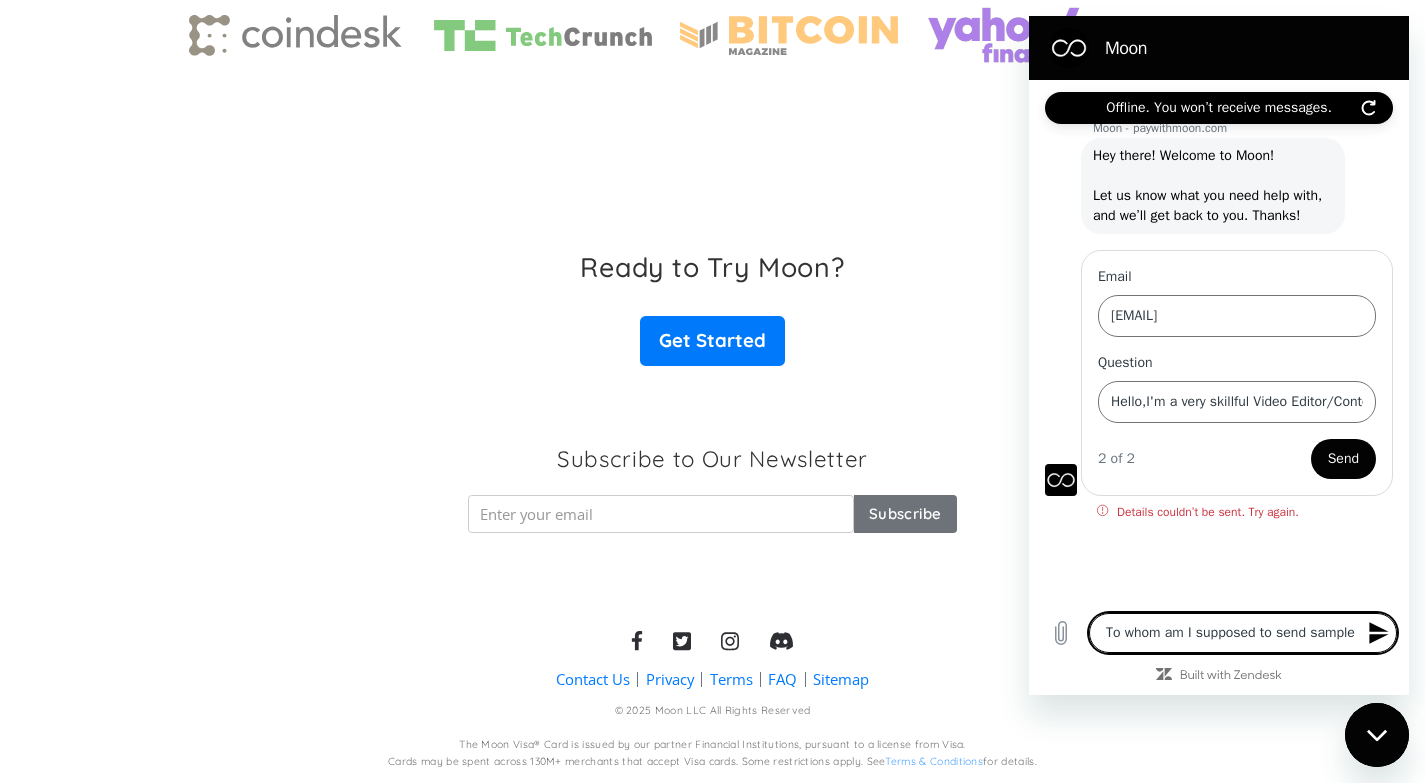 type on "To whom am I supposed to send sample s" 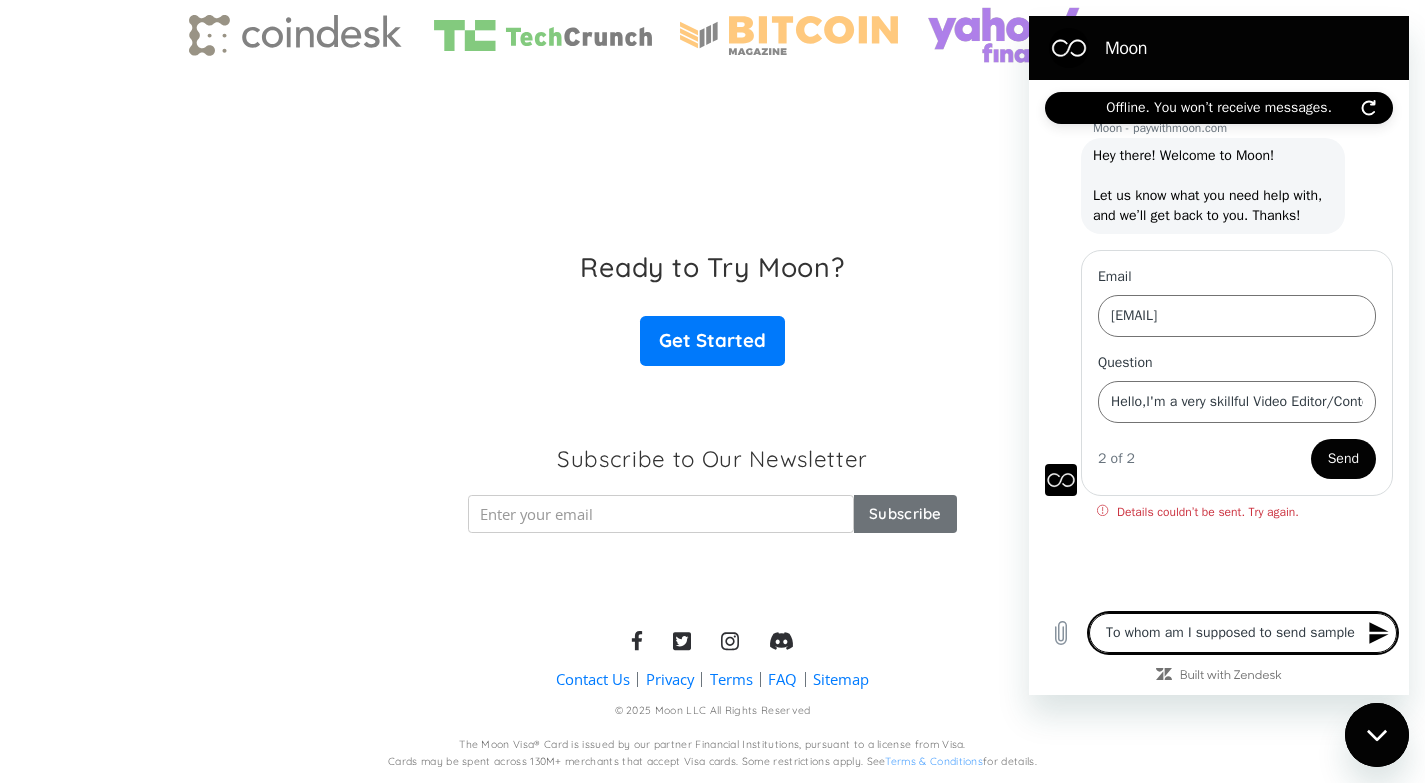 type on "x" 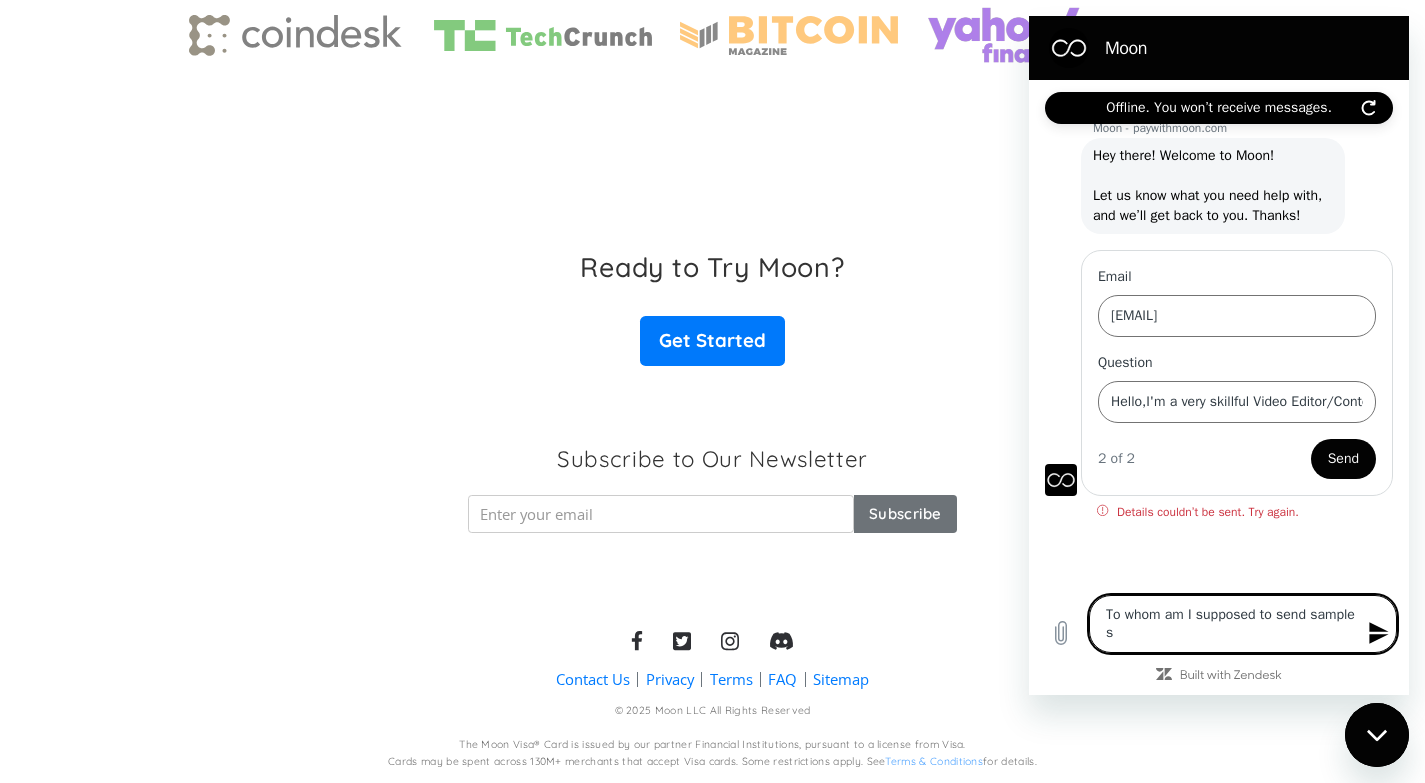 type on "To whom am I supposed to send sample s" 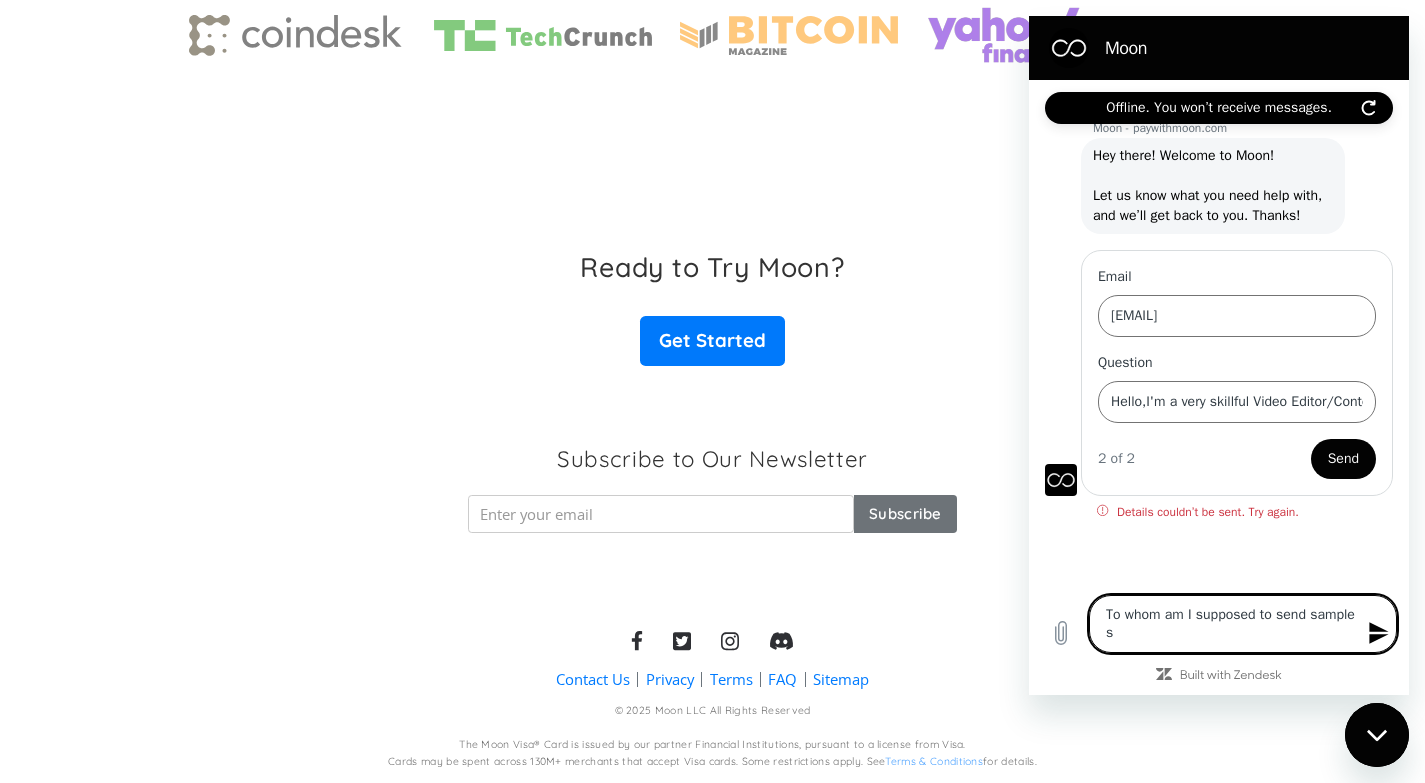 type on "x" 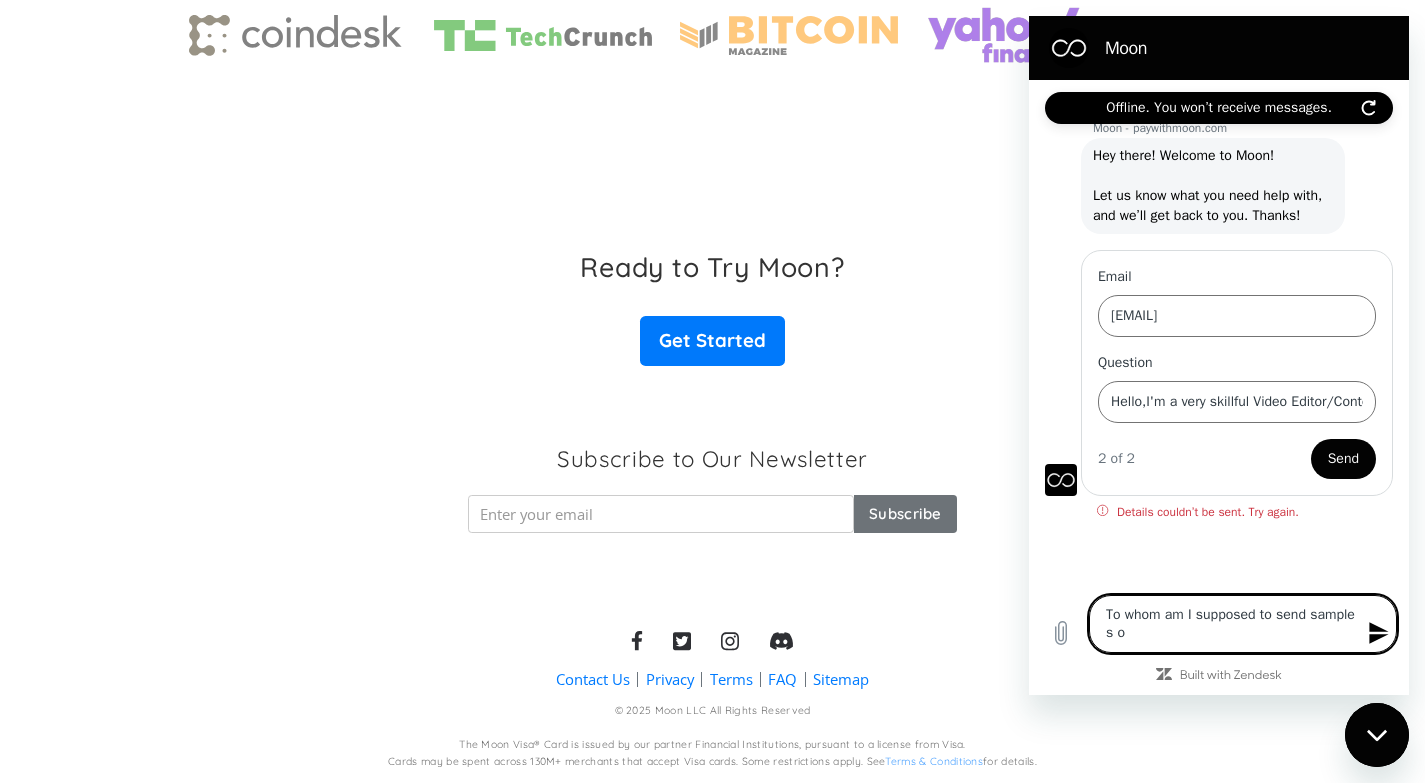 type on "To whom am I supposed to send sample s of" 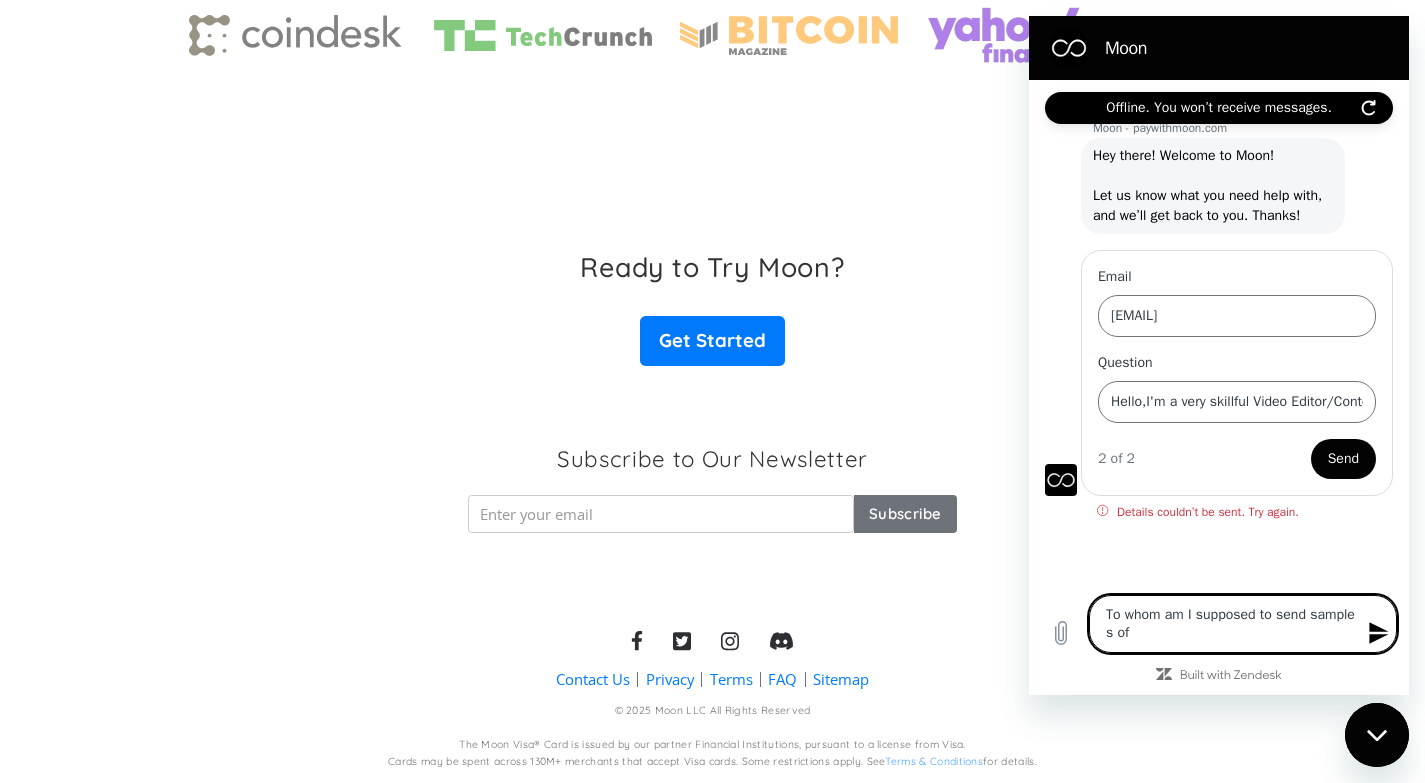type on "To whom am I supposed to send sample s of" 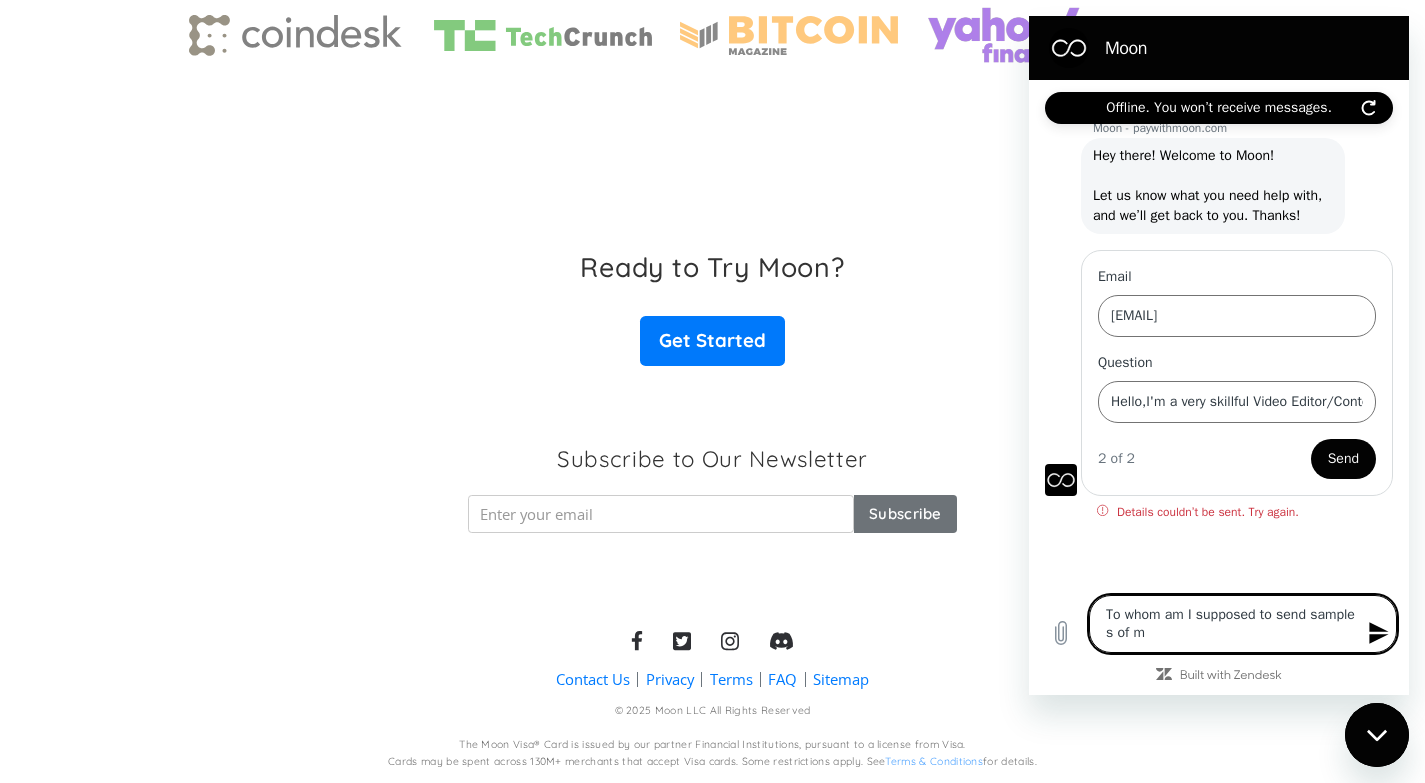 type on "To whom am I supposed to send sample s of my" 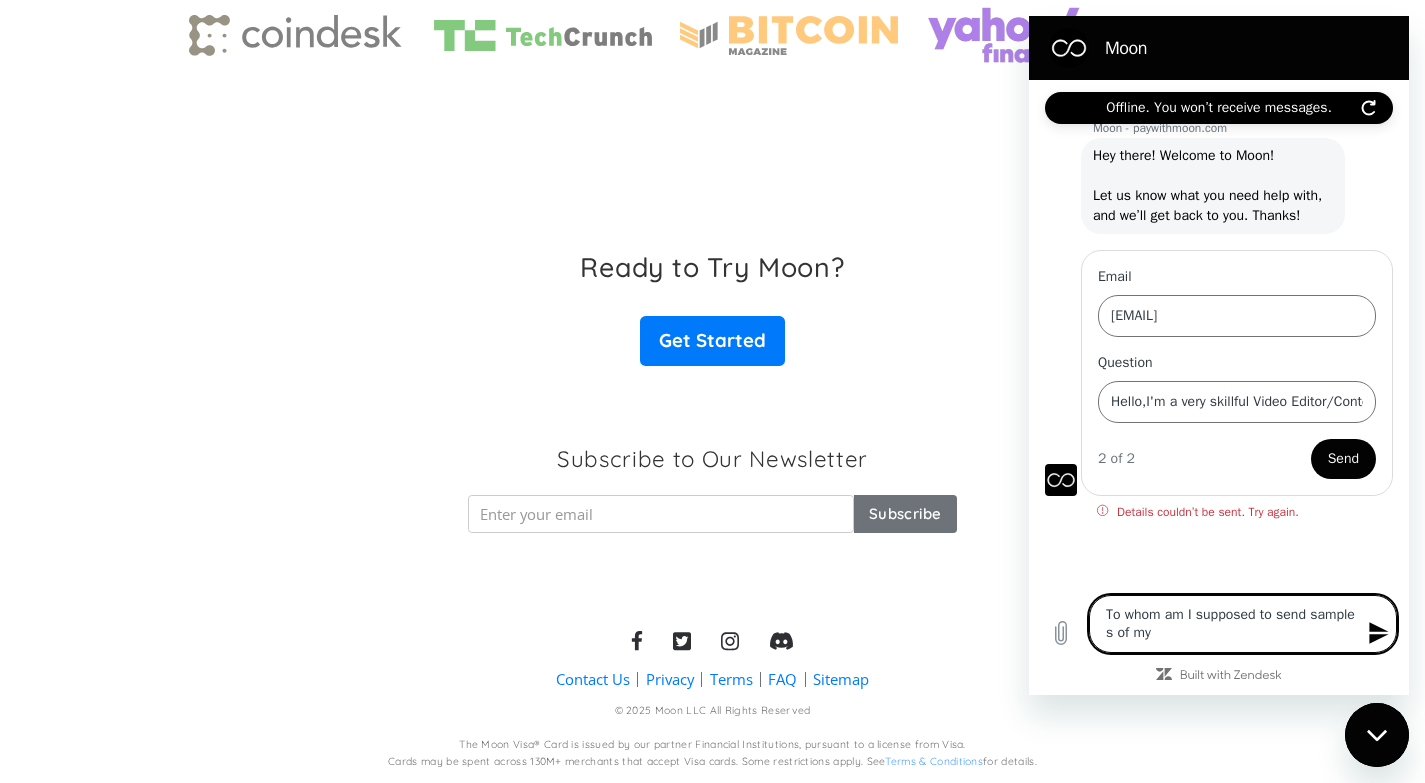 type on "To whom am I supposed to send sample s of my" 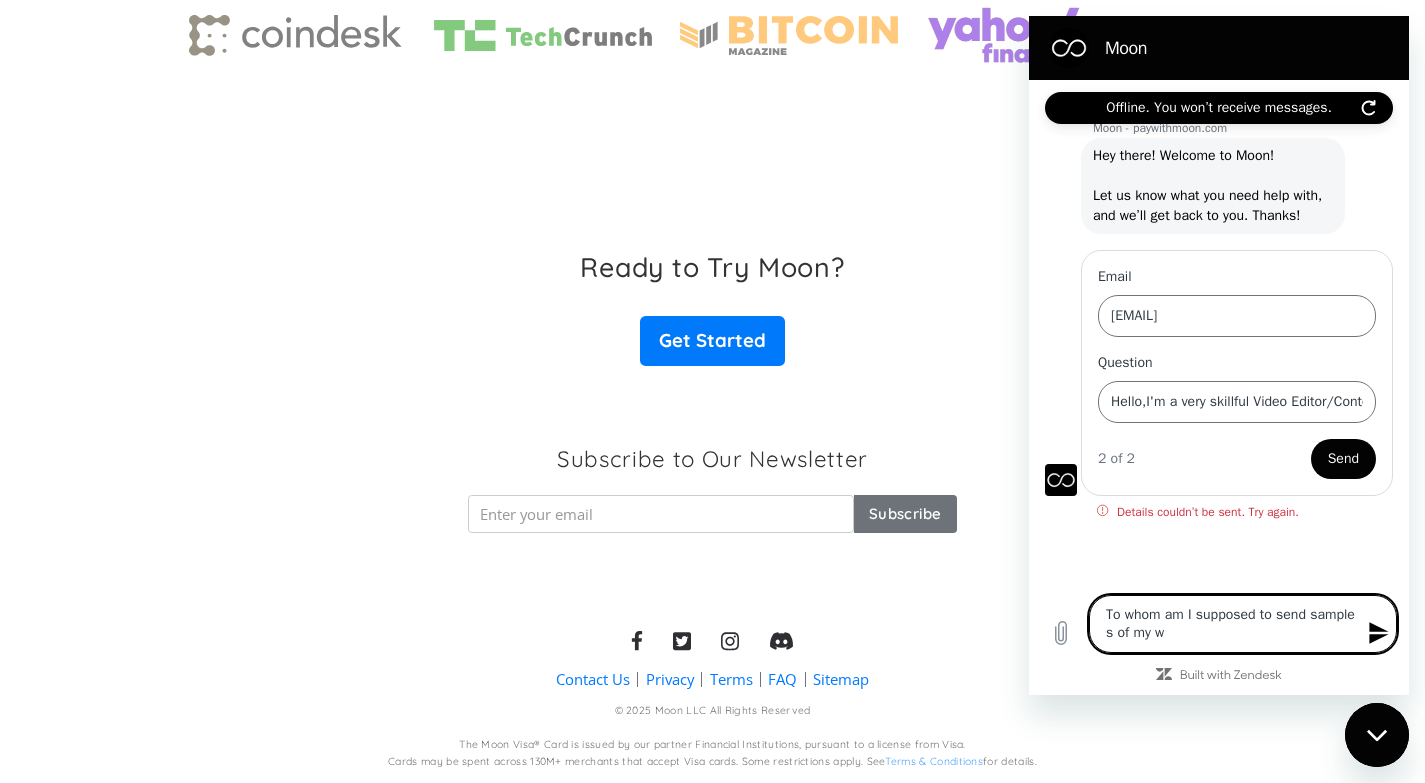 type on "To whom am I supposed to send sample s of my wo" 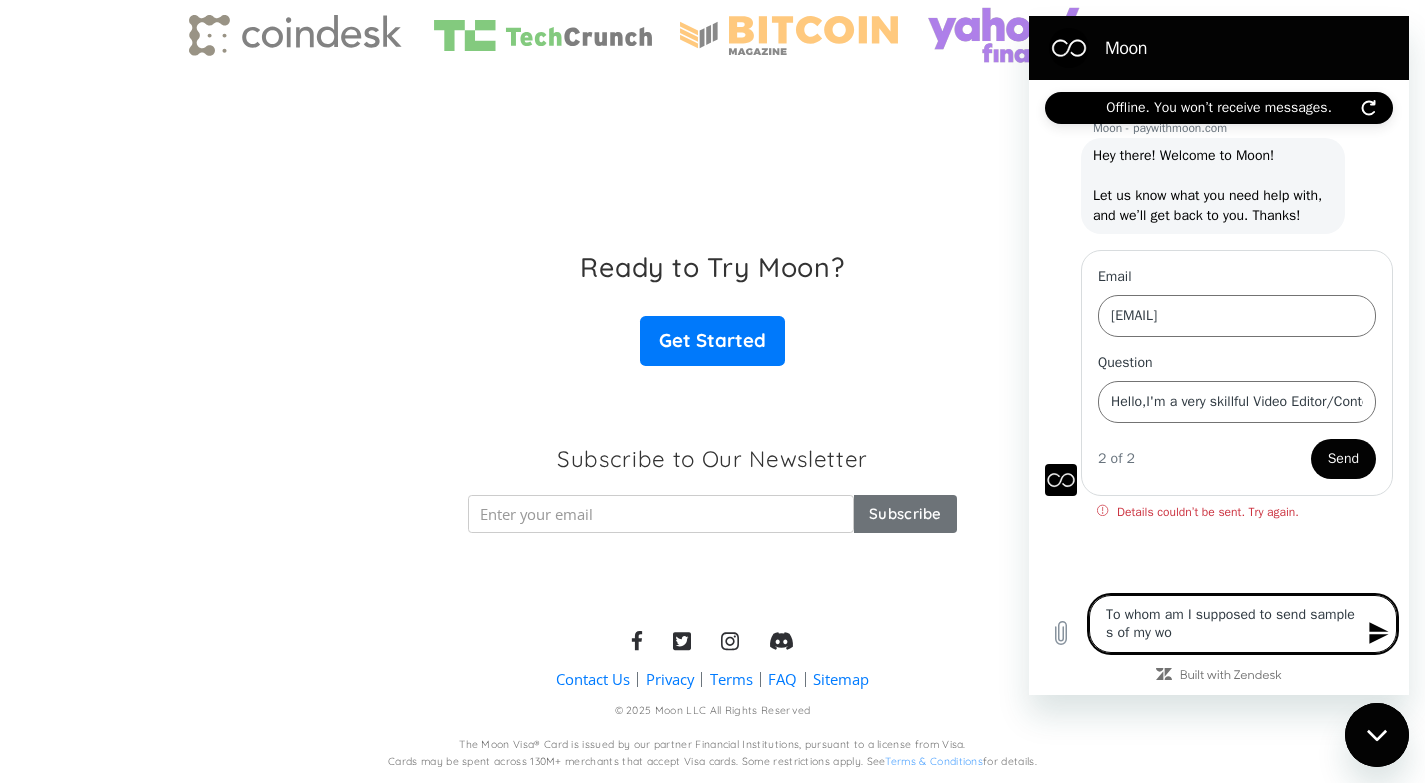 type on "To whom am I supposed to send sample s of my wor" 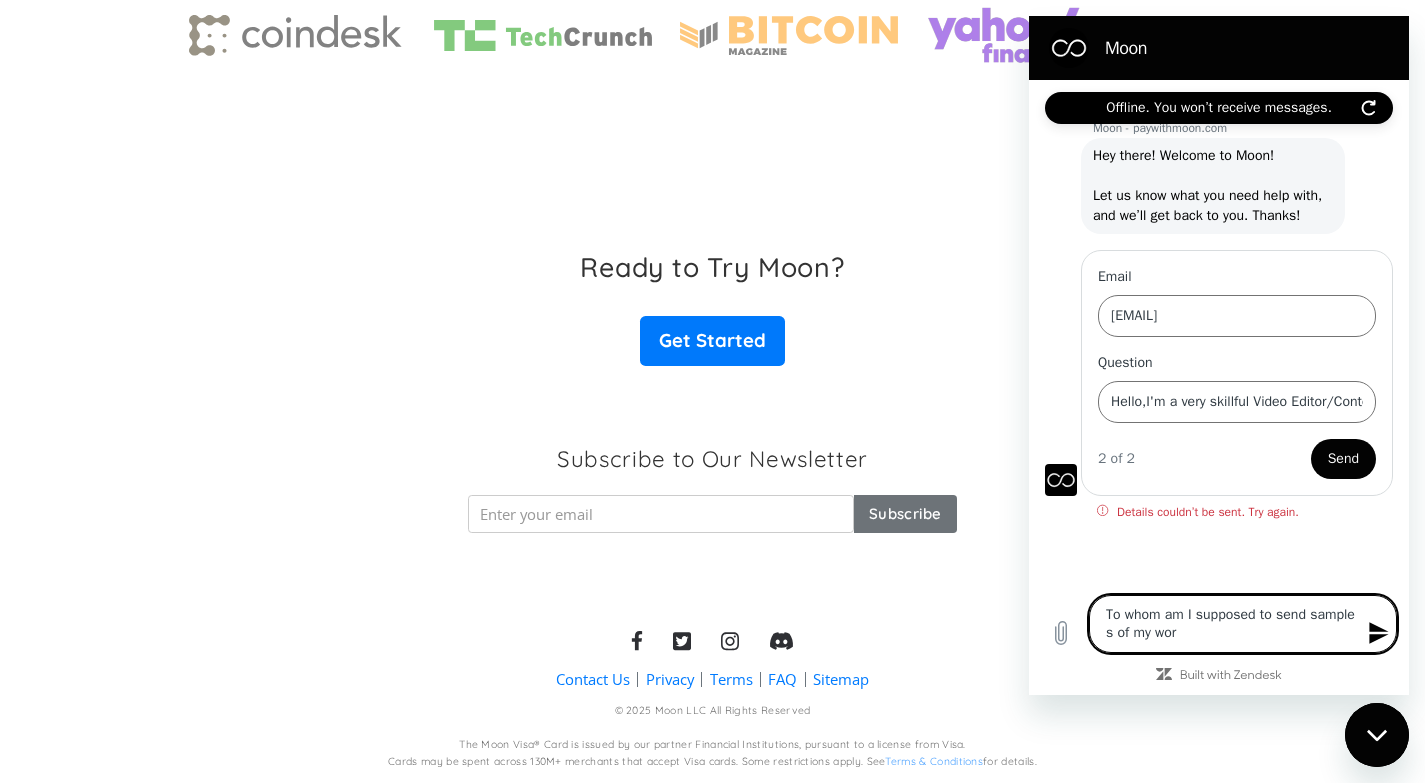 type on "To whom am I supposed to send sample s of my work" 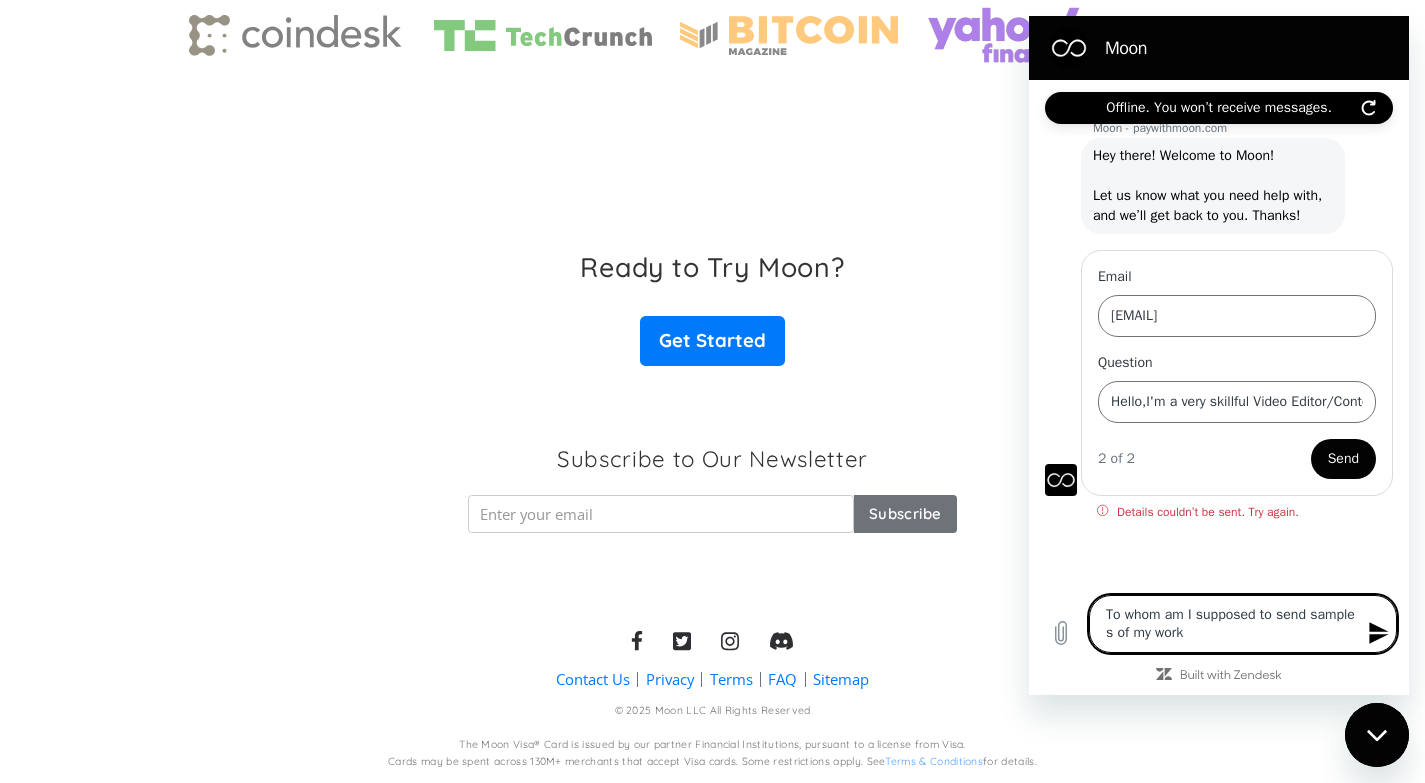 type on "To whom am I supposed to send sample s of my work?" 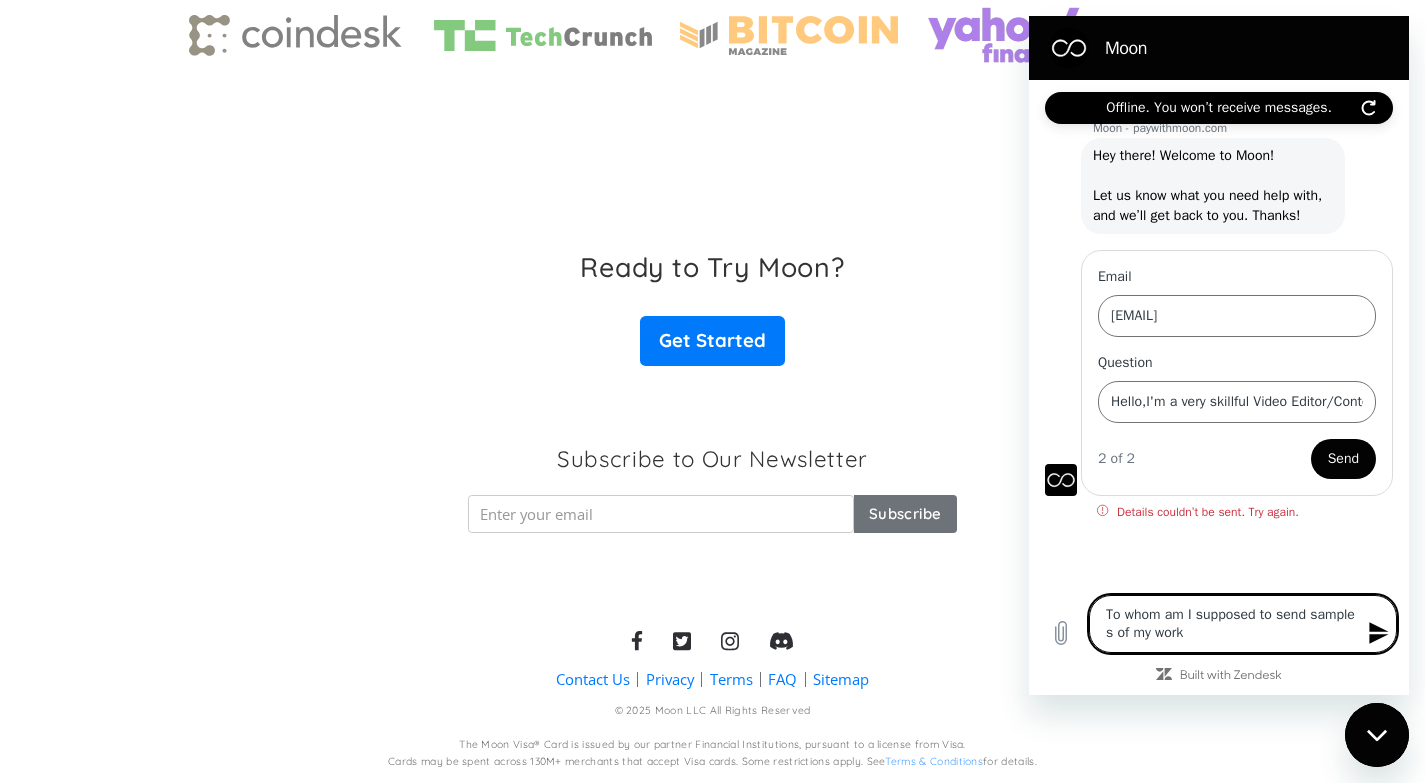 type on "x" 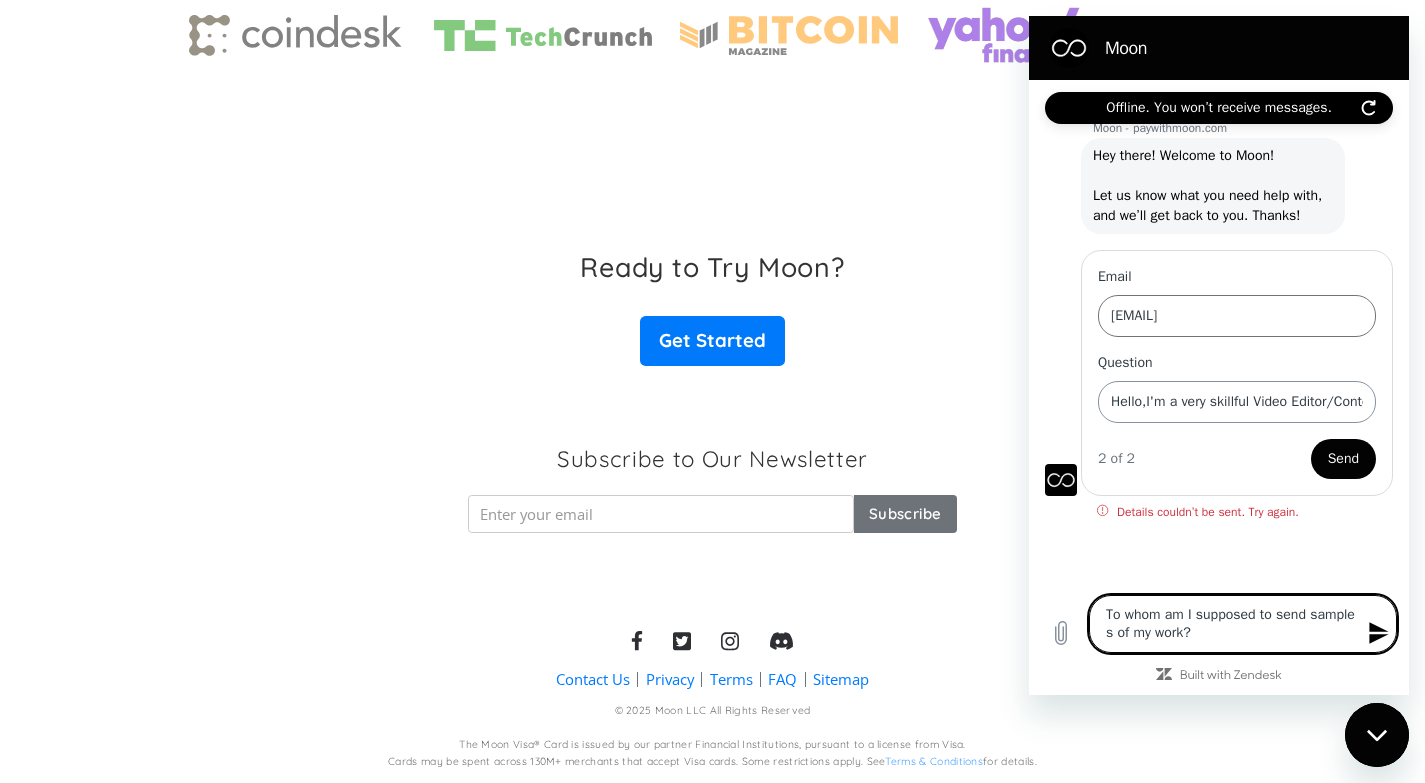 type on "To whom am I supposed to send sample s of my work?" 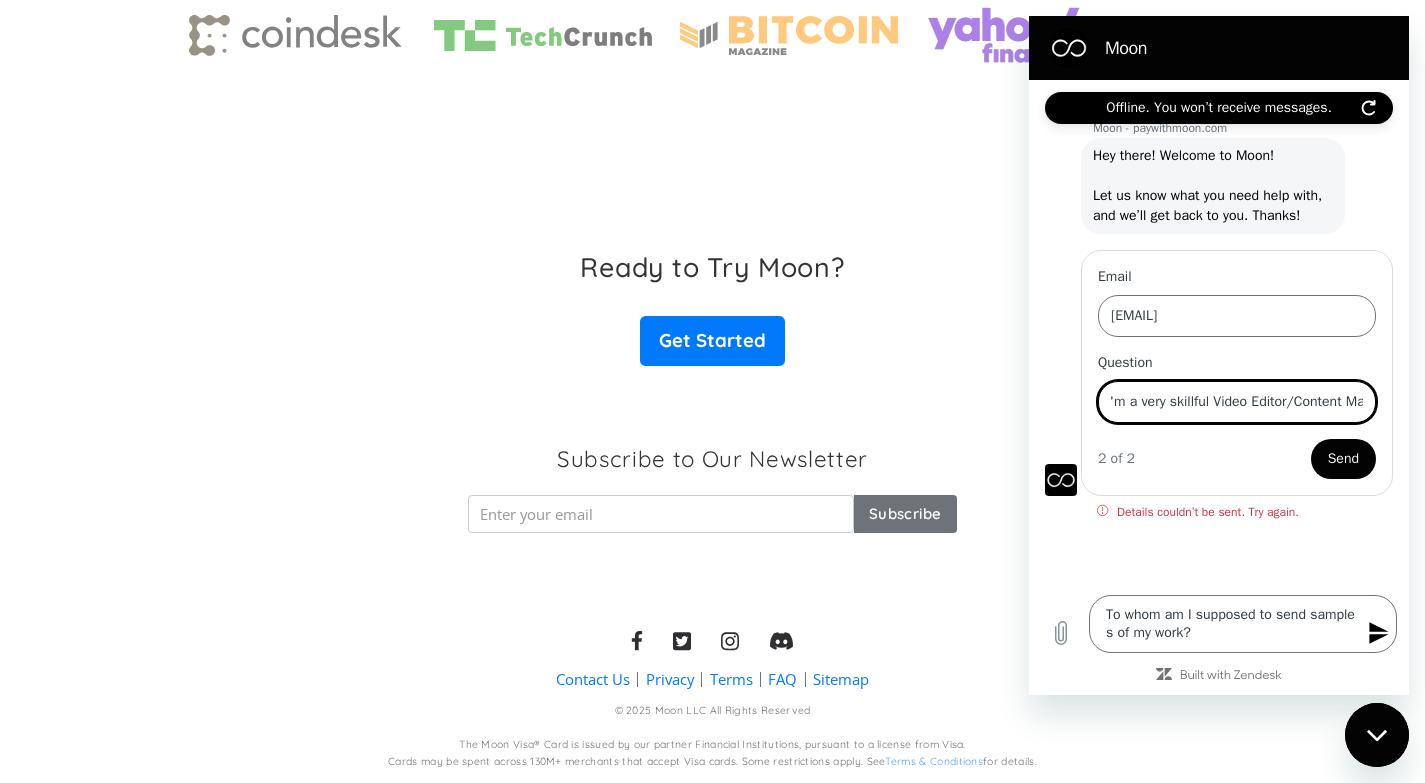 drag, startPoint x: 1356, startPoint y: 400, endPoint x: 1253, endPoint y: 408, distance: 103.31021 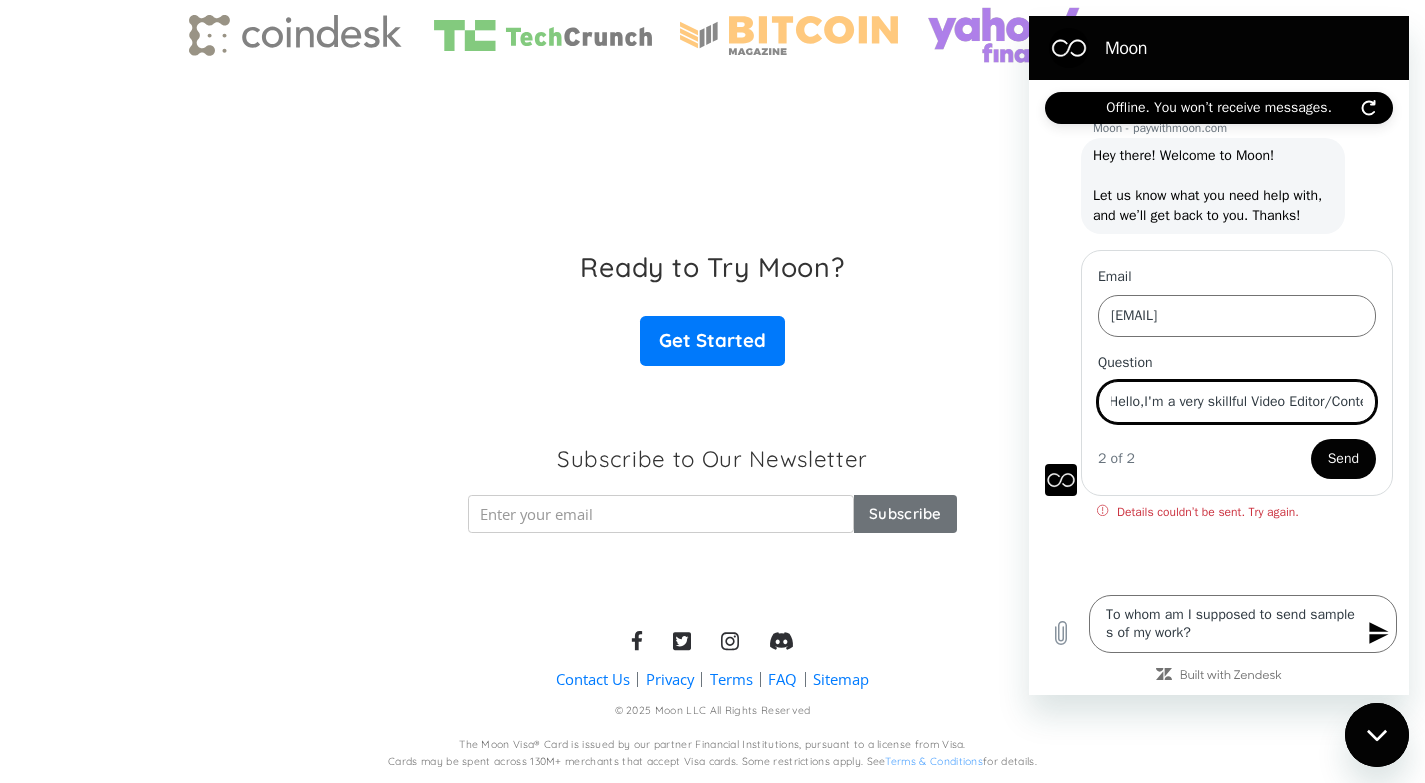 scroll, scrollTop: 0, scrollLeft: 0, axis: both 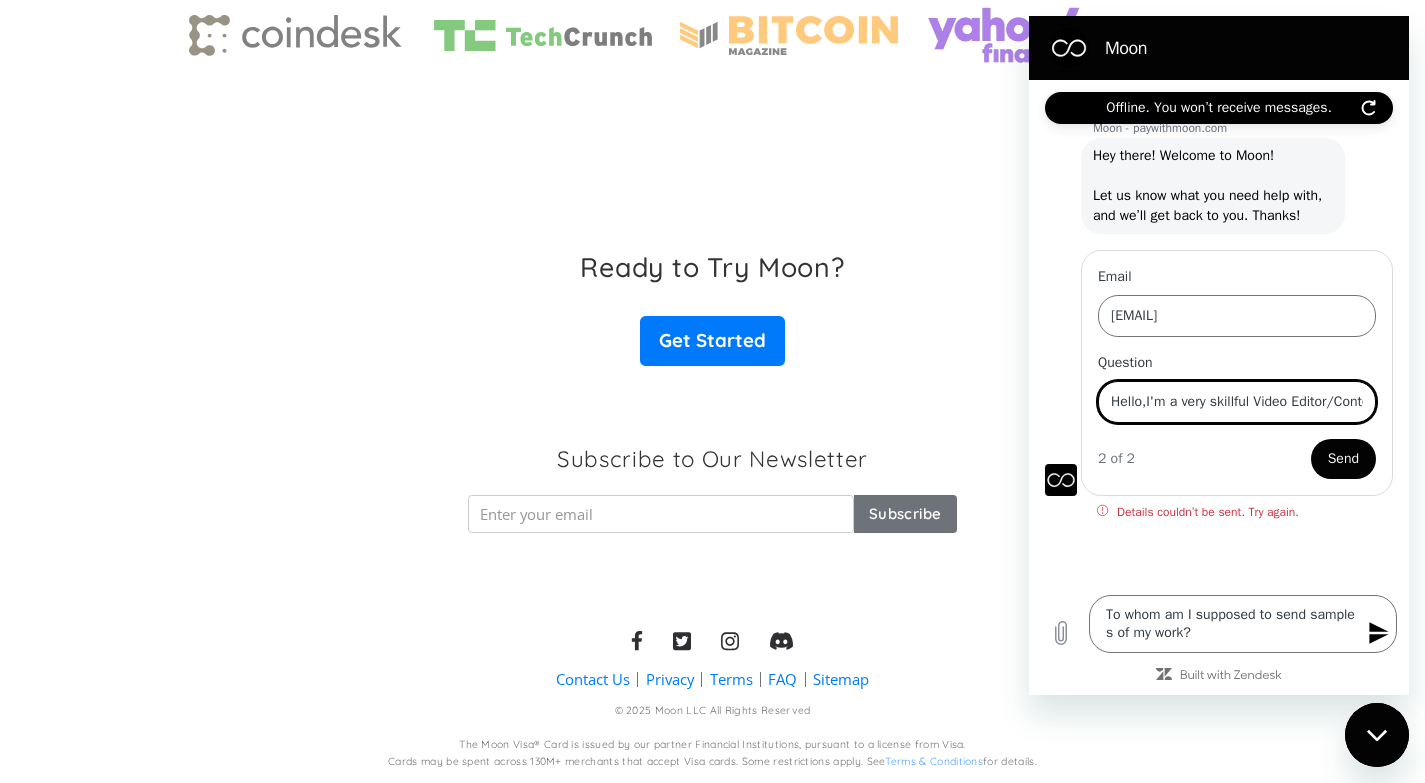 drag, startPoint x: 1226, startPoint y: 399, endPoint x: 1096, endPoint y: 399, distance: 130 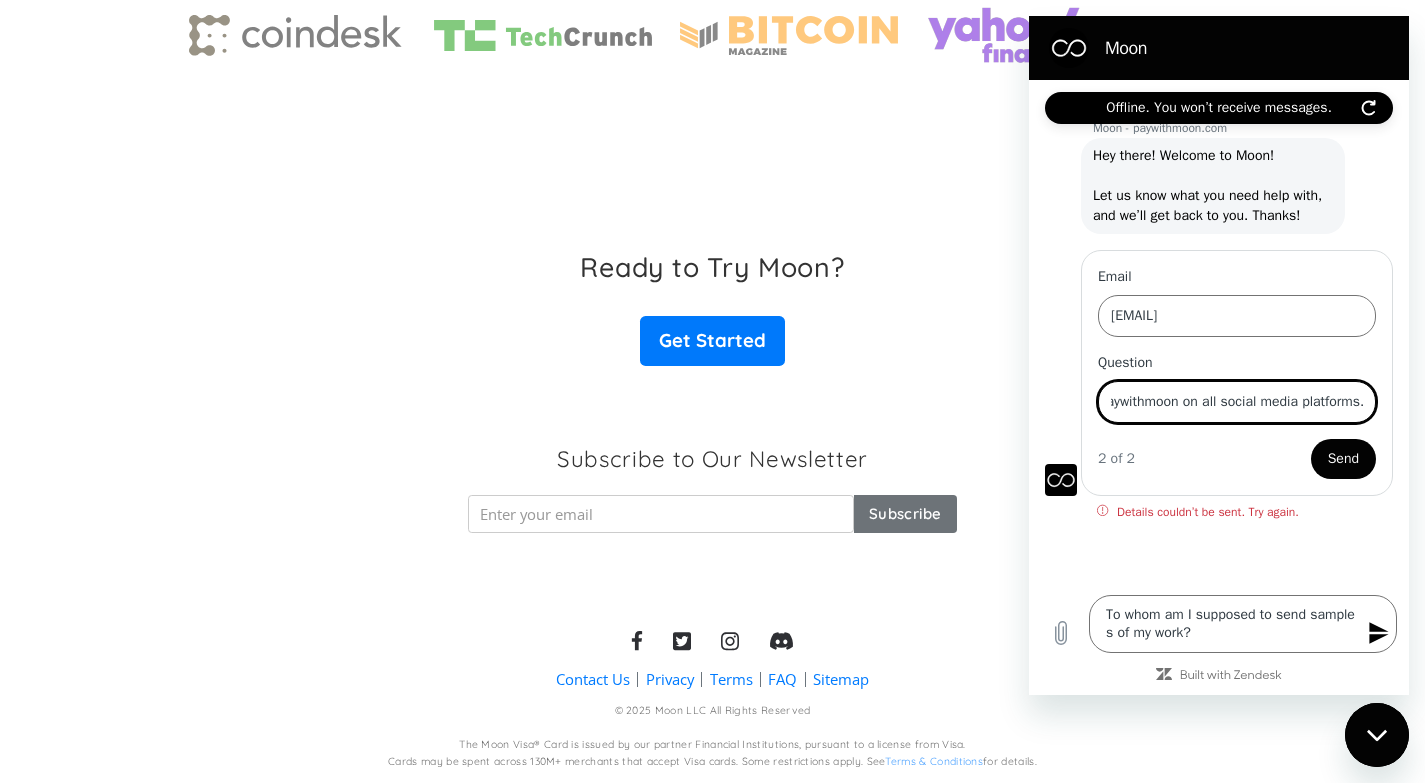 scroll, scrollTop: 0, scrollLeft: 1274, axis: horizontal 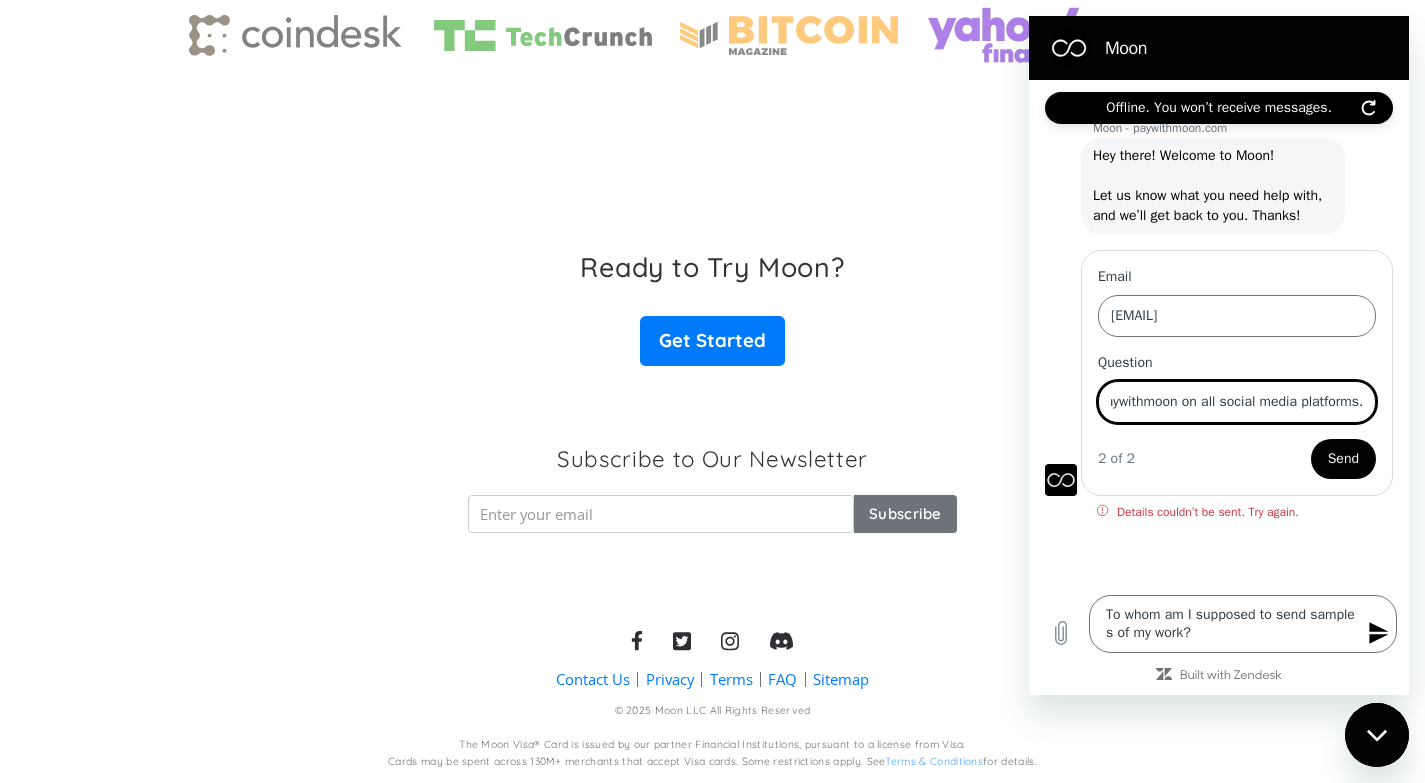 drag, startPoint x: 1287, startPoint y: 396, endPoint x: 1356, endPoint y: 401, distance: 69.18092 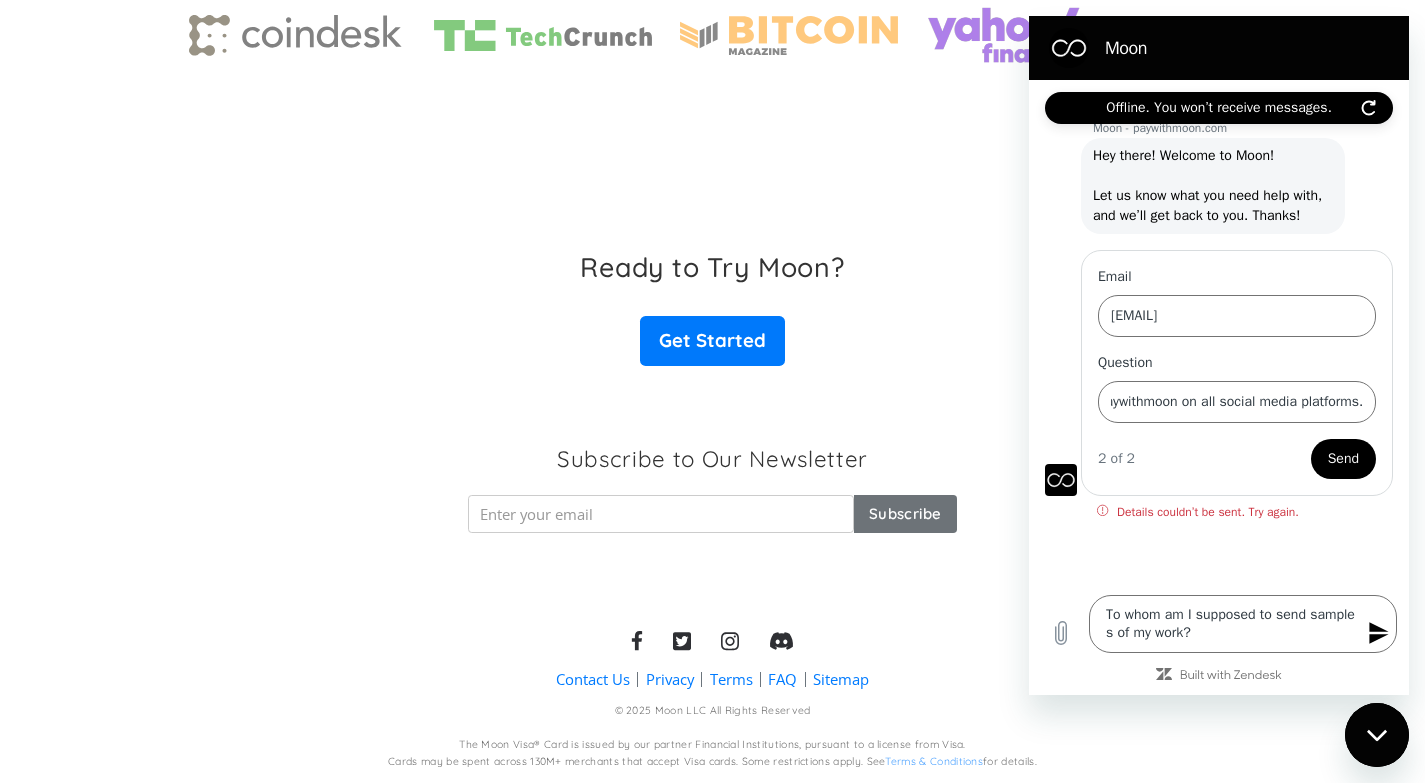 scroll, scrollTop: 0, scrollLeft: 0, axis: both 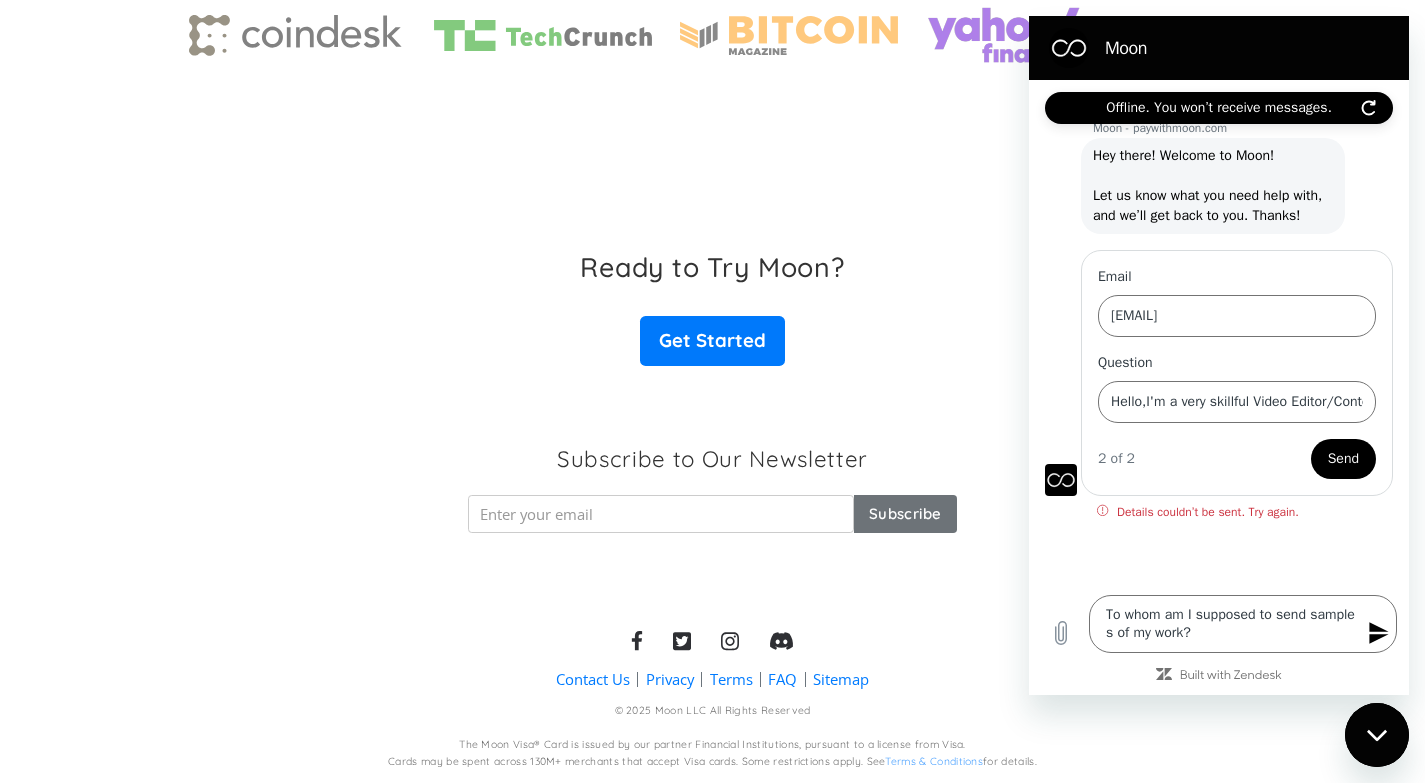 click on "Send" at bounding box center (1343, 459) 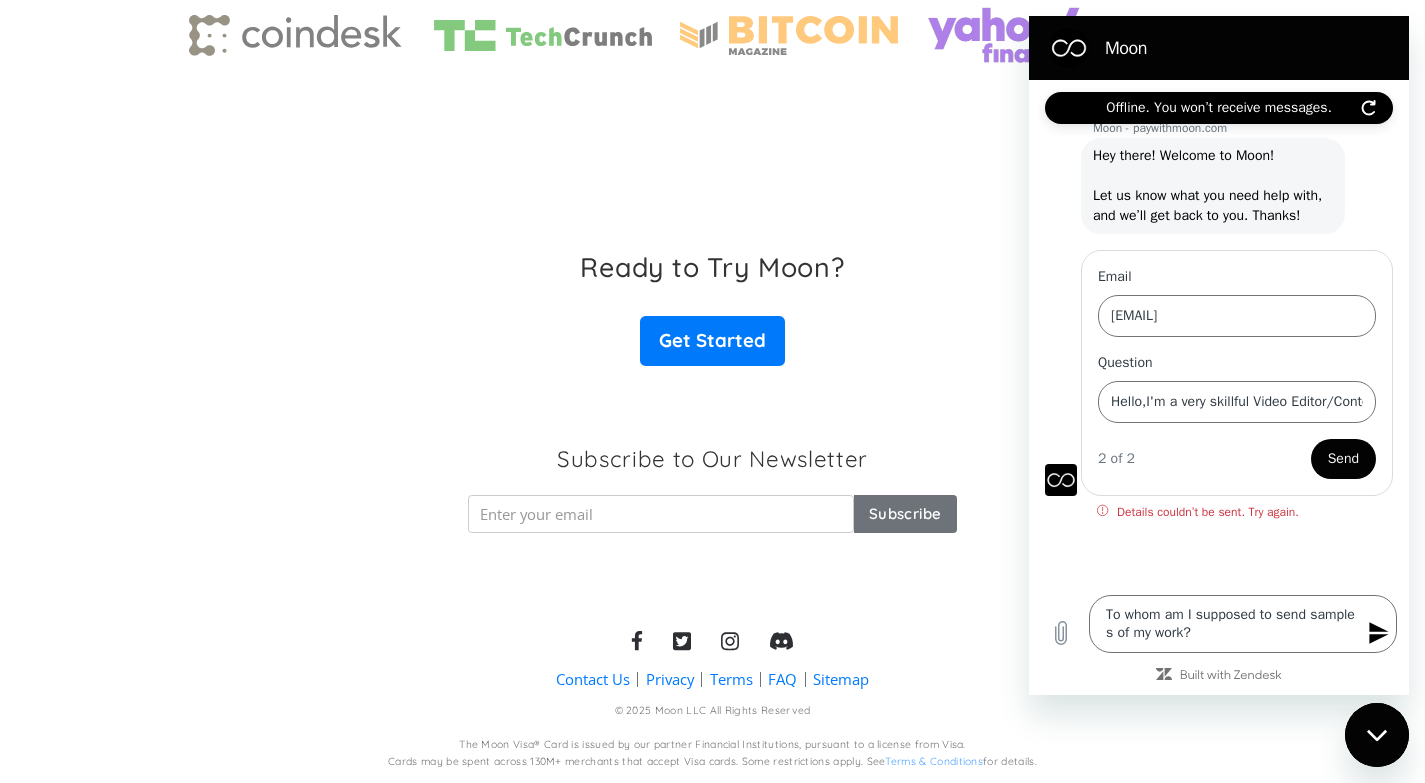 click on "Send" at bounding box center [1343, 459] 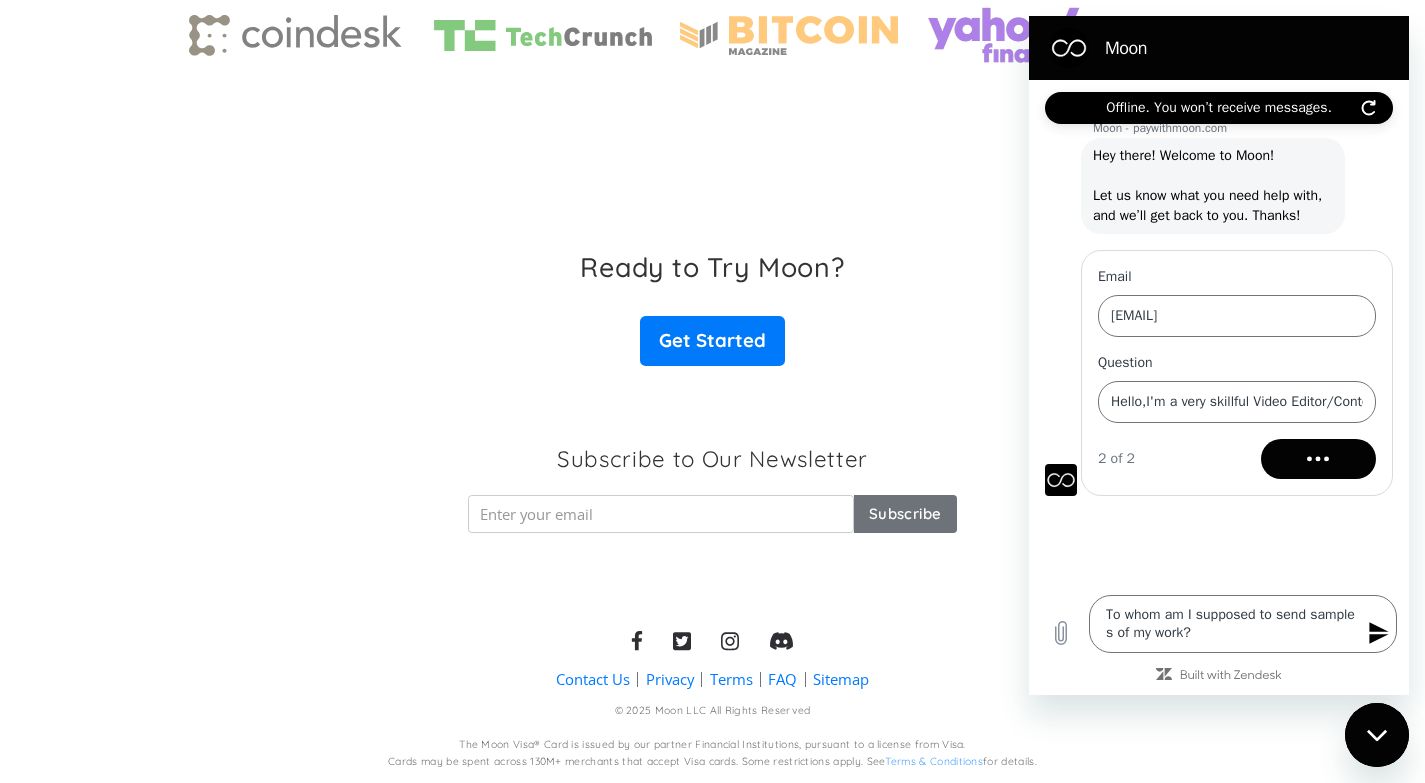 type on "x" 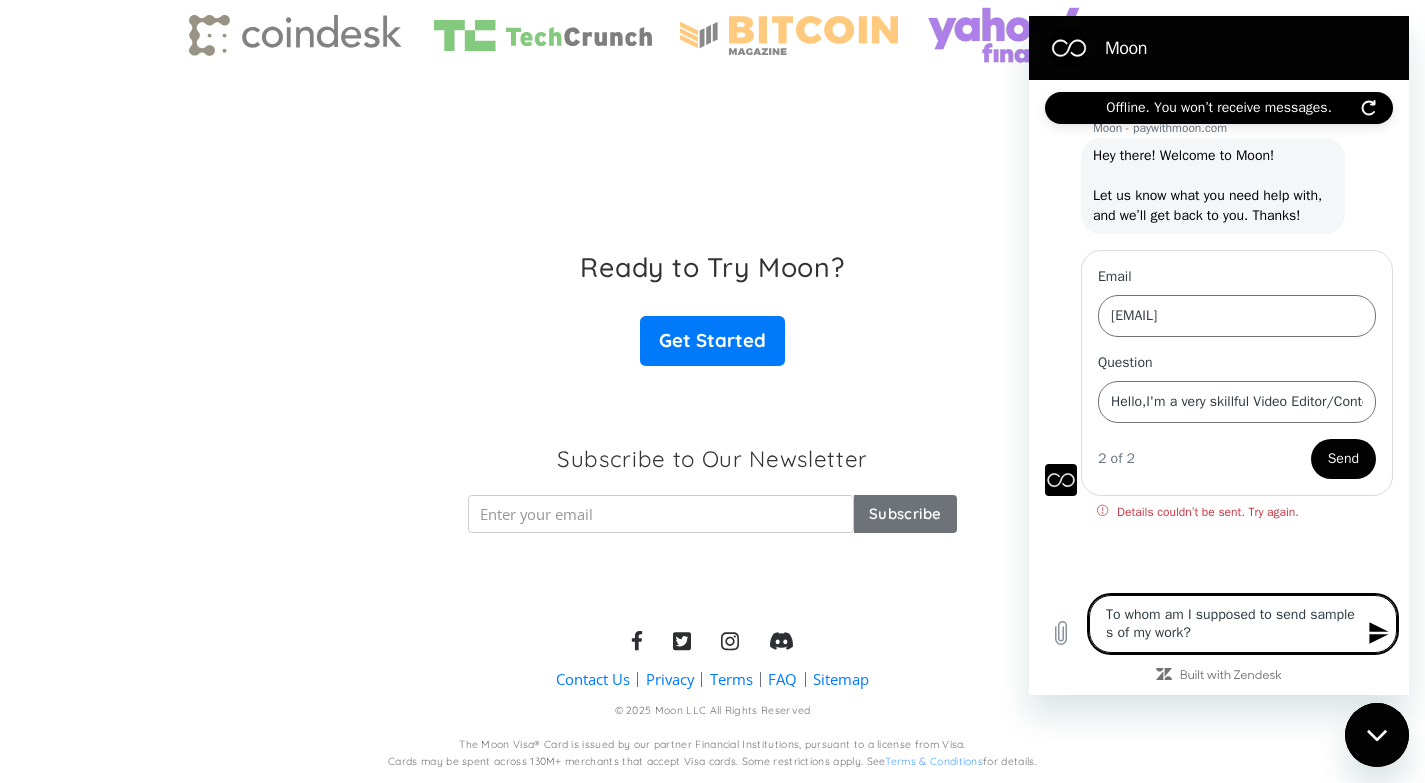 click on "To whom am I supposed to send sample s of my work?" at bounding box center (1243, 624) 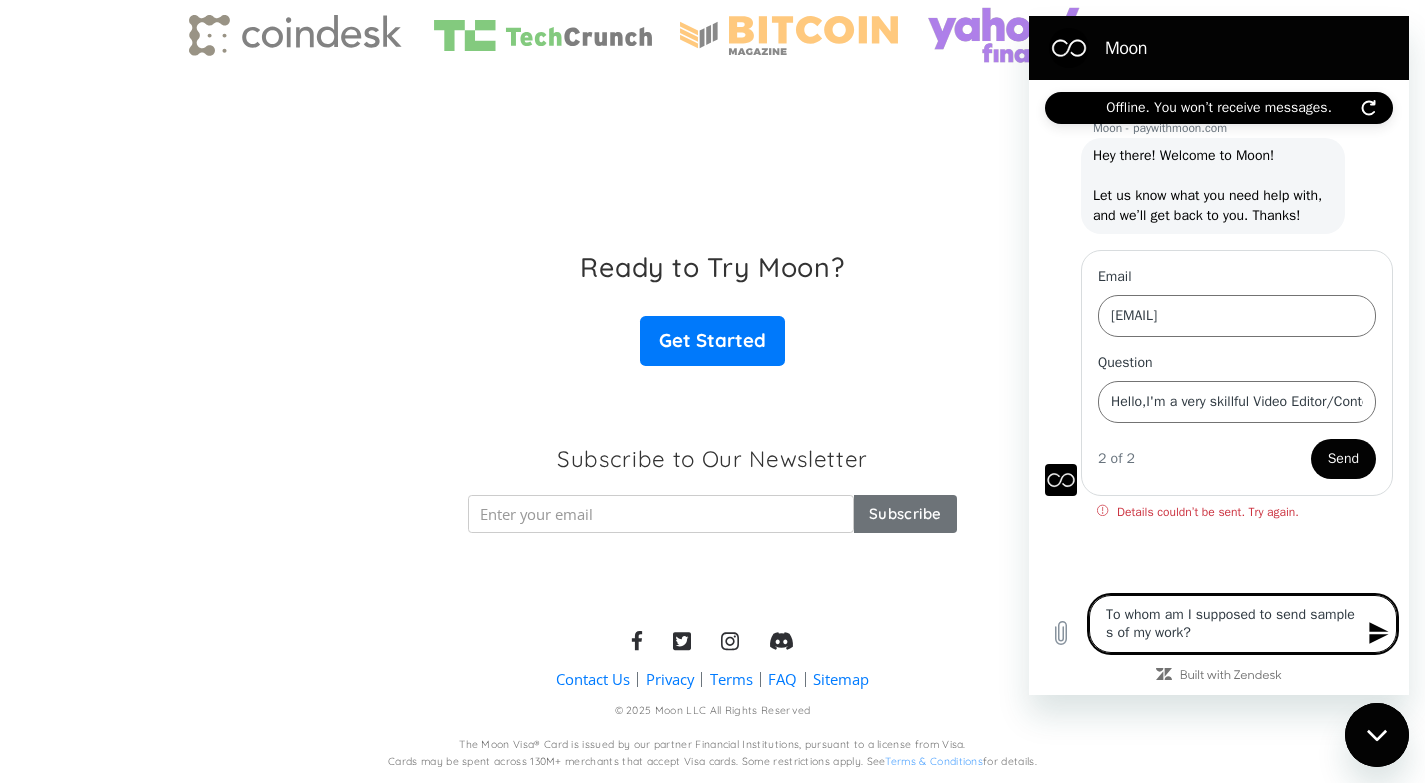 type 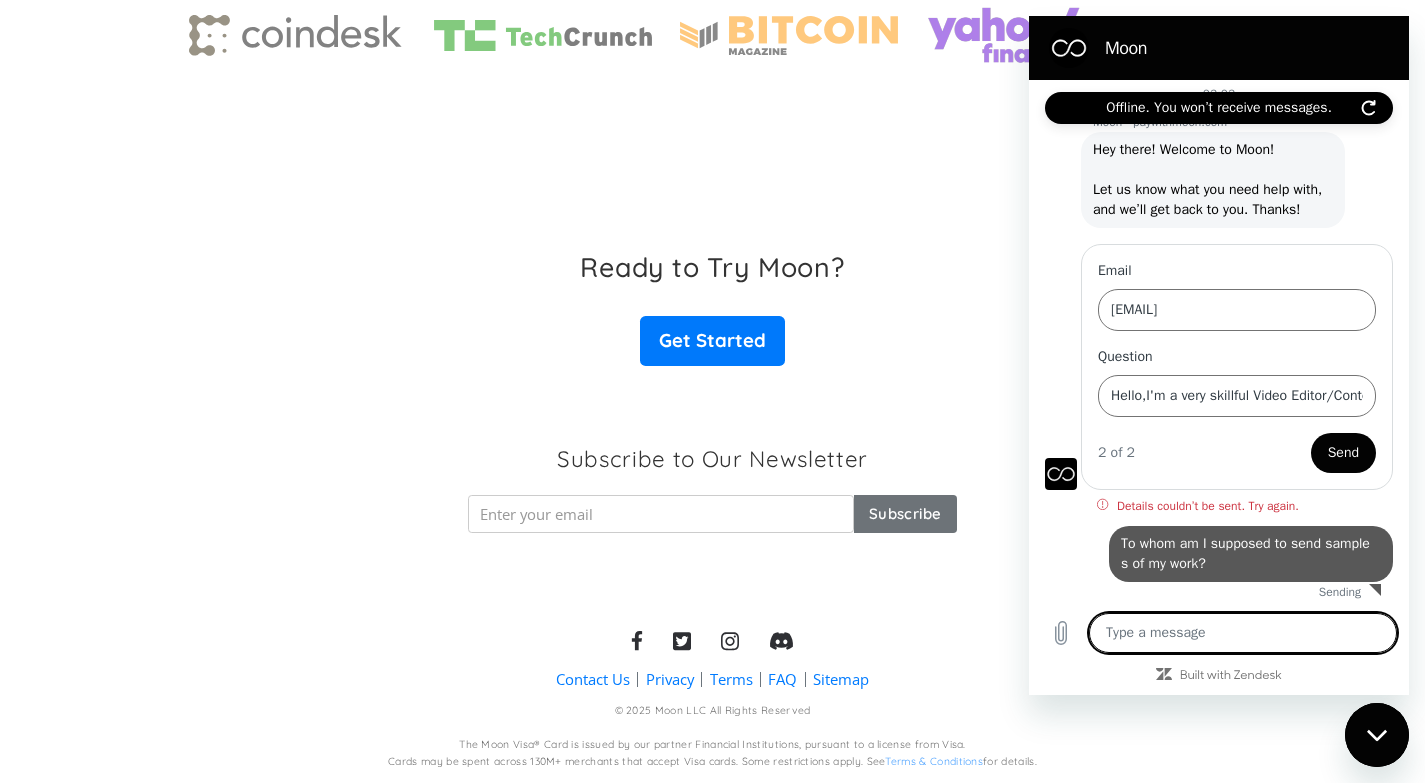 type on "x" 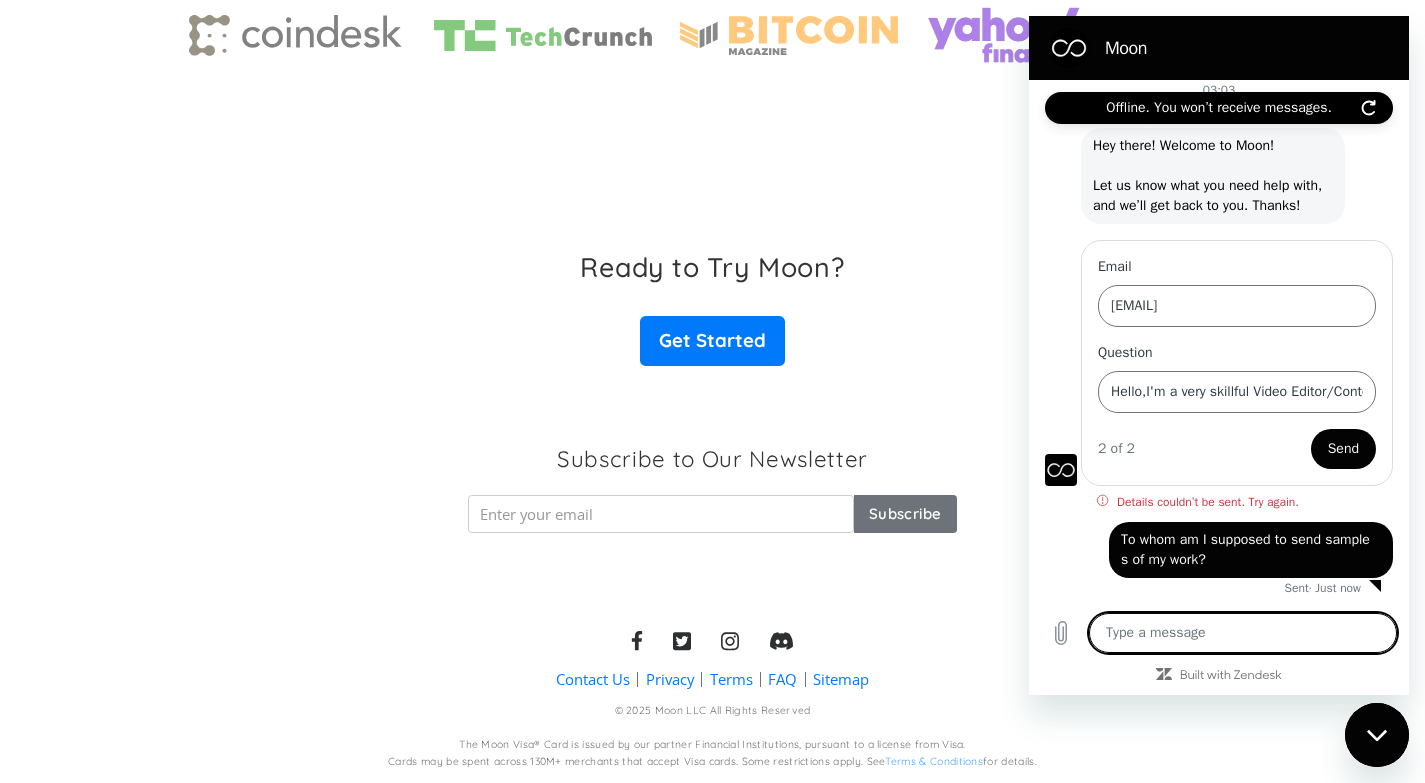 scroll, scrollTop: 30, scrollLeft: 0, axis: vertical 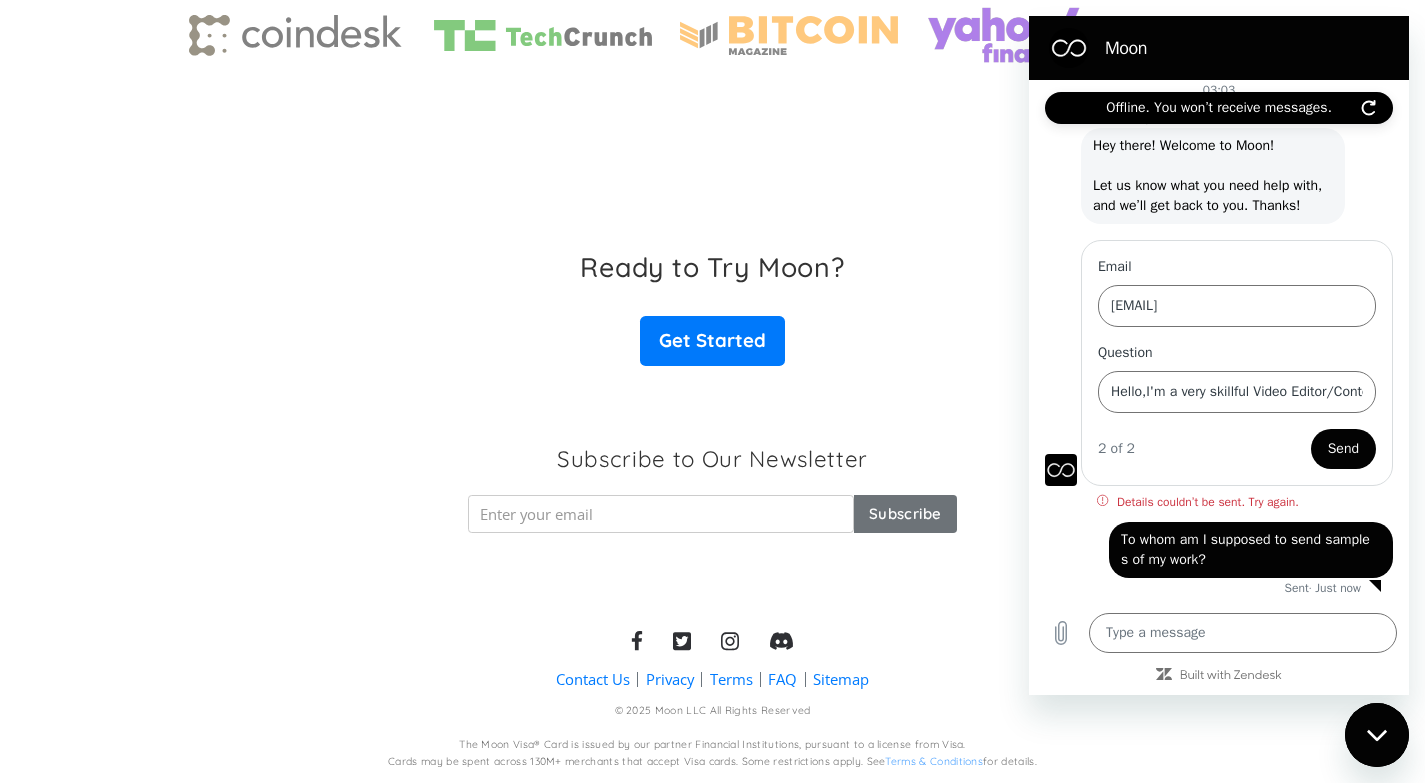 click on "Type a message x" at bounding box center (1219, 633) 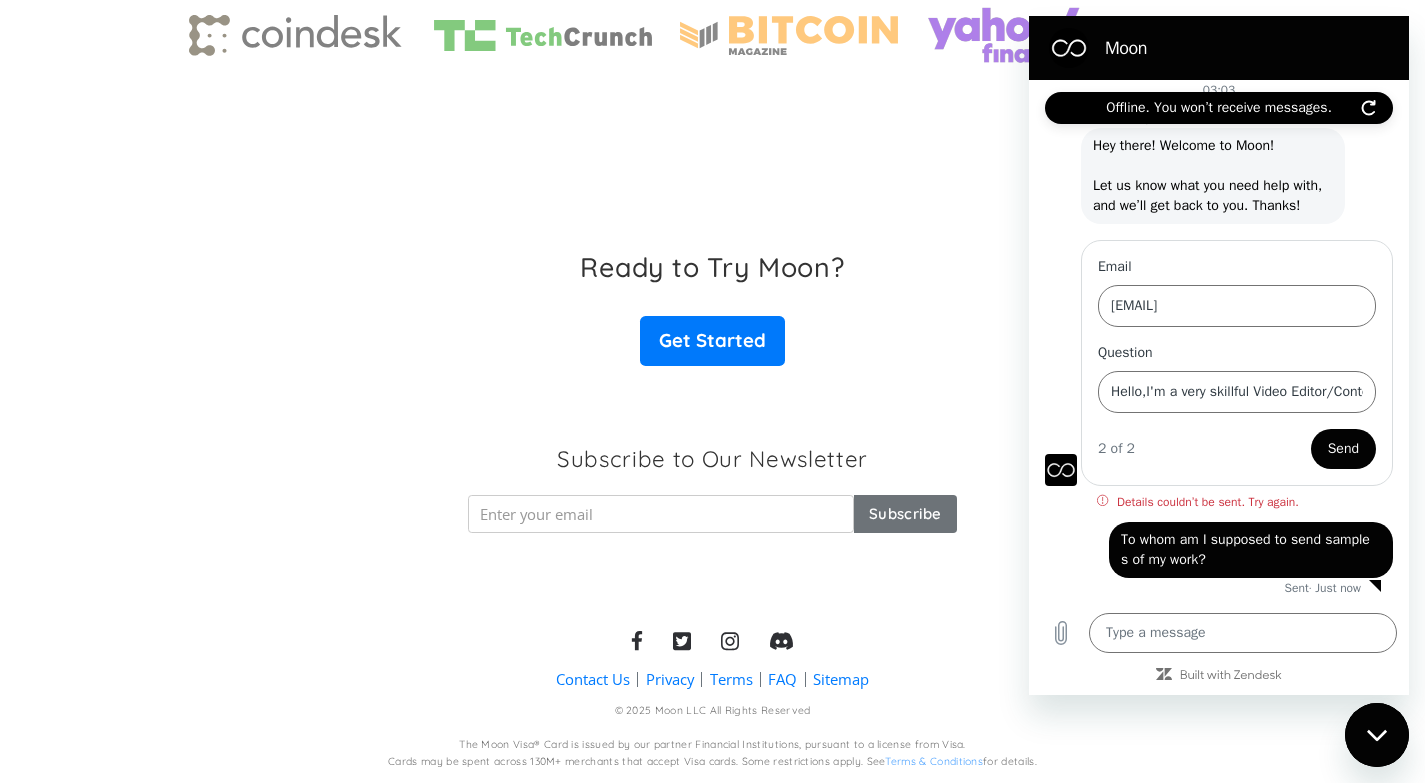 click on "says:  To whom am I supposed to send sample s of my work?" at bounding box center (1251, 550) 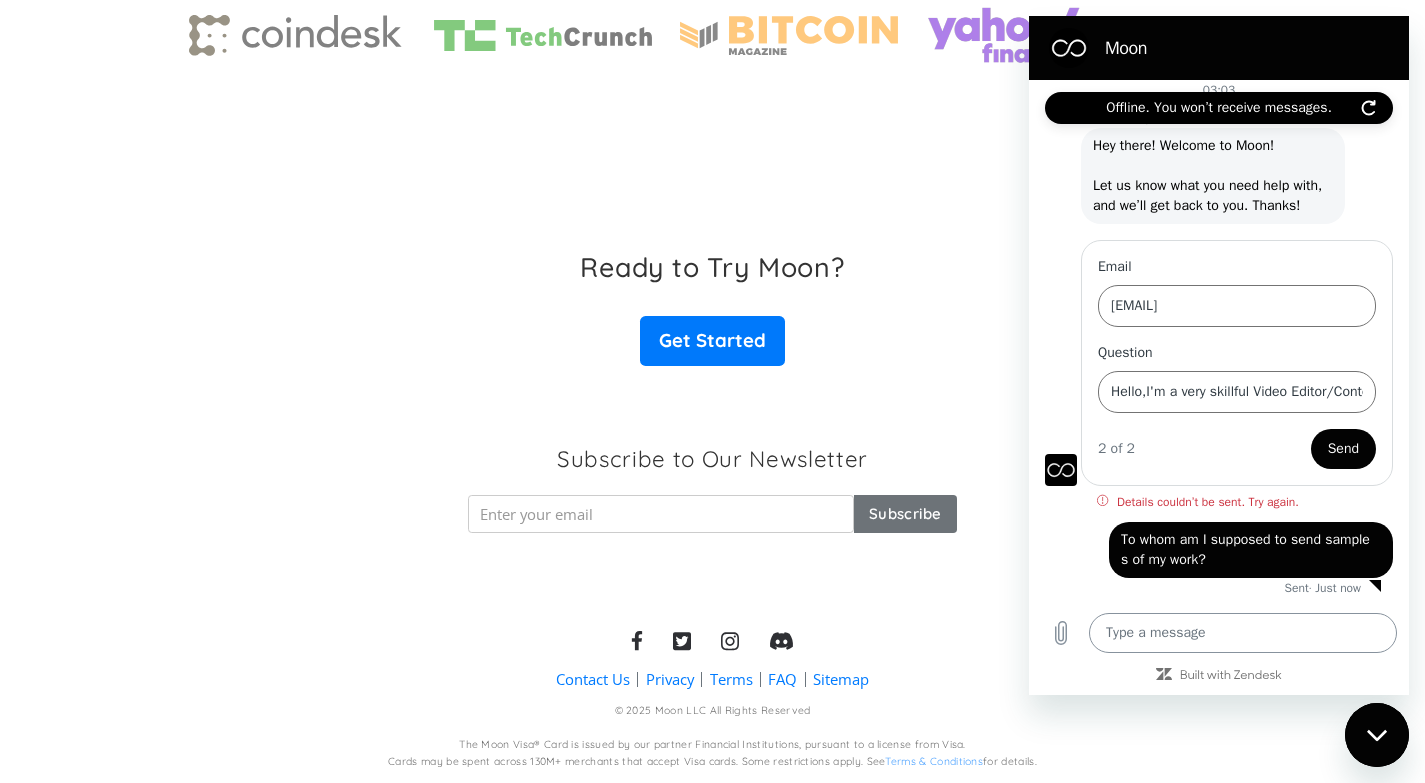 drag, startPoint x: 1297, startPoint y: 559, endPoint x: 1247, endPoint y: 639, distance: 94.33981 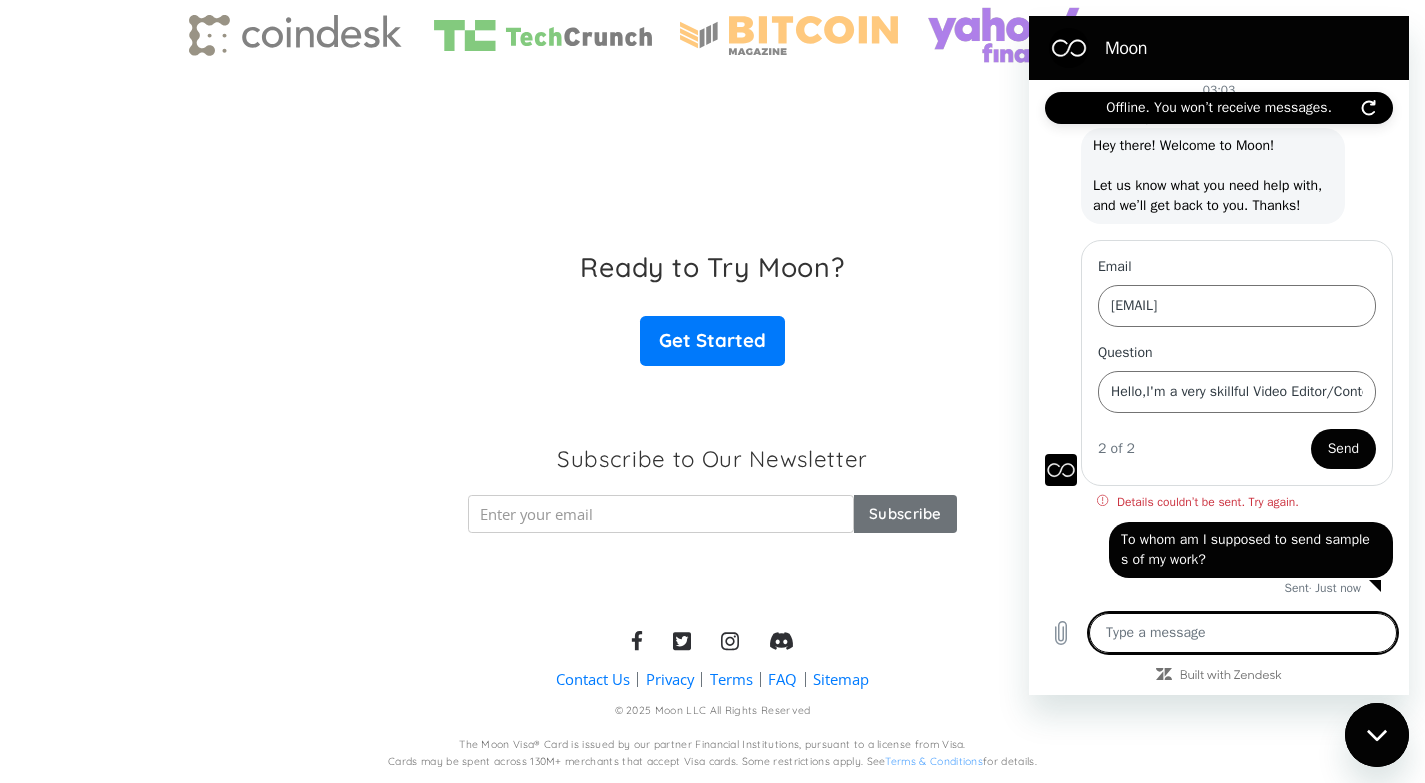 paste on "Hello,I'm a very skillful Video Editor/Content Manager with 4 years of experience in the Web3/Crypto space.I'm looking forward to joining your team to help create captivating contents and be the voice of Paywithmoon on all social media platforms." 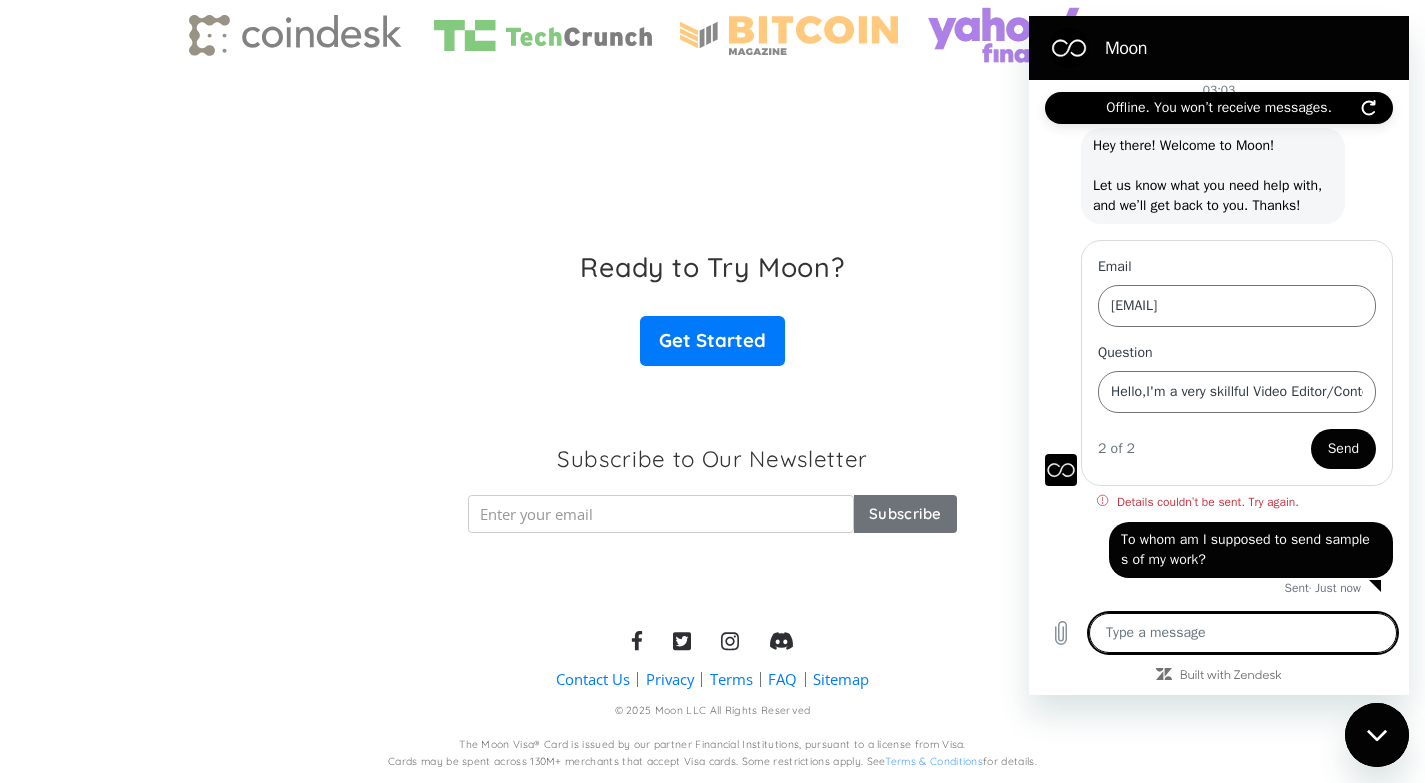 type on "Hello,I'm a very skillful Video Editor/Content Manager with 4 years of experience in the Web3/Crypto space.I'm looking forward to joining your team to help create captivating contents and be the voice of Paywithmoon on all social media platforms." 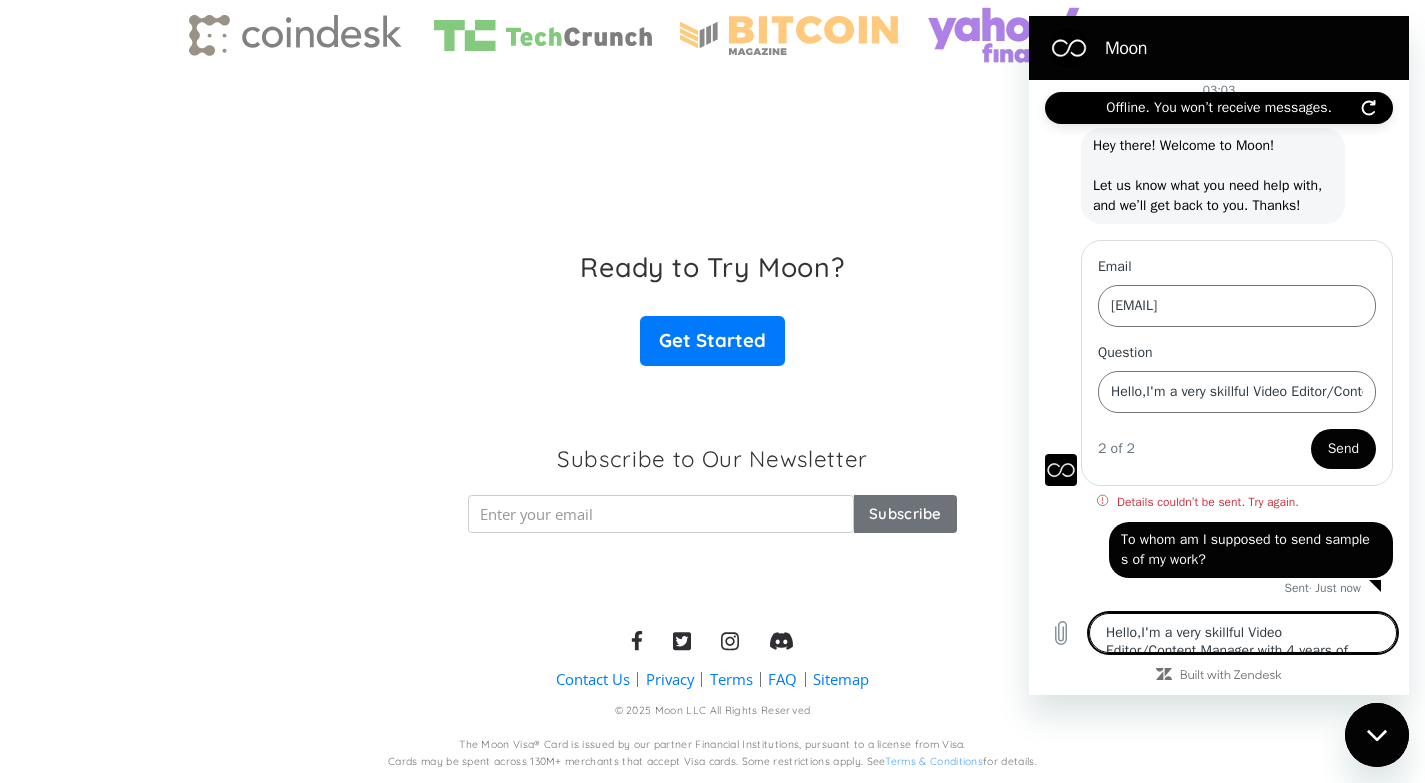 scroll, scrollTop: 44, scrollLeft: 0, axis: vertical 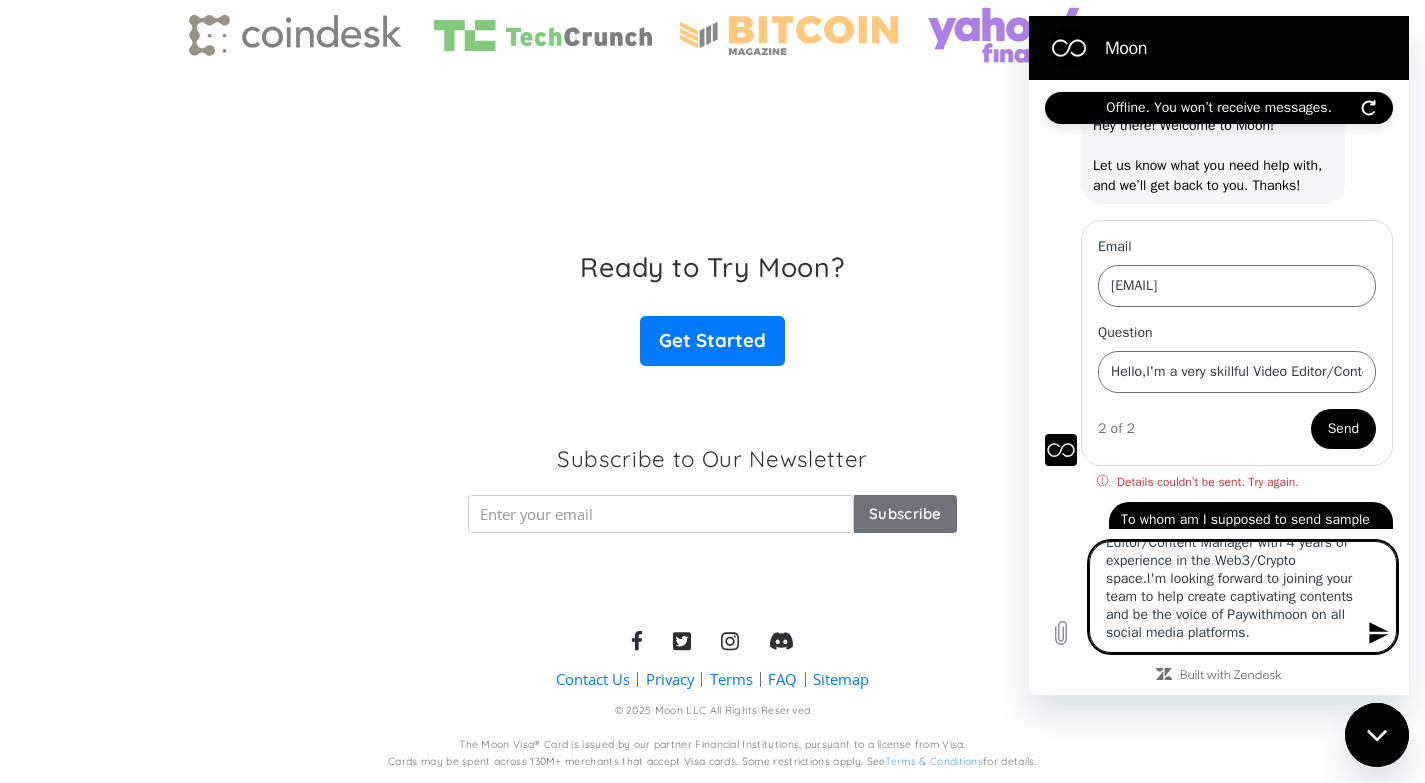 type 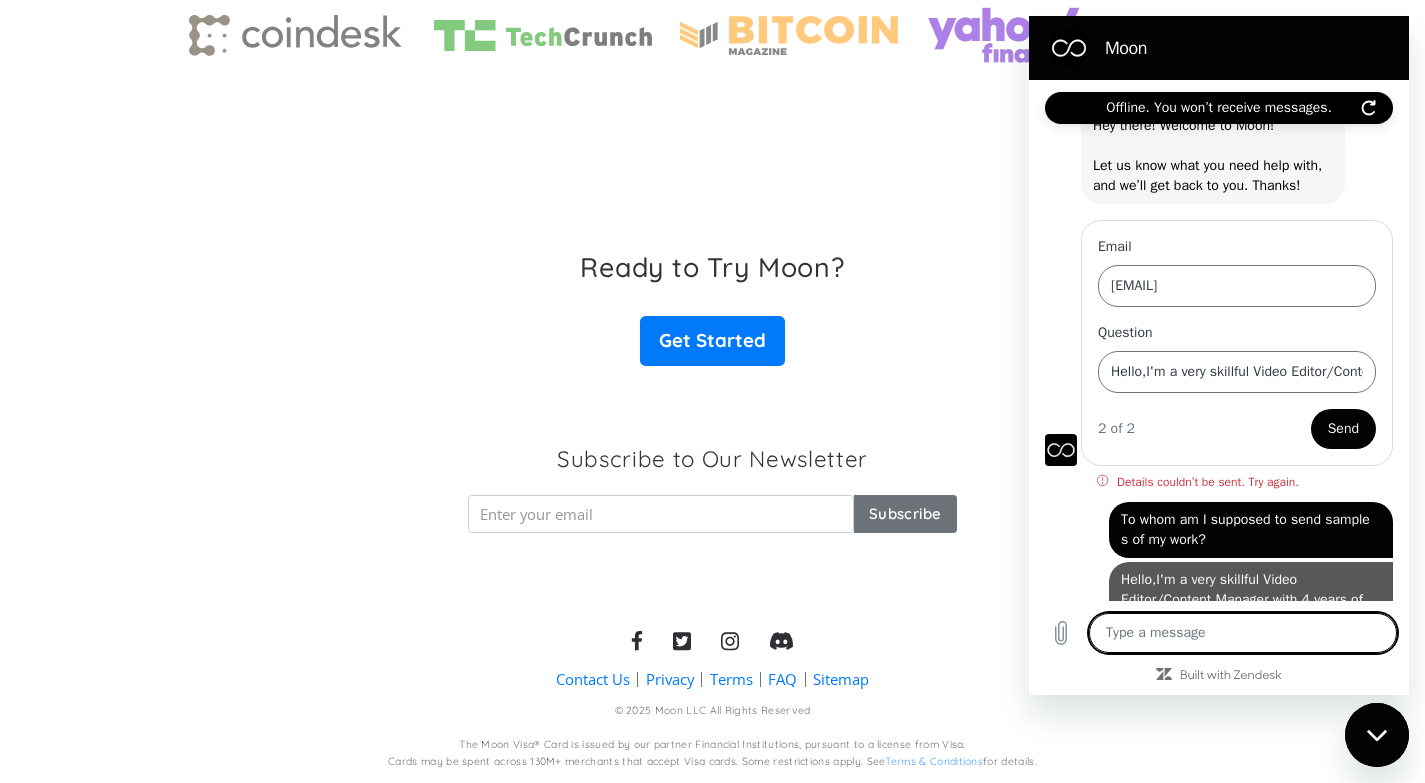 scroll, scrollTop: 0, scrollLeft: 0, axis: both 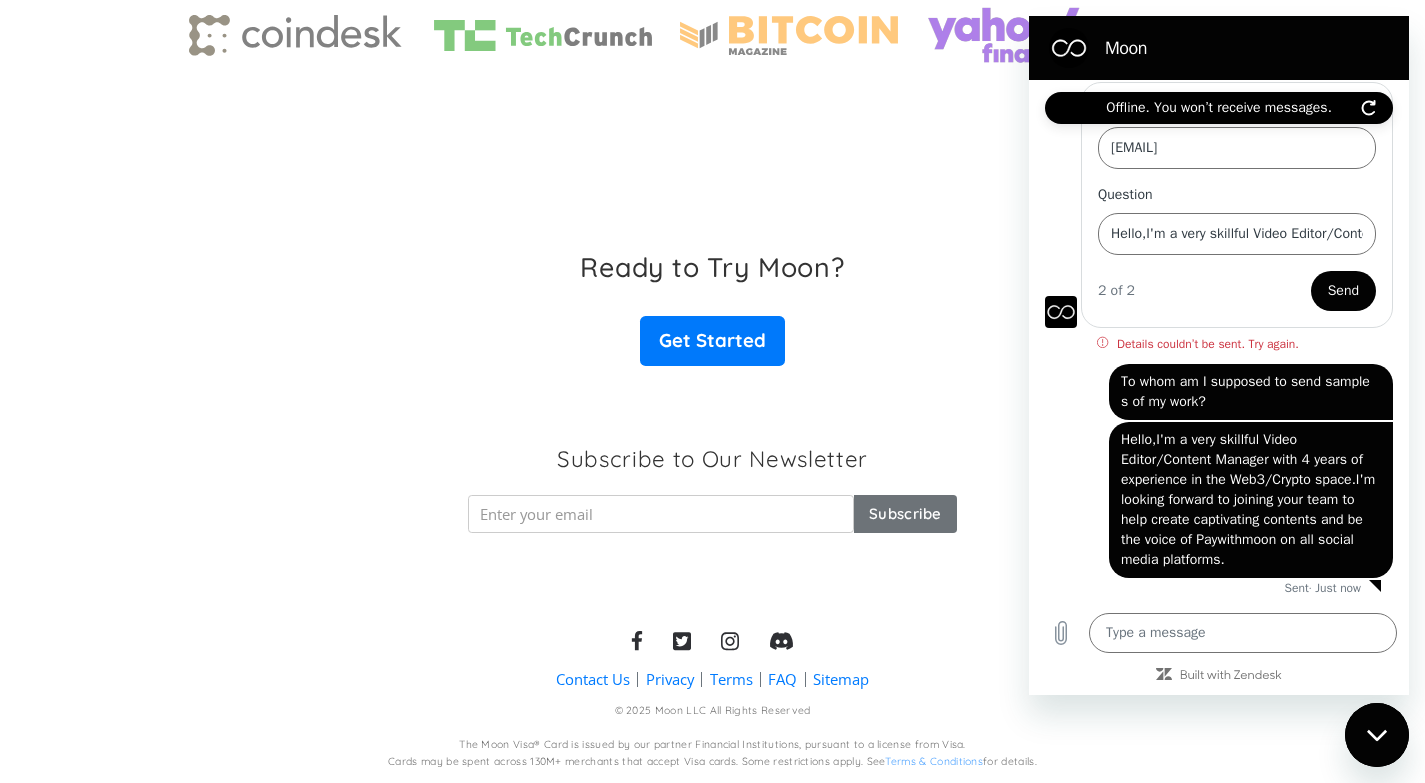 drag, startPoint x: 1195, startPoint y: 370, endPoint x: 1280, endPoint y: 365, distance: 85.146935 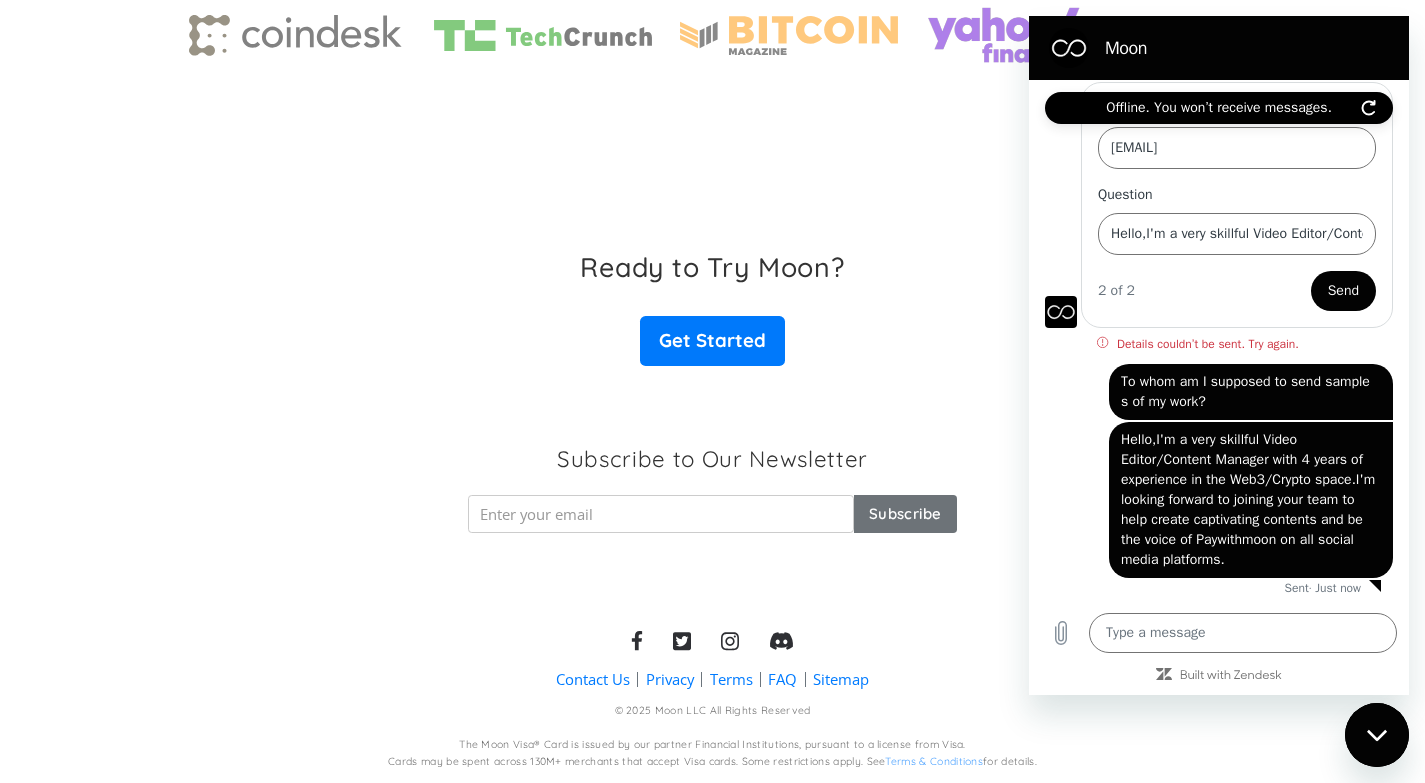 click on "To whom am I supposed to send sample s of my work?" at bounding box center (1247, 391) 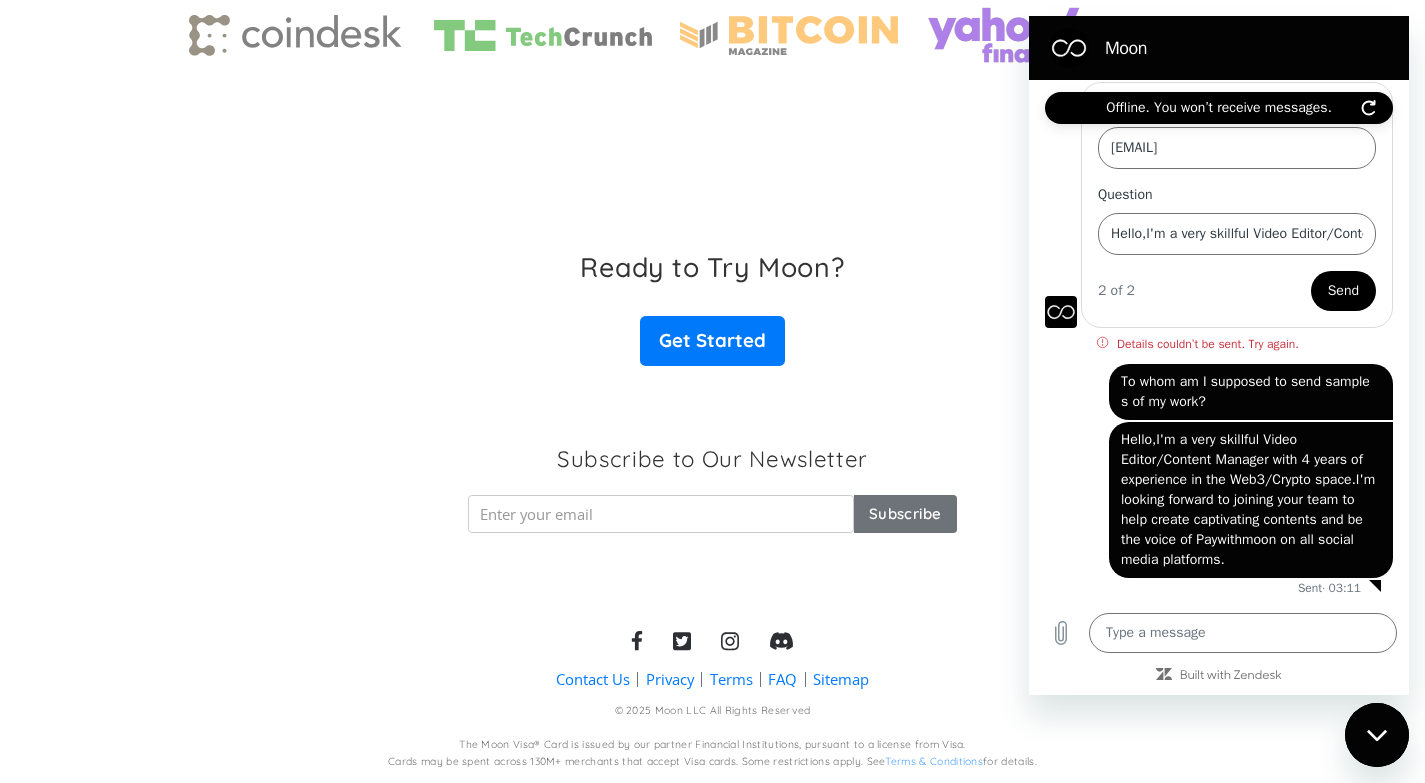 click on "Send" at bounding box center [1343, 291] 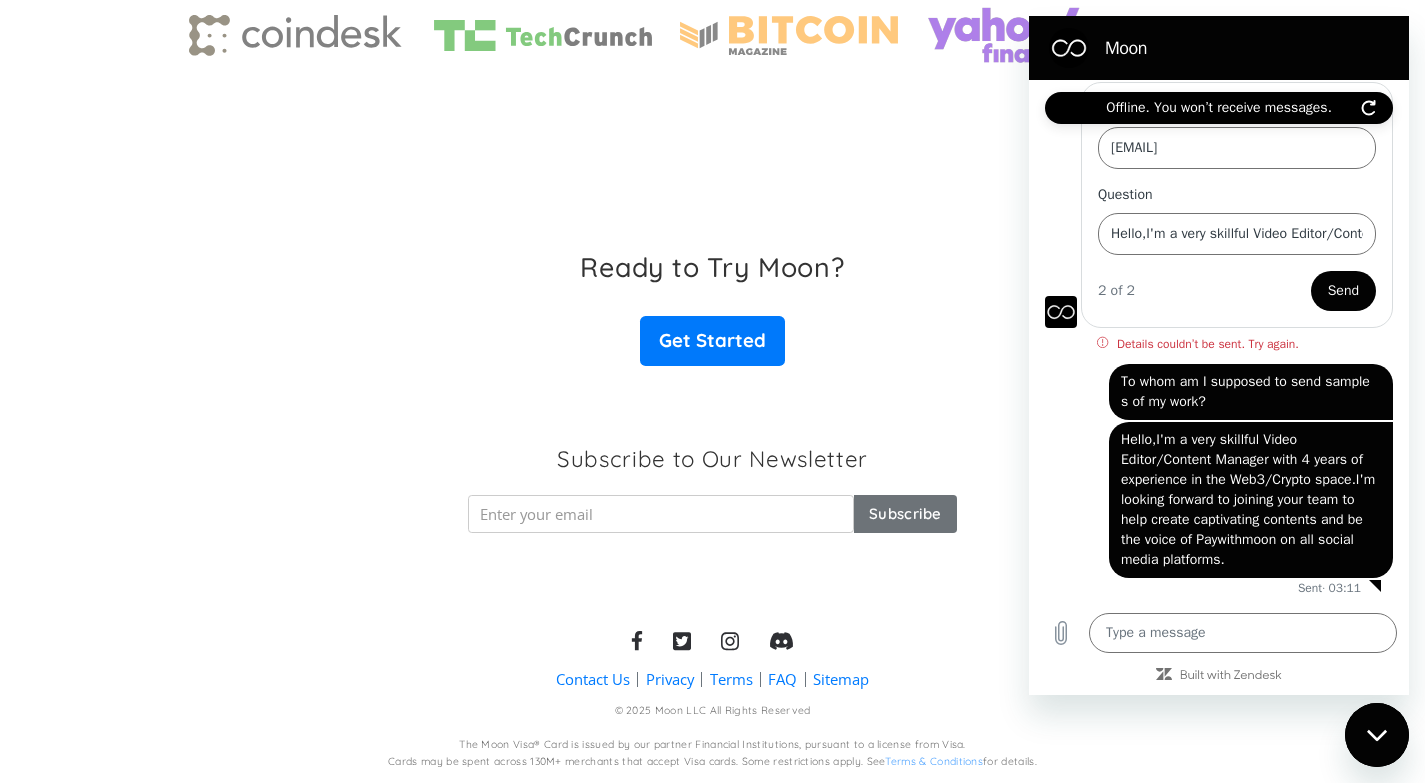 scroll, scrollTop: 208, scrollLeft: 0, axis: vertical 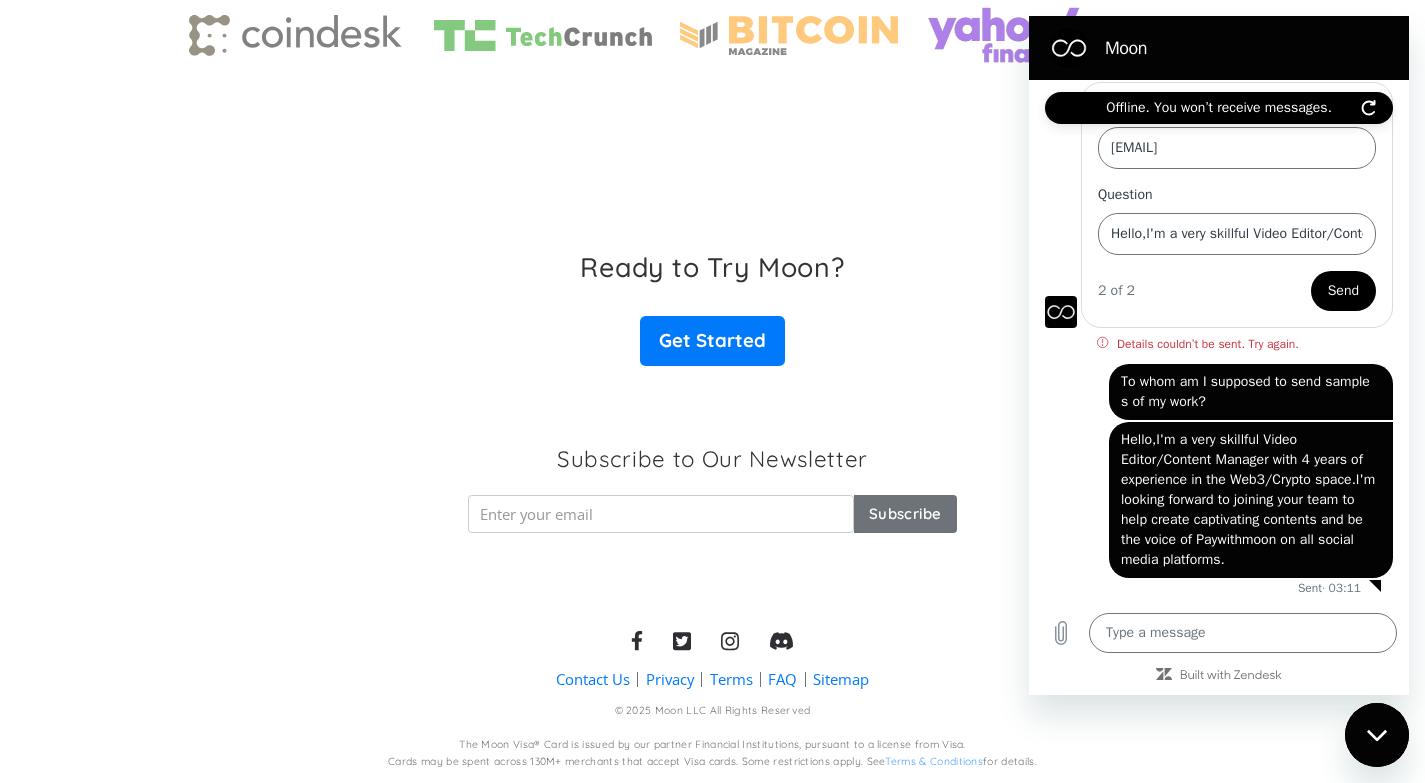 click on "Send" at bounding box center (1343, 291) 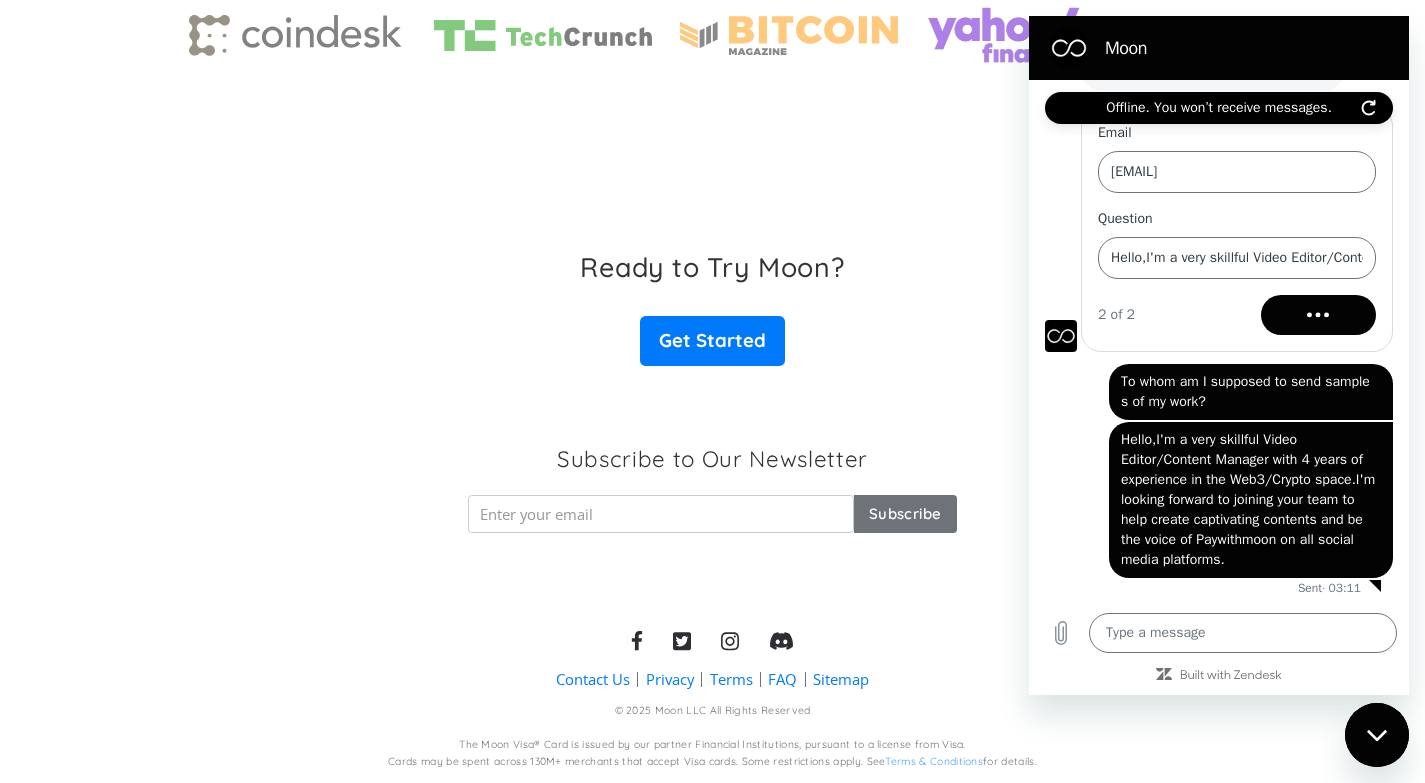 scroll, scrollTop: 208, scrollLeft: 0, axis: vertical 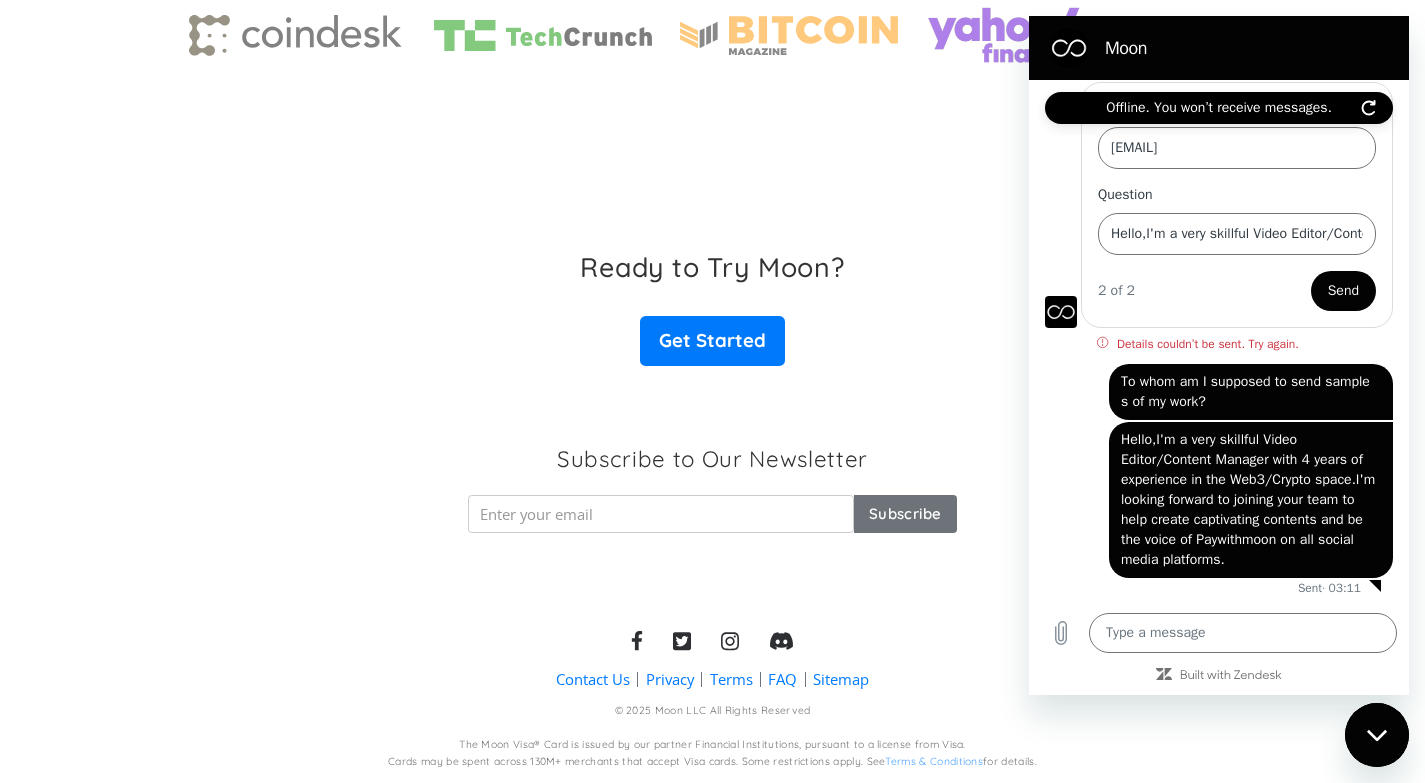 click 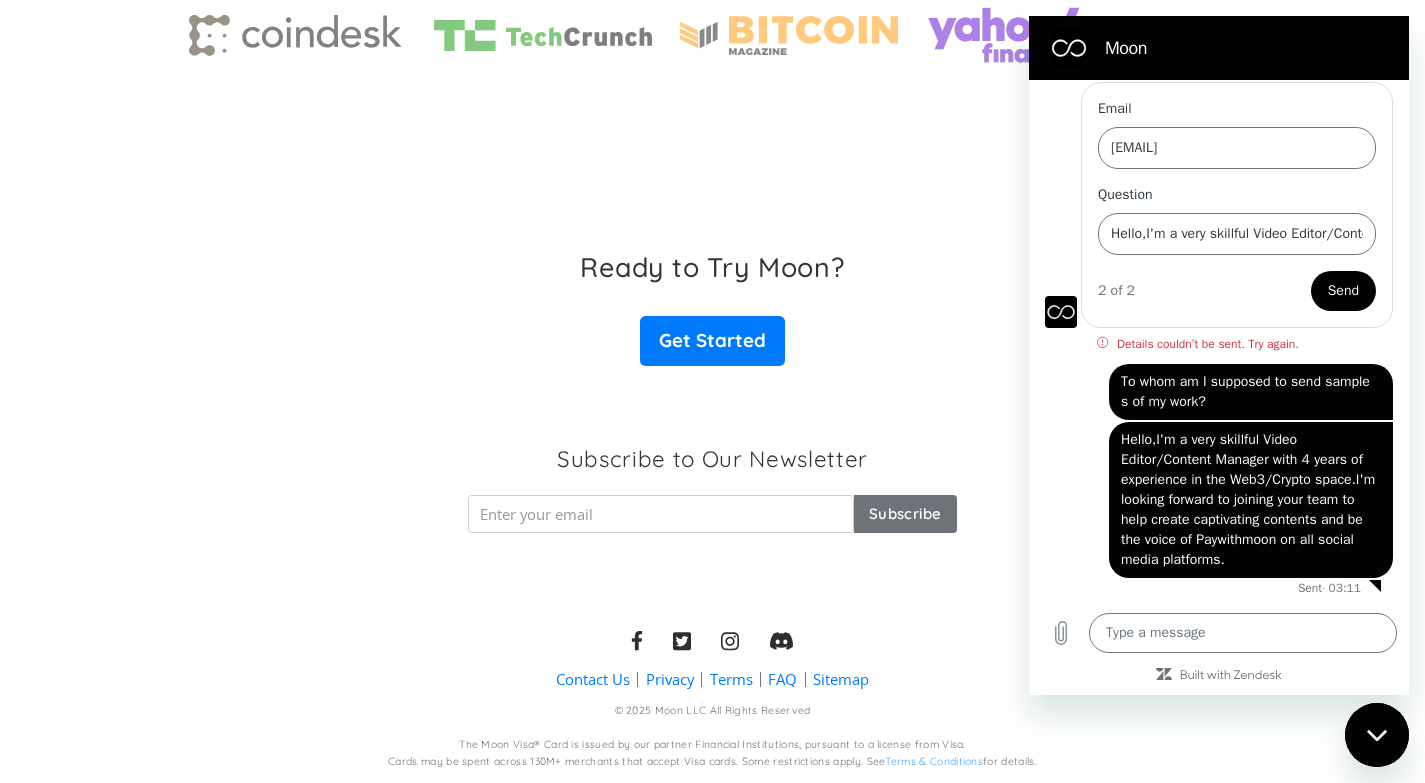 type on "x" 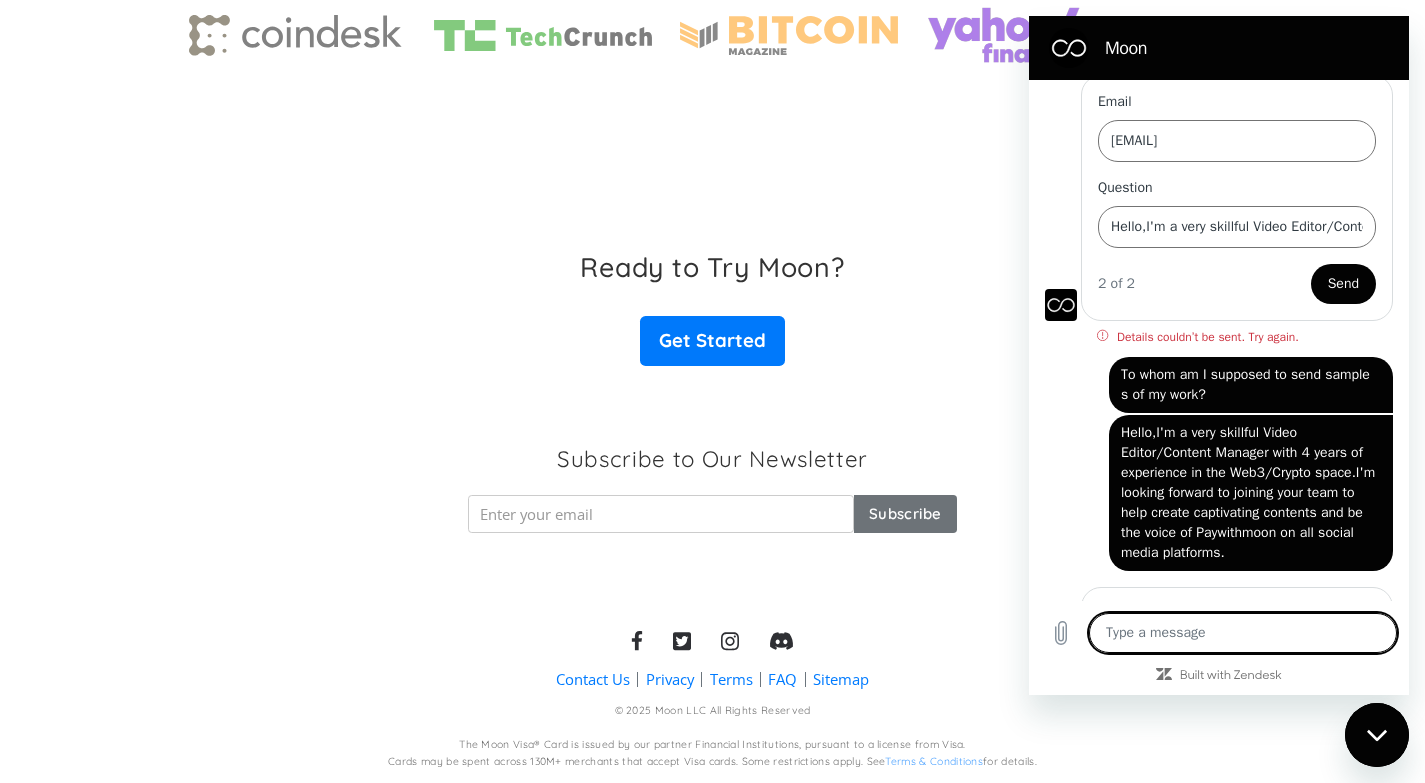 scroll, scrollTop: 80, scrollLeft: 0, axis: vertical 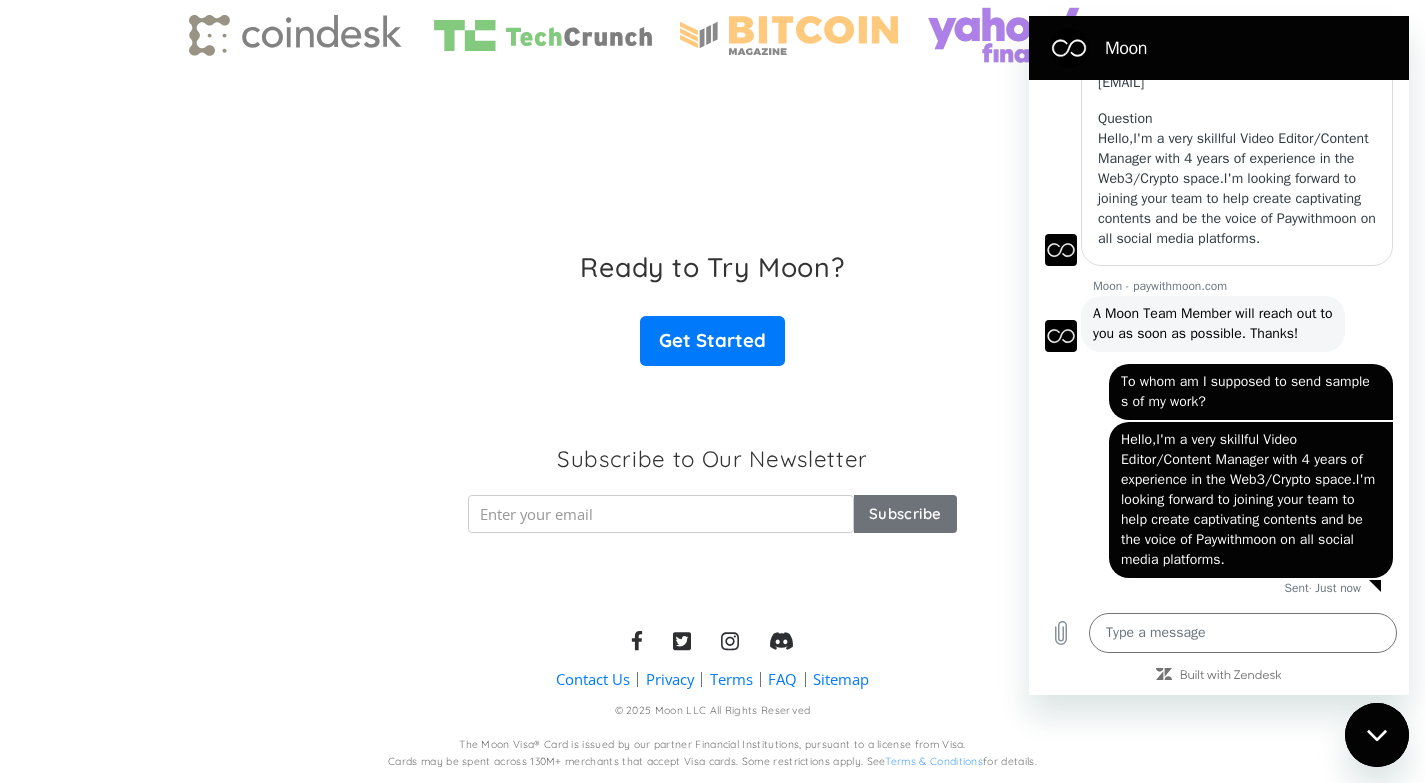 drag, startPoint x: 1336, startPoint y: 519, endPoint x: 1315, endPoint y: 566, distance: 51.47815 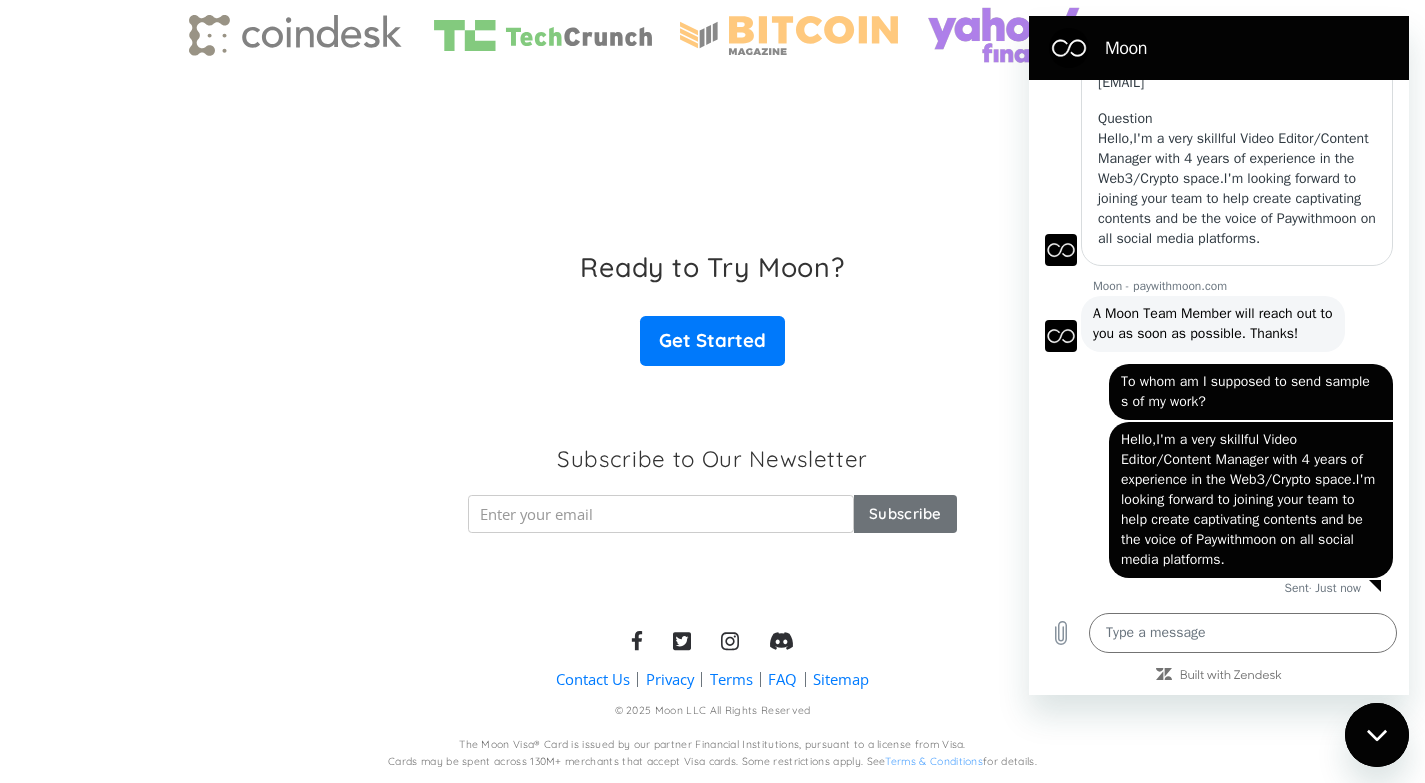click on "Web User 688d800715b2b0b4e213c15b says:  Hello,I'm a very skillful Video Editor/Content Manager with 4 years of experience in the Web3/Crypto space.I'm looking forward to joining your team to help create captivating contents and be the voice of Paywithmoon on all social media platforms." at bounding box center (1251, 500) 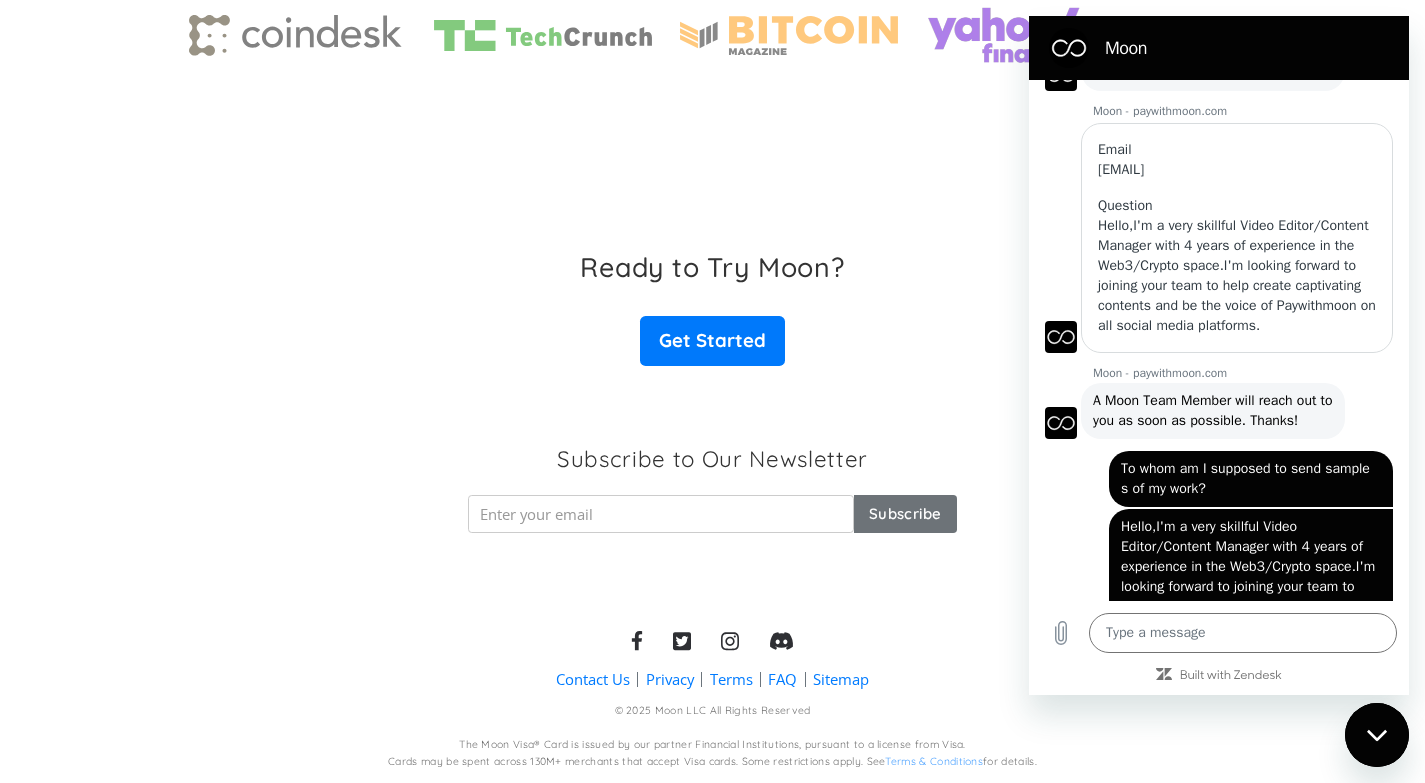 scroll, scrollTop: 0, scrollLeft: 0, axis: both 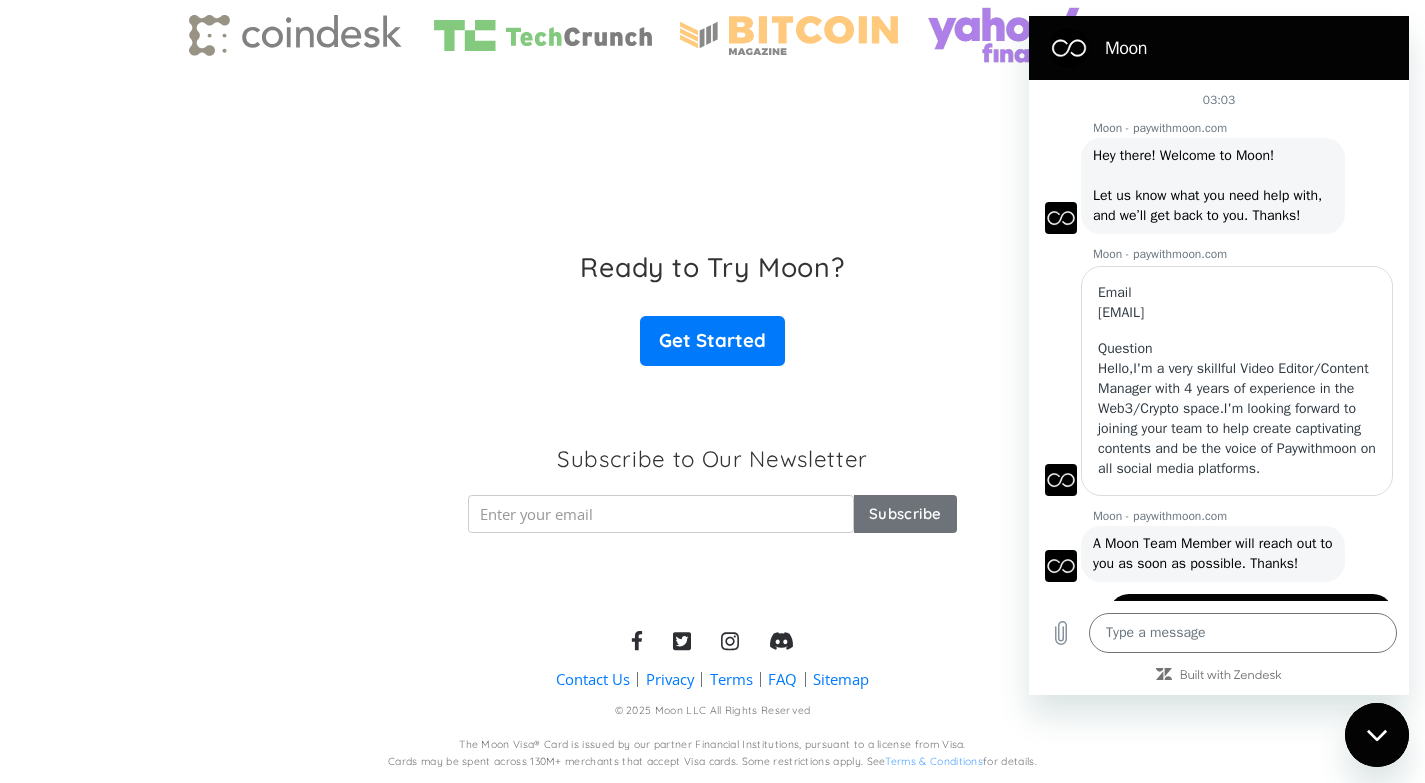 click on "03:03 Moon - paywithmoon.com Moon - paywithmoon.com says:  Hey there! Welcome to Moon!
Let us know what you need help with, and we’ll get back to you. Thanks!  Moon - paywithmoon.com Email maxwelldagadu02@gmail.com Question Hello,I'm a very skillful Video Editor/Content Manager with 4 years of experience in the Web3/Crypto space.I'm looking forward to joining your team to help create captivating contents and be the voice of Paywithmoon on all social media platforms. Moon - paywithmoon.com Moon - paywithmoon.com says:  A Moon Team Member will reach out to you as soon as possible. Thanks! Web User 688d800715b2b0b4e213c15b says:  To whom am I supposed to send sample s of my work? Web User 688d800715b2b0b4e213c15b says:  Hello,I'm a very skillful Video Editor/Content Manager with 4 years of experience in the Web3/Crypto space.I'm looking forward to joining your team to help create captivating contents and be the voice of Paywithmoon on all social media platforms. Sent  · Just now" at bounding box center [1219, 340] 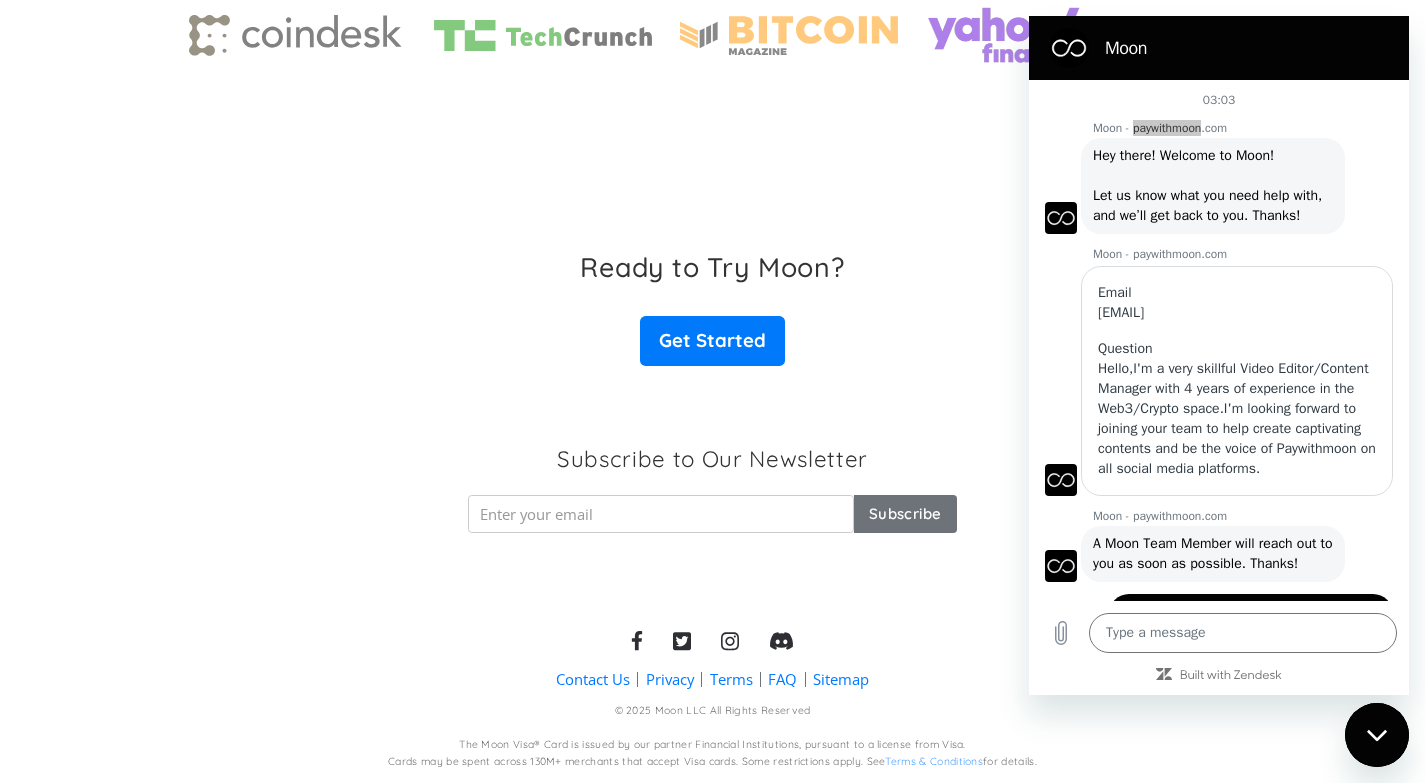 click on "As Seen In" at bounding box center (713, 5) 